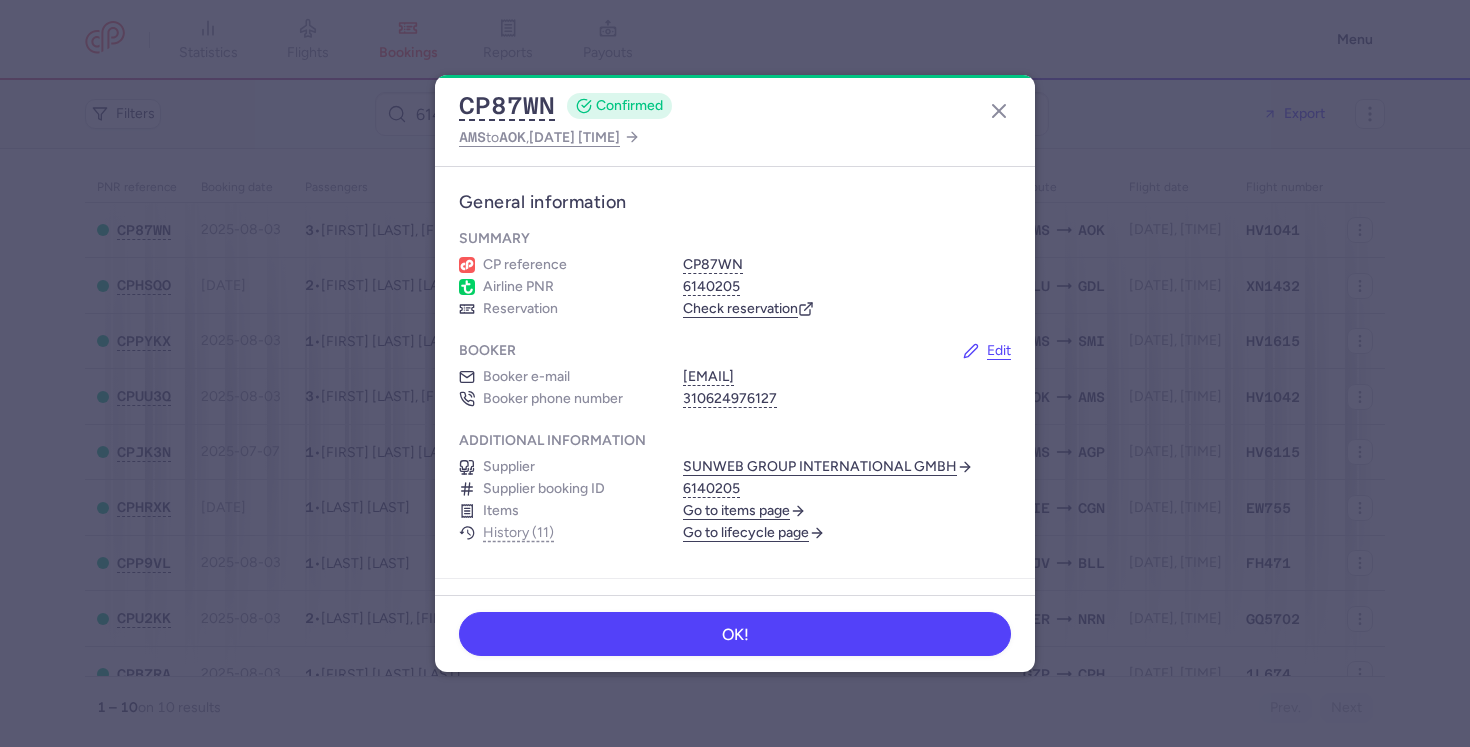 scroll, scrollTop: 0, scrollLeft: 0, axis: both 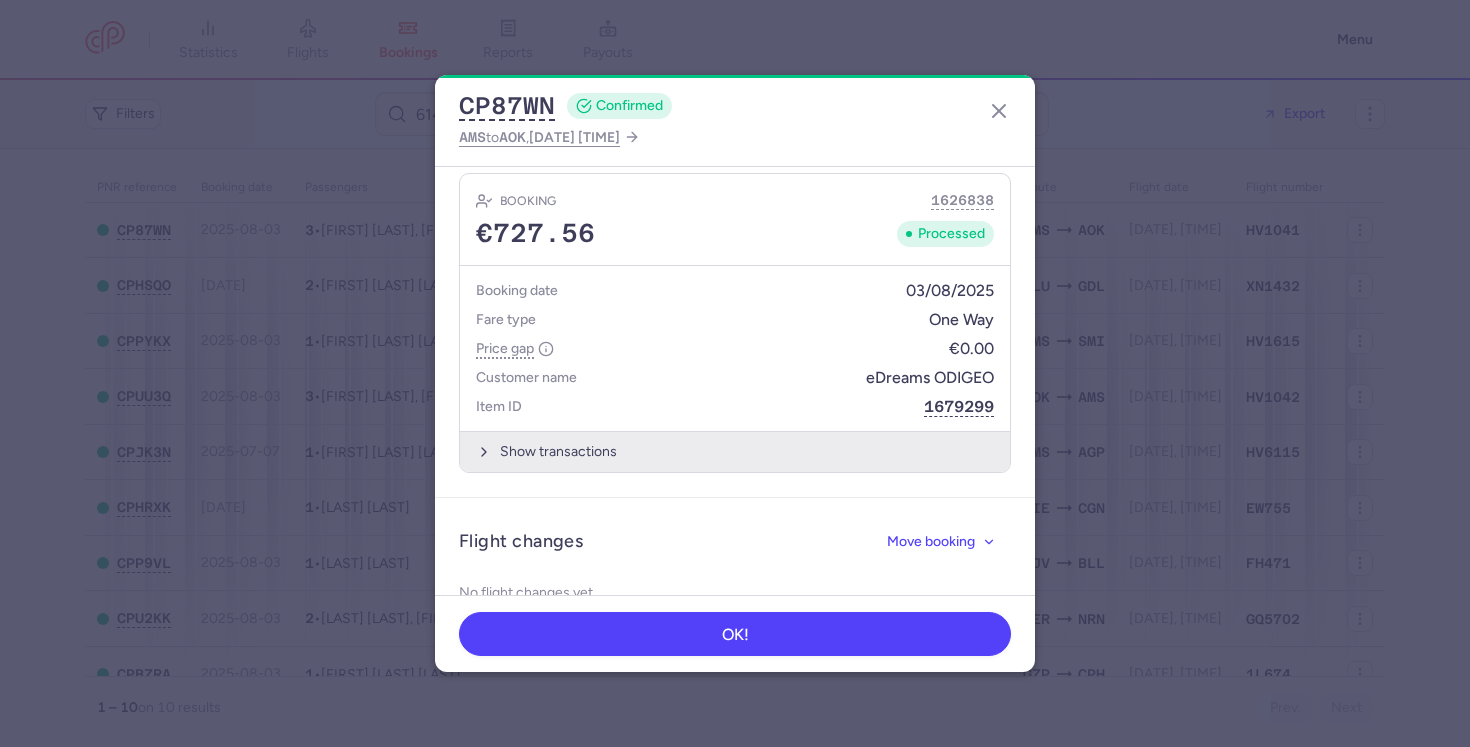 click on "Show transactions" at bounding box center [735, 451] 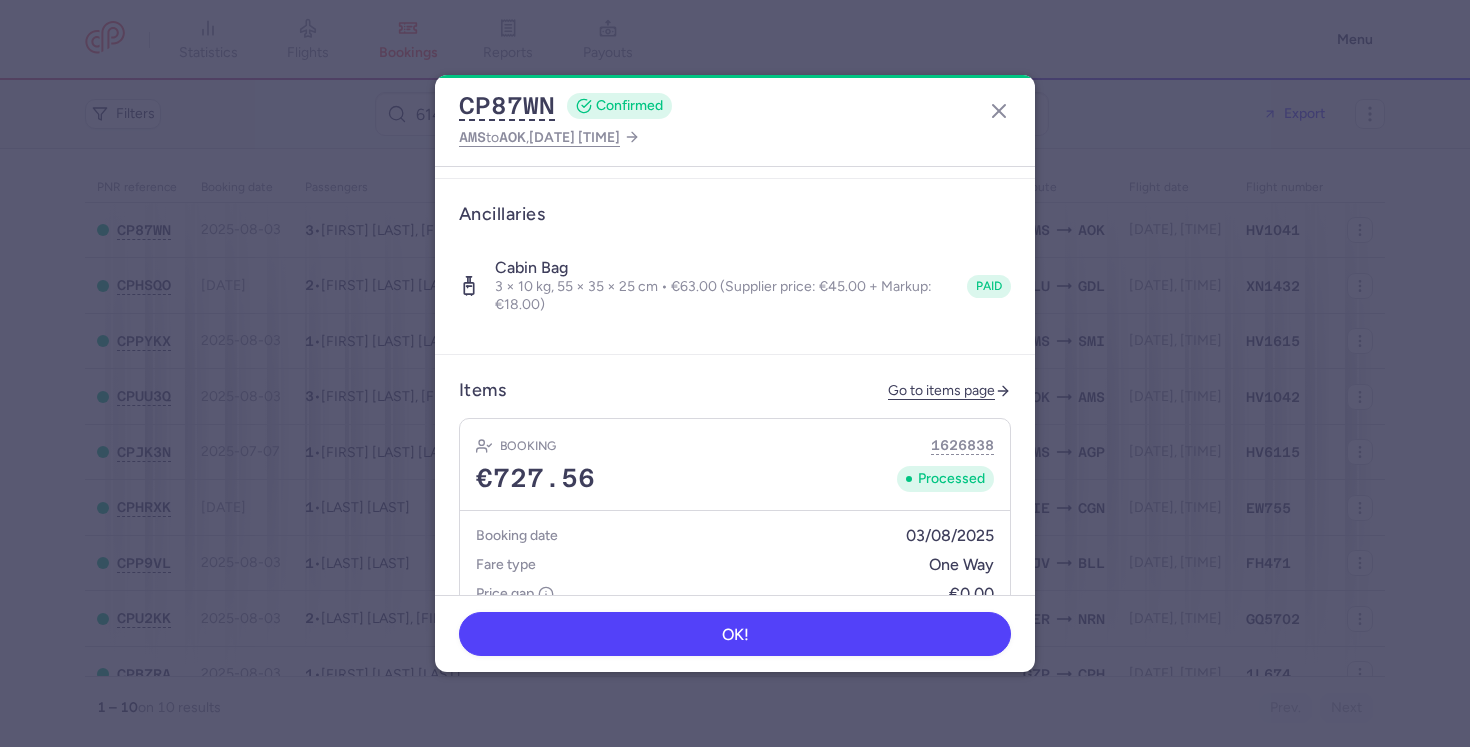 scroll, scrollTop: 700, scrollLeft: 0, axis: vertical 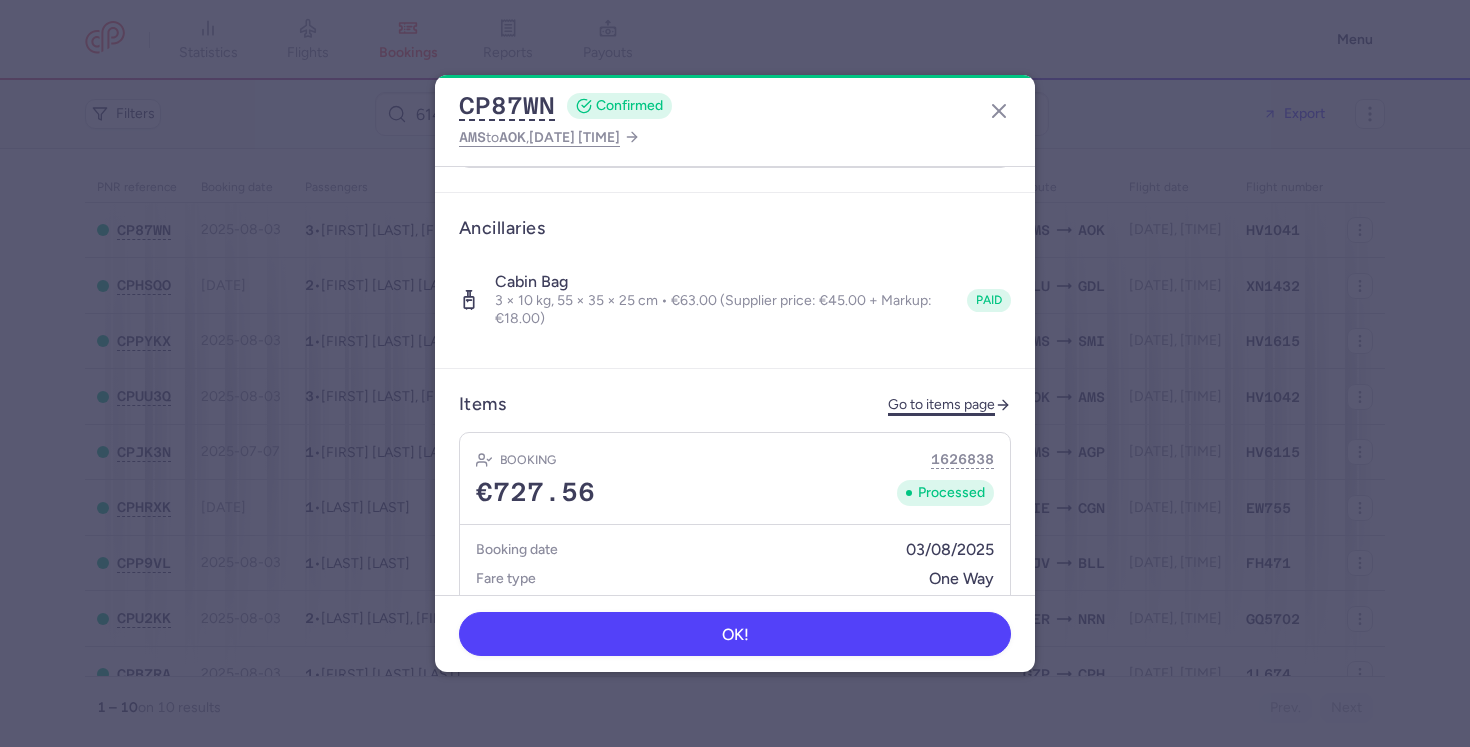 click on "Go to items page" 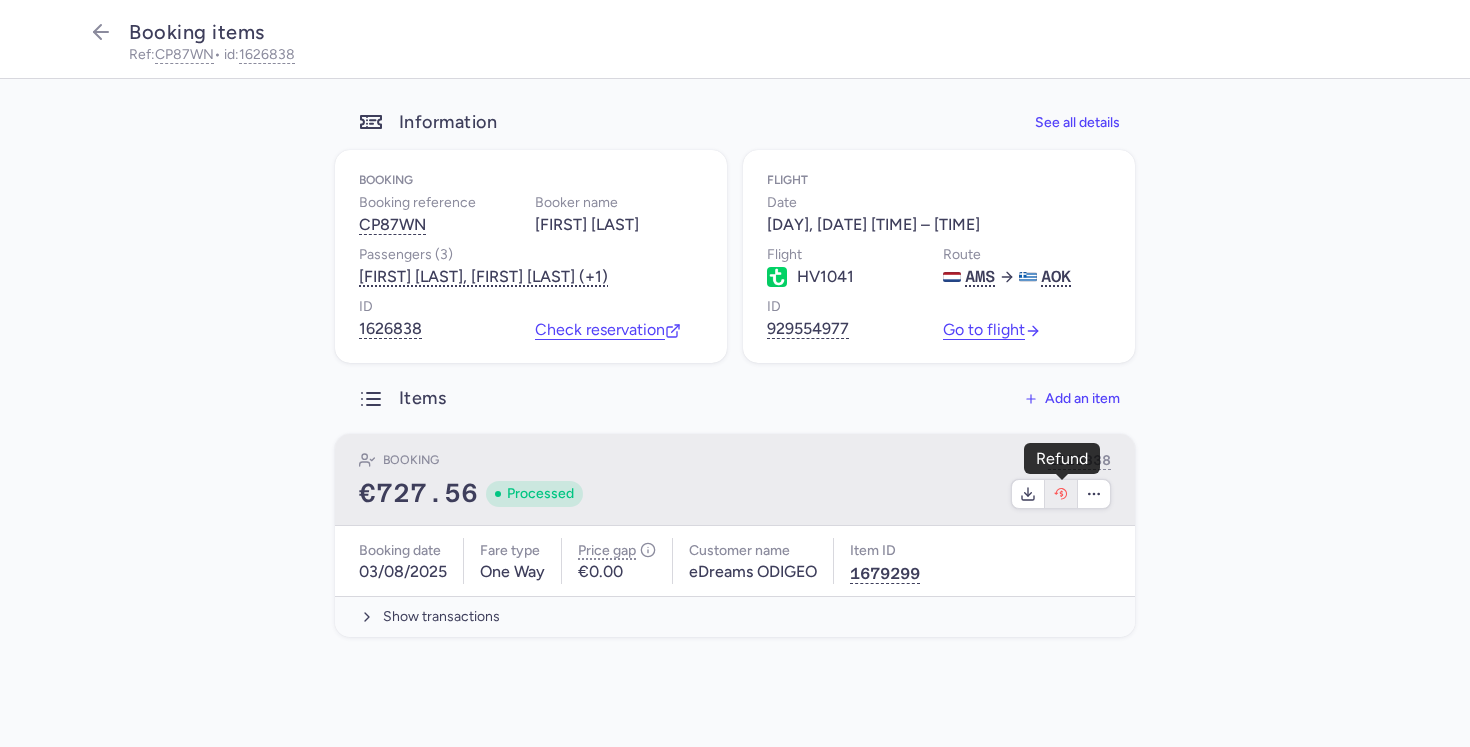 click 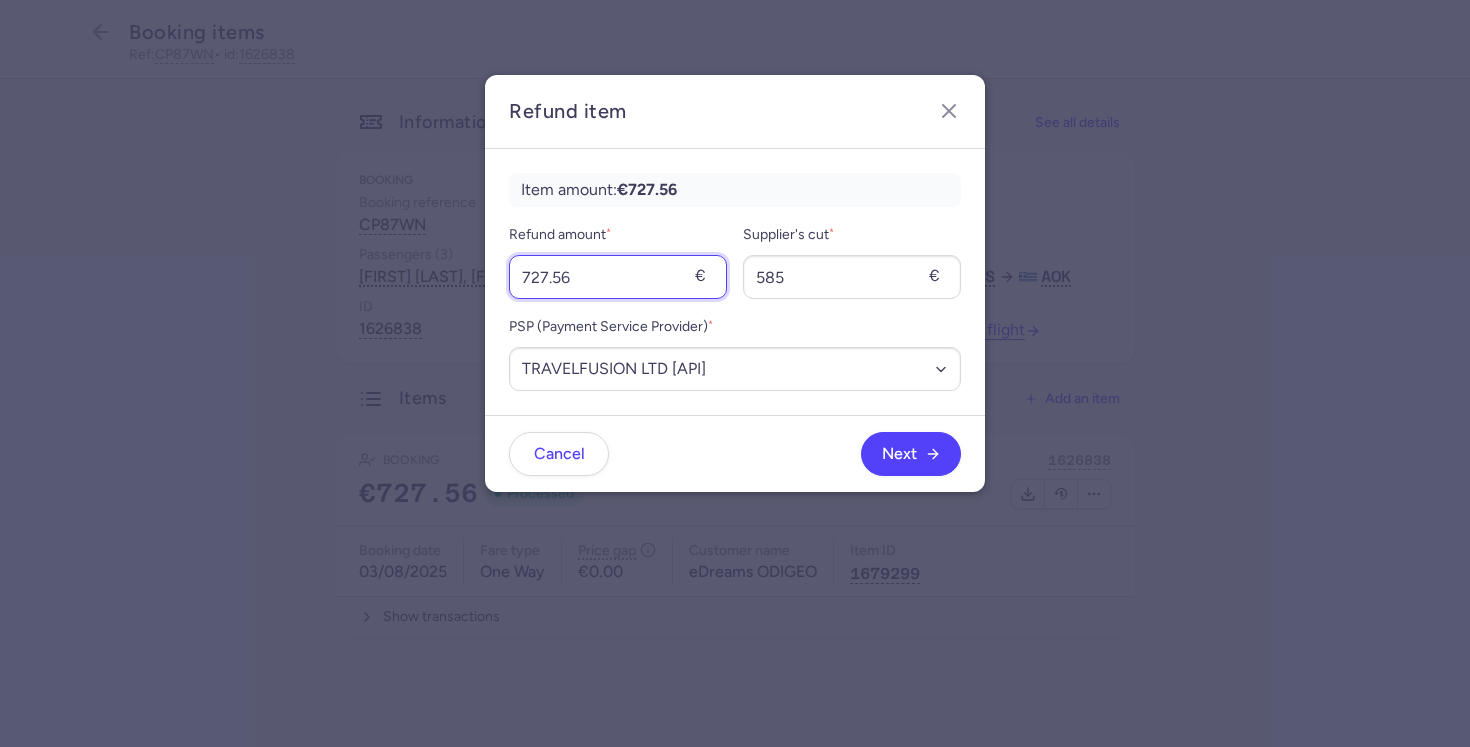 click on "727.56" at bounding box center [618, 277] 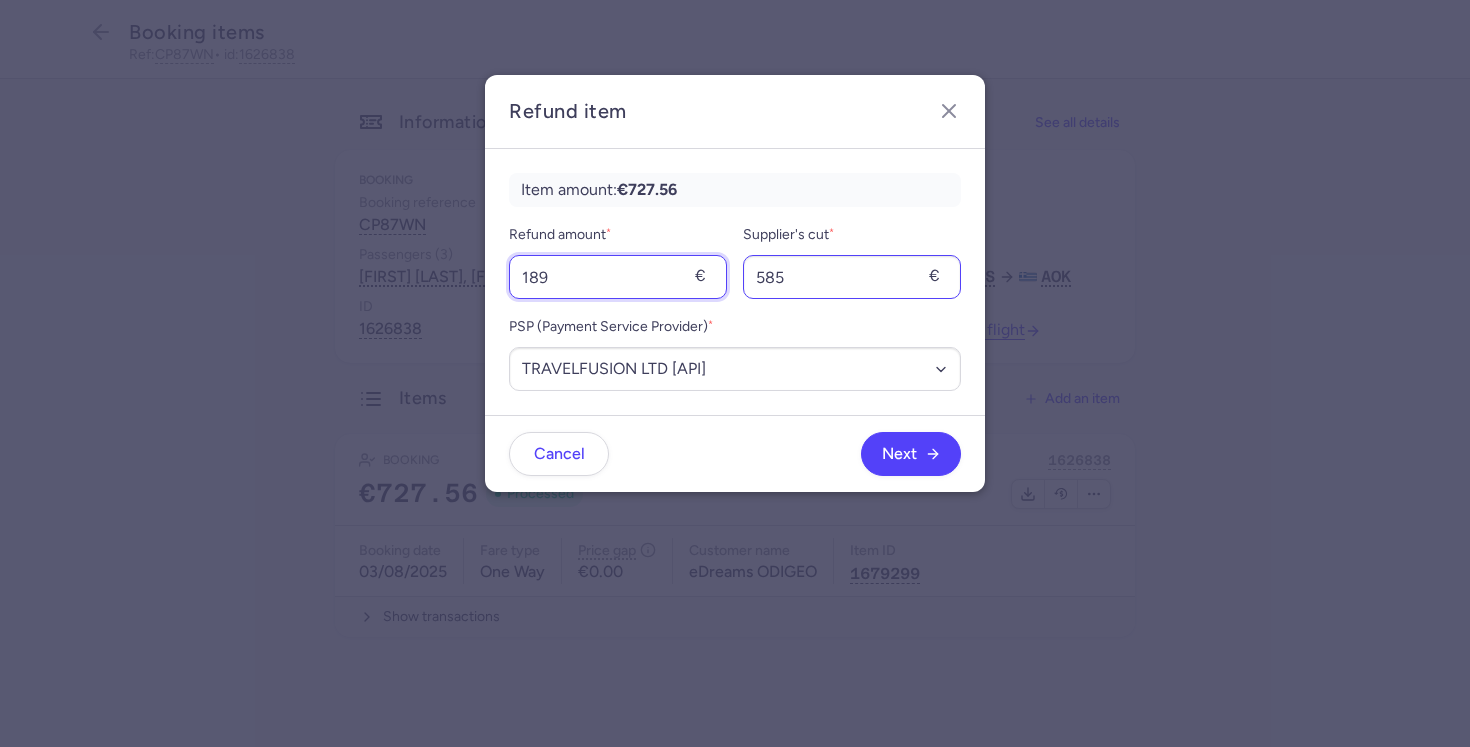 type on "189" 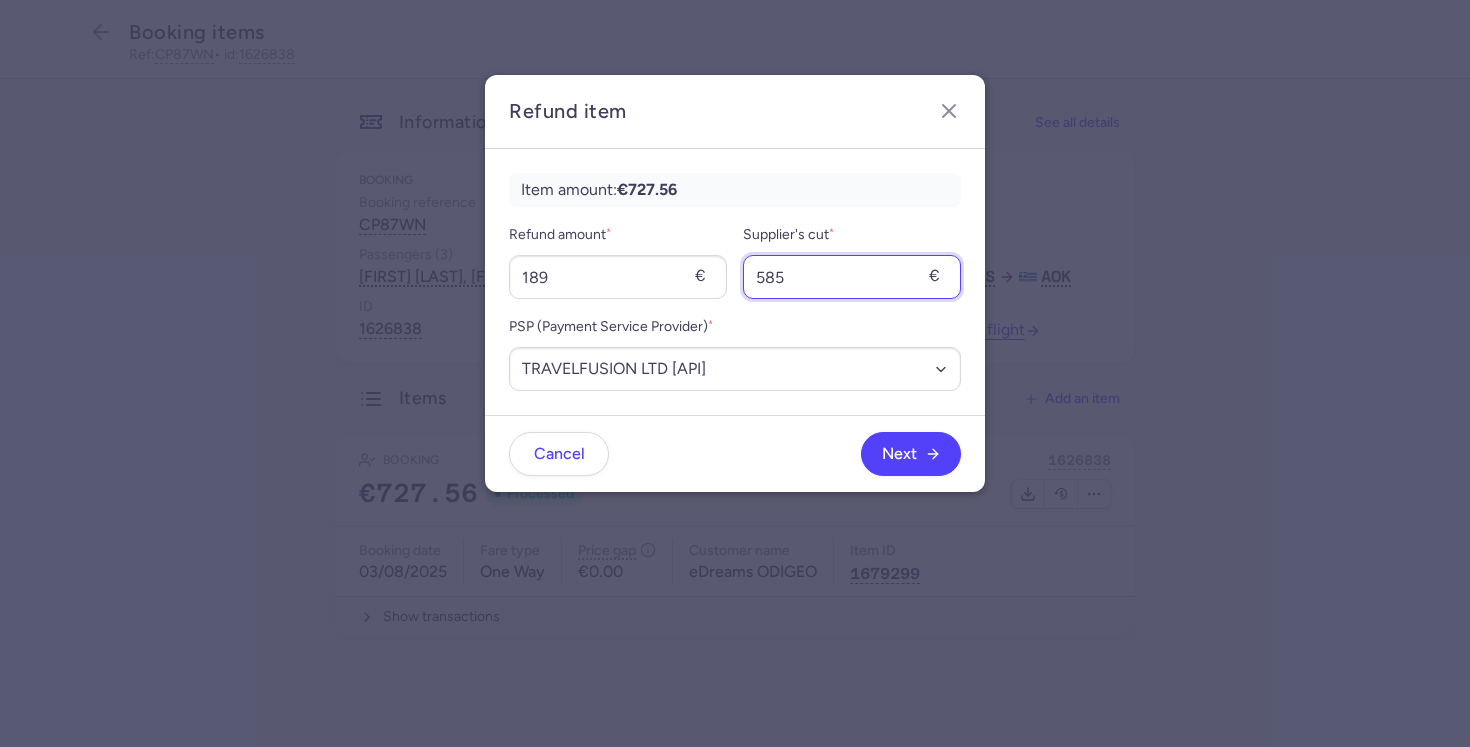 click on "585" at bounding box center (852, 277) 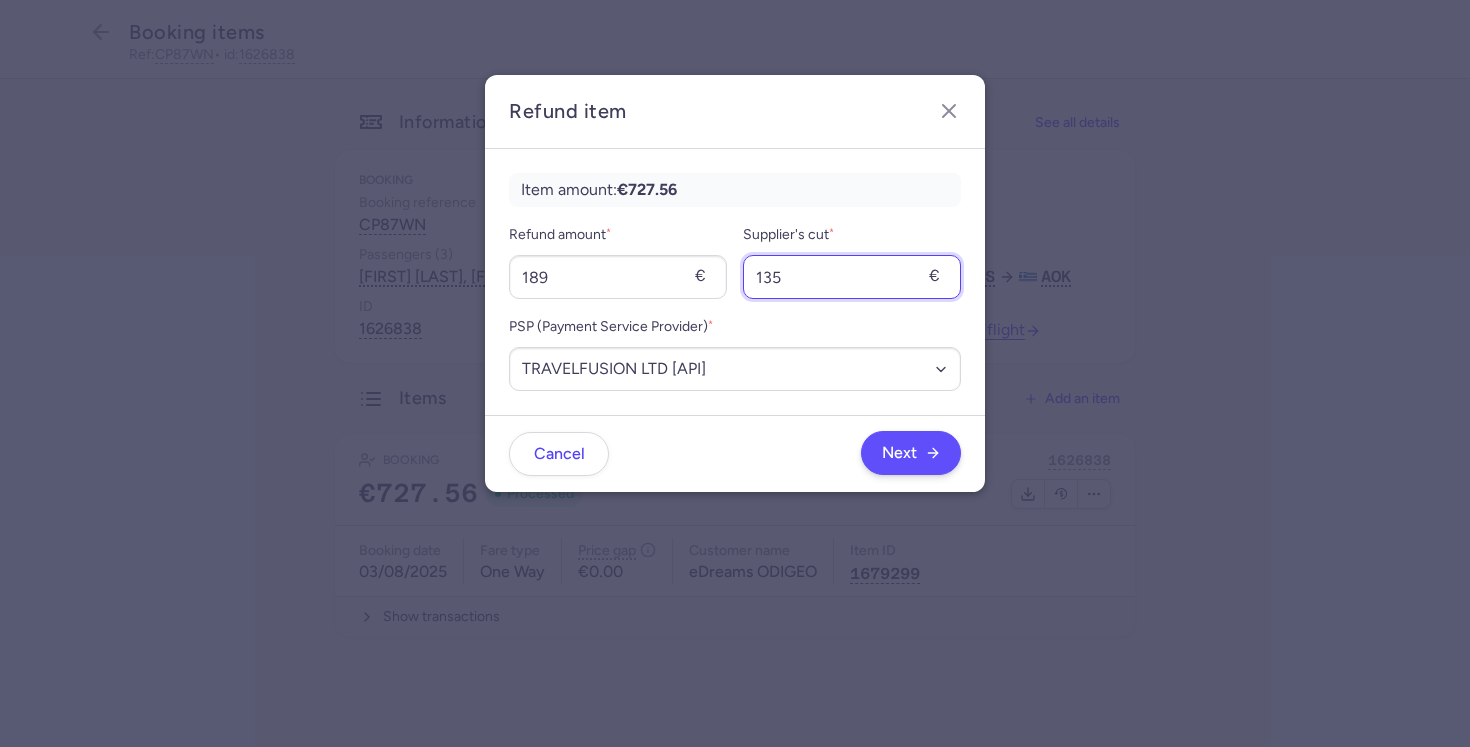 type on "135" 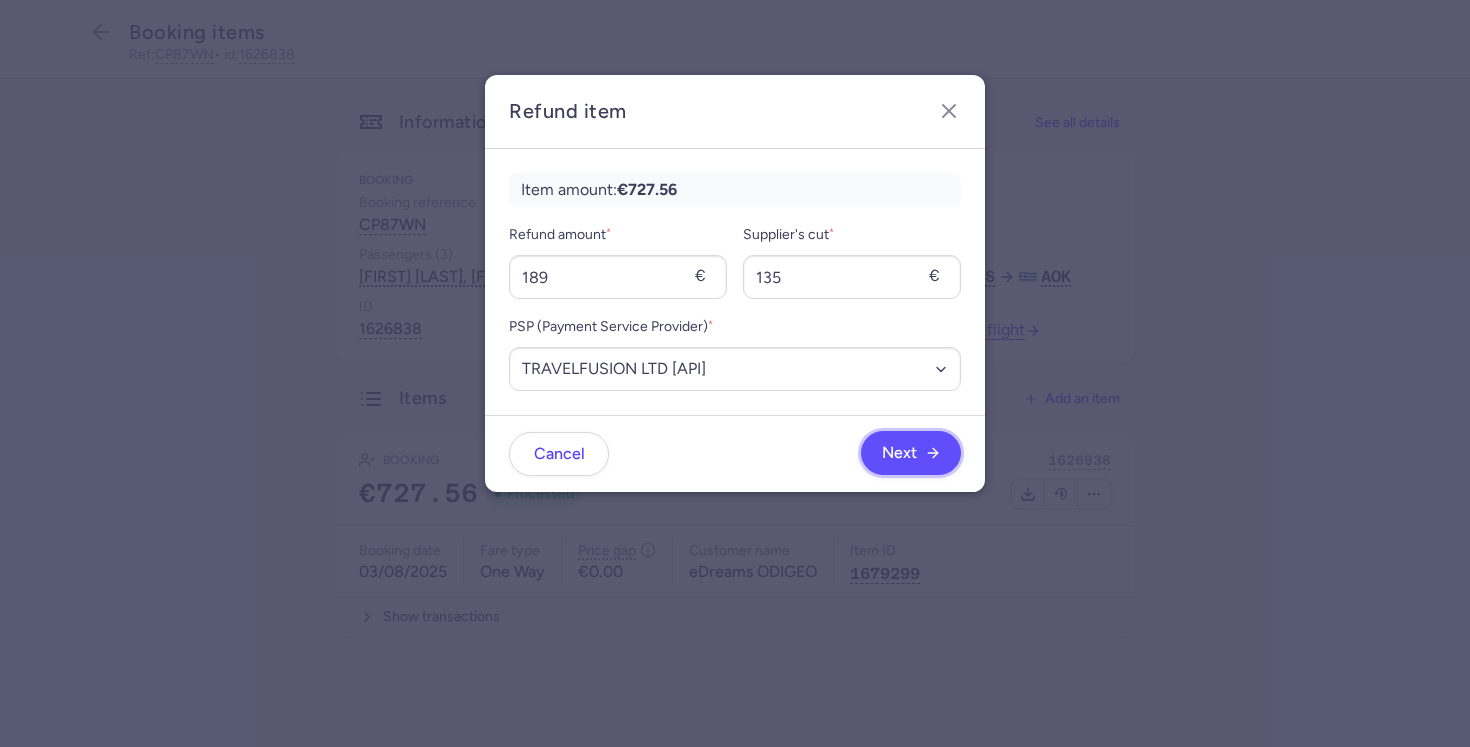 click on "Next" at bounding box center [899, 453] 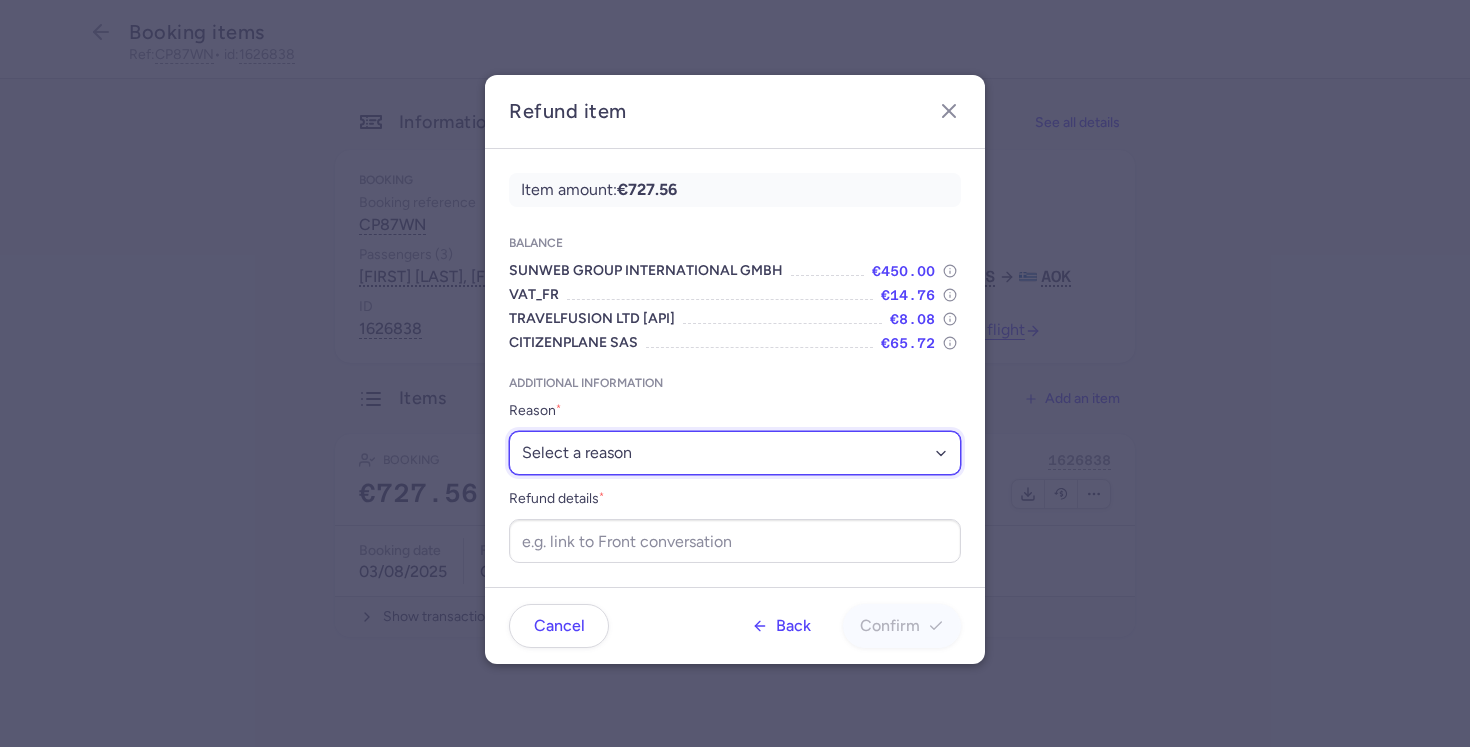 click on "Select a reason ✈️ Airline ceasing ops 💼 Ancillary issue 📄 APIS missing ⚙️ CitizenPlane error ⛔️ Denied boarding 🔁 Duplicate ❌ Flight canceled 🕵🏼‍♂️ Fraud 🎁 Goodwill 🎫 Goodwill allowance 🙃 Other 💺 Overbooking 💸 Refund with penalty 🙅 Schedule change not accepted 🤕 Supplier error 💵 Tax refund ❓ Unconfirmed booking" at bounding box center (735, 453) 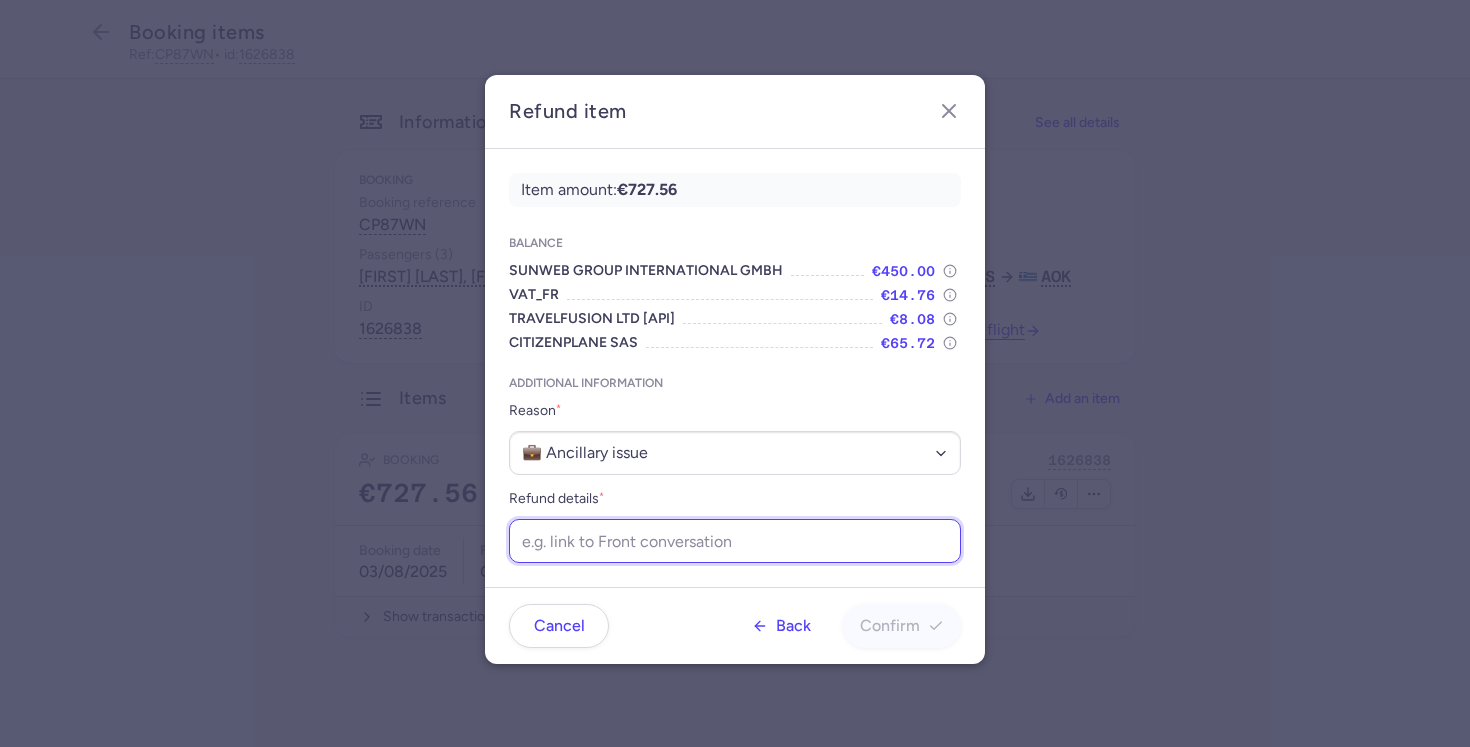 click on "Refund details  *" at bounding box center (735, 541) 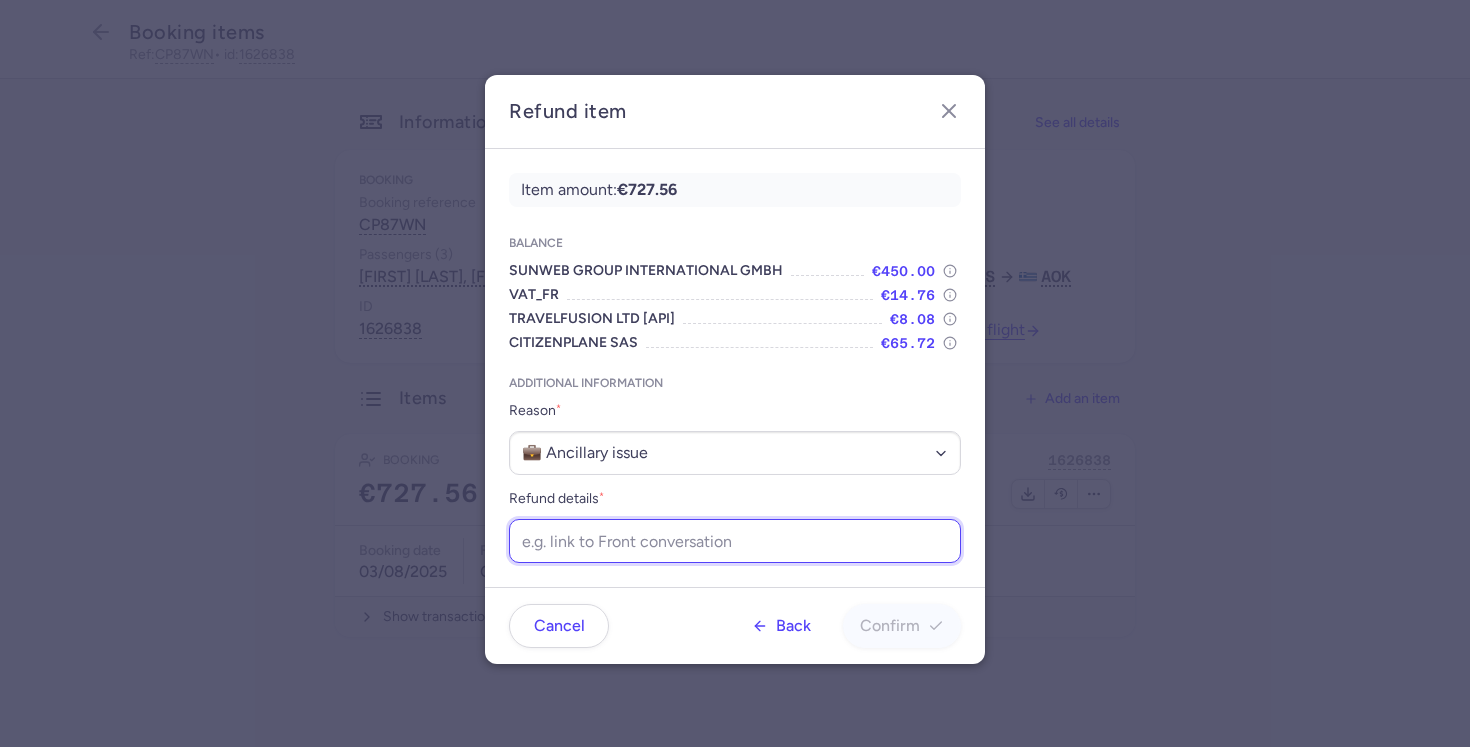 type on "supp can't add cabin bag" 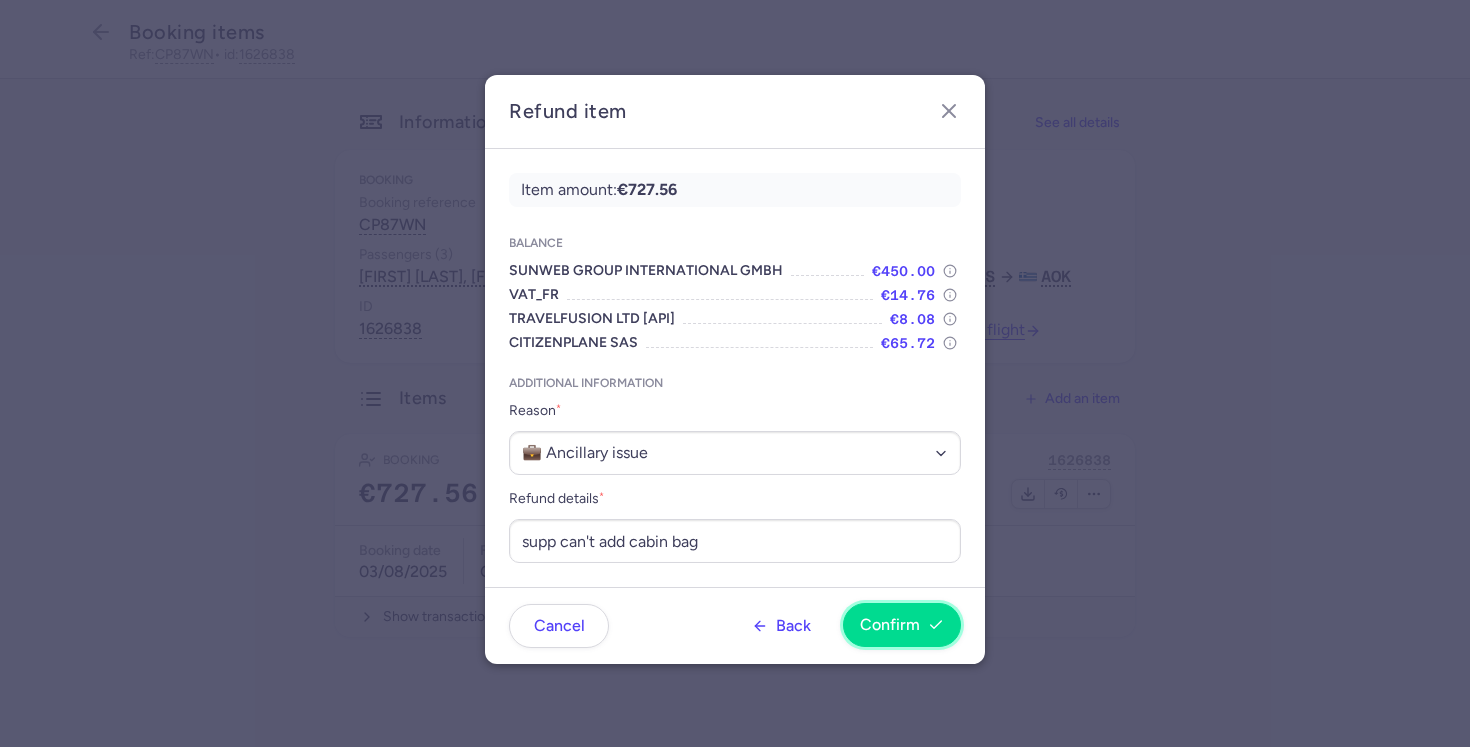click on "Confirm" at bounding box center [902, 625] 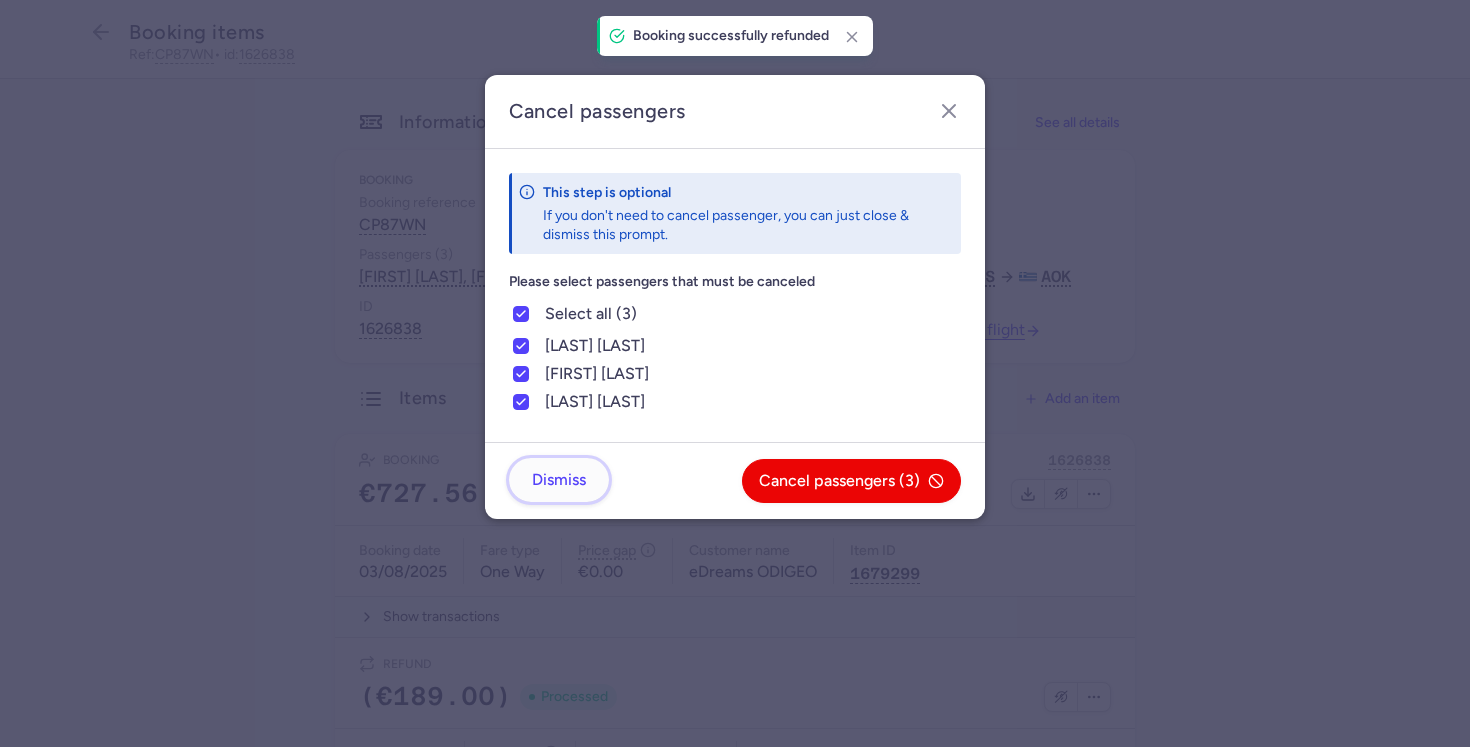 click on "Dismiss" at bounding box center (559, 480) 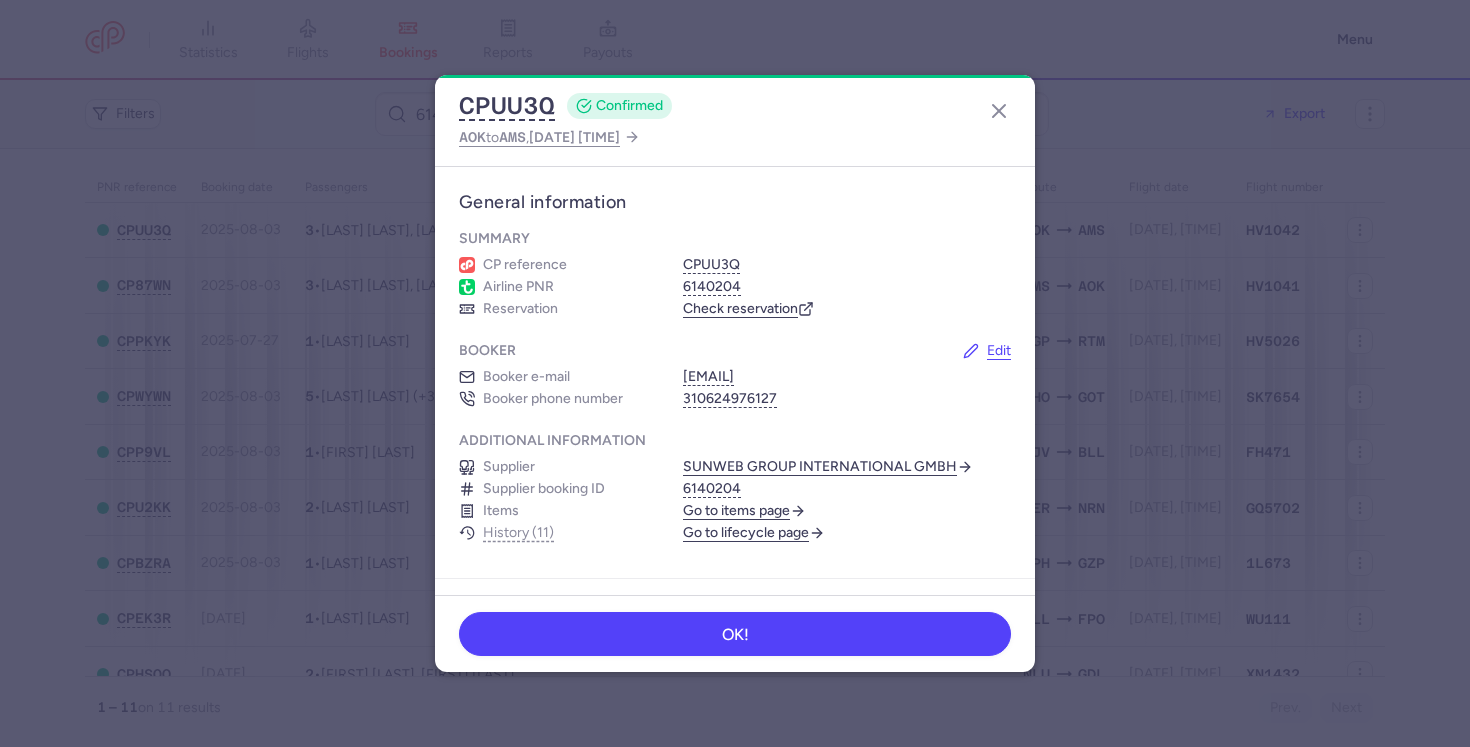 scroll, scrollTop: 0, scrollLeft: 0, axis: both 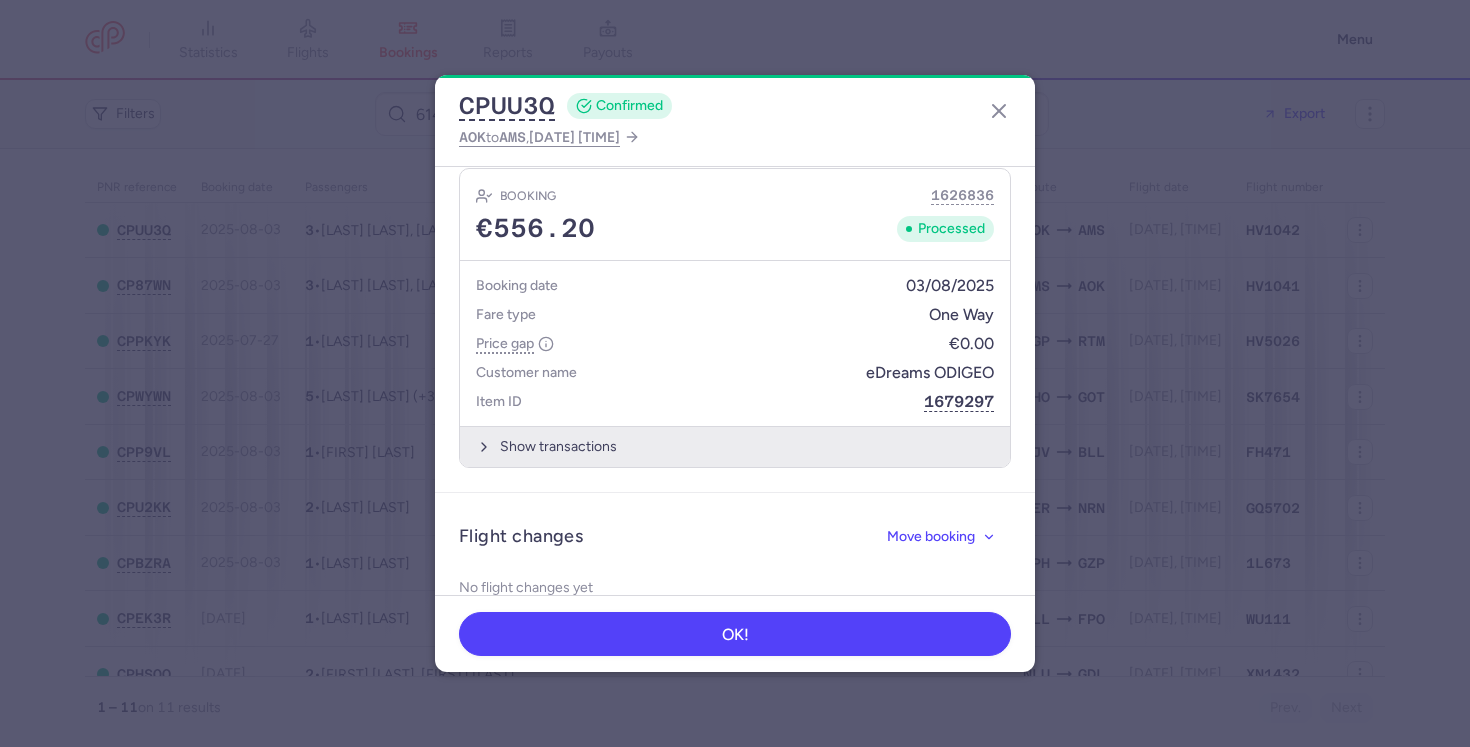 click on "Show transactions" at bounding box center (735, 446) 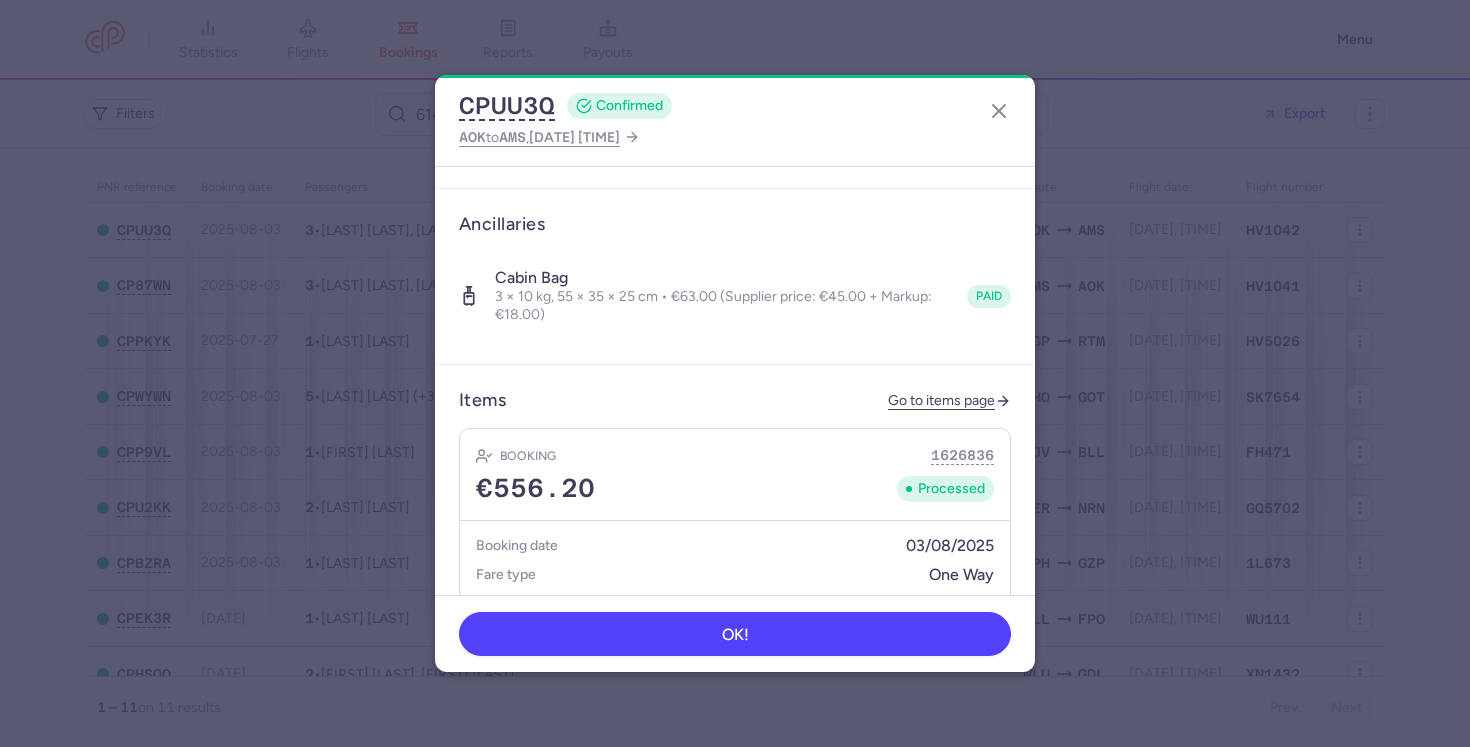 scroll, scrollTop: 625, scrollLeft: 0, axis: vertical 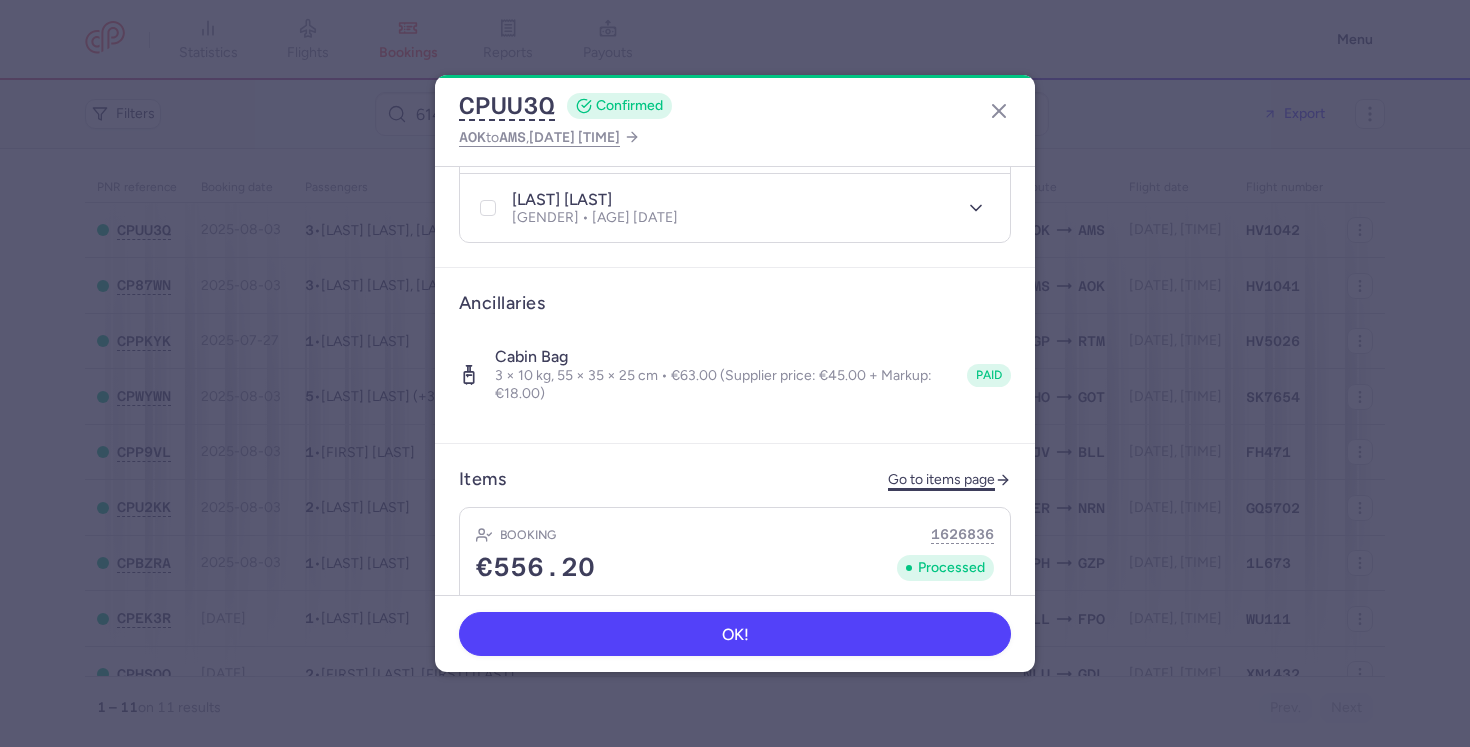 click on "Go to items page" 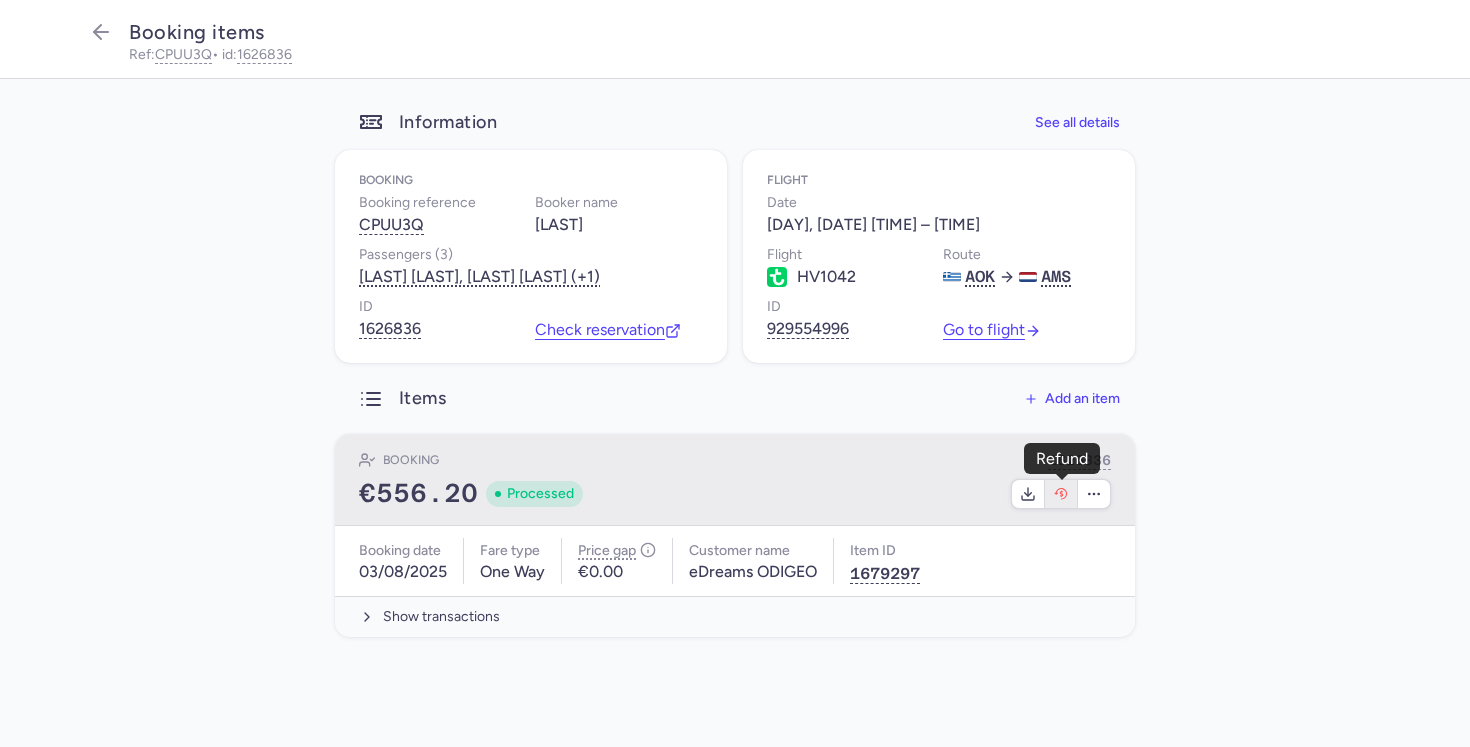 click 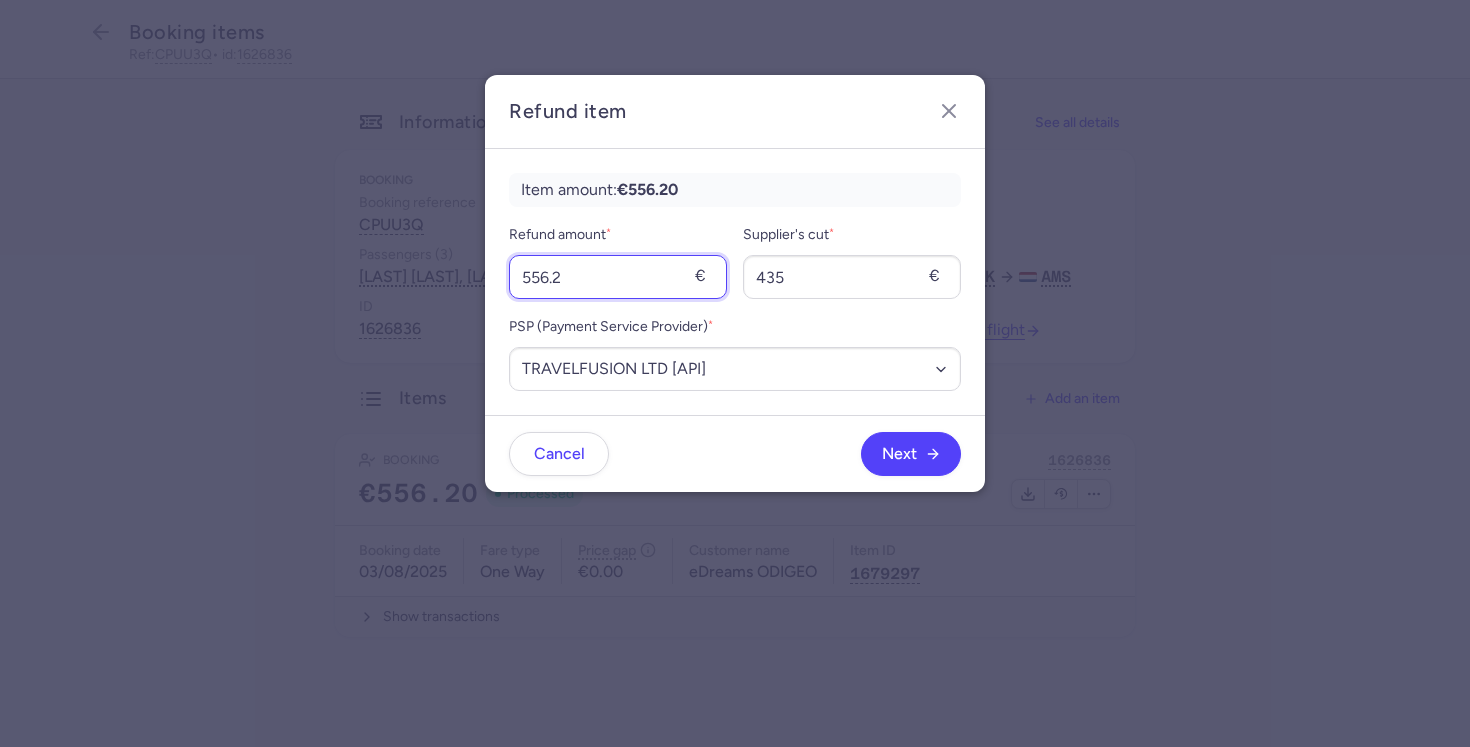 click on "556.2" at bounding box center (618, 277) 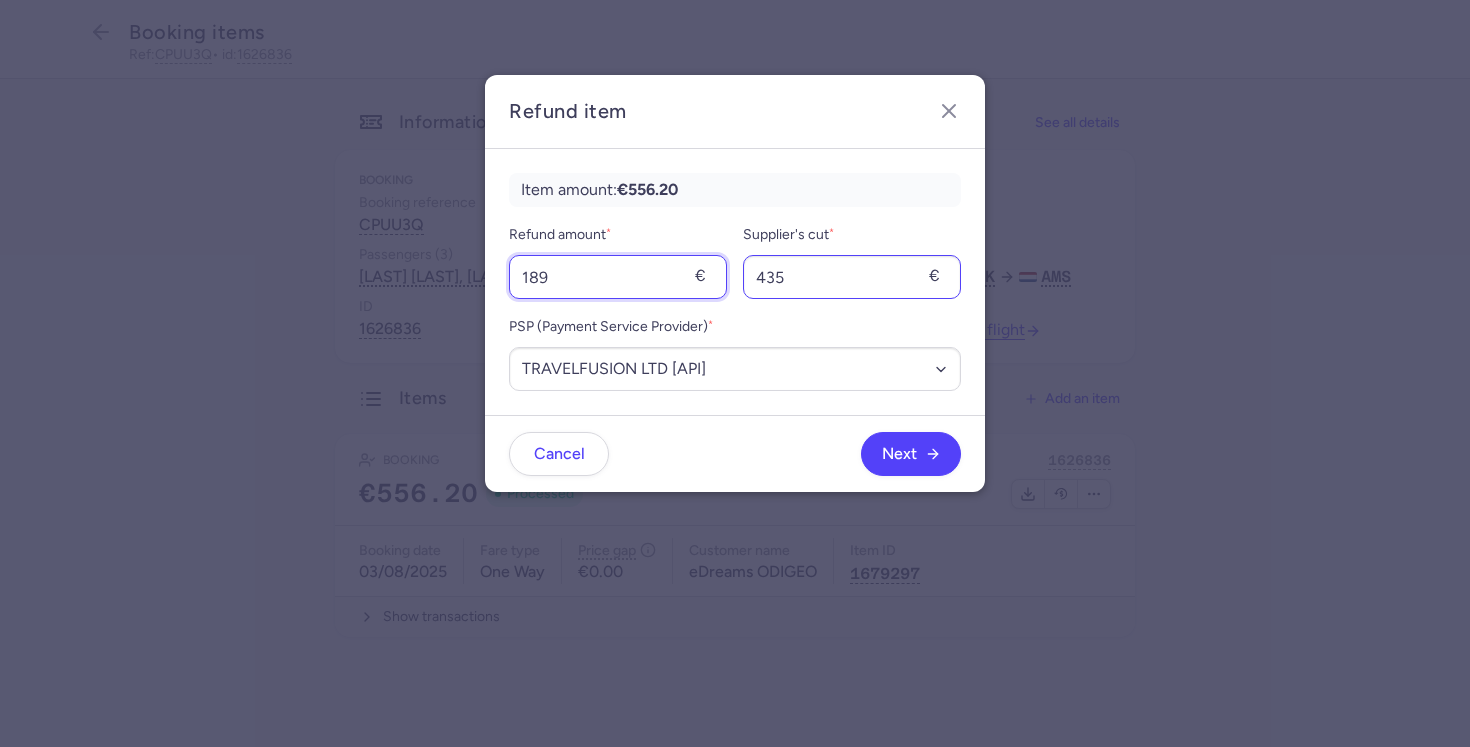 type on "189" 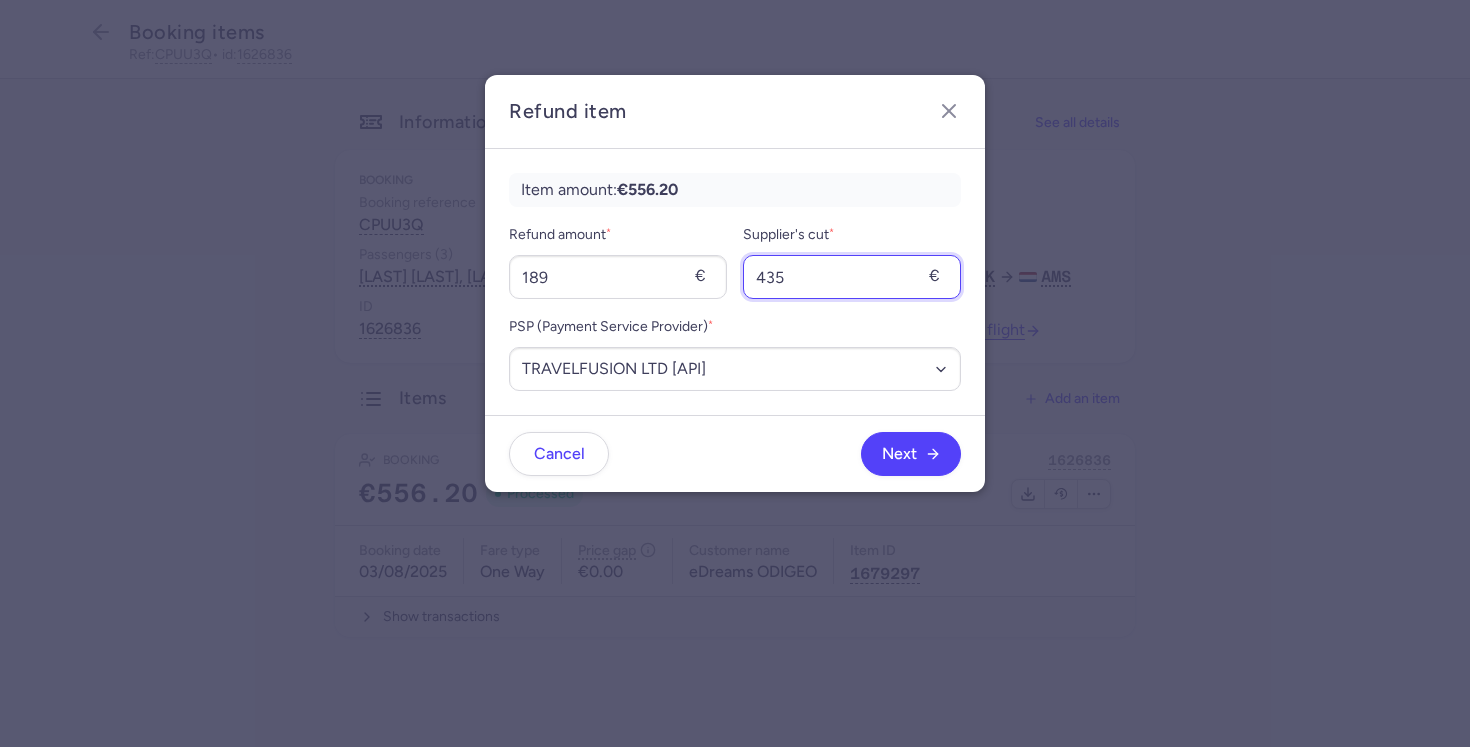 click on "435" at bounding box center (852, 277) 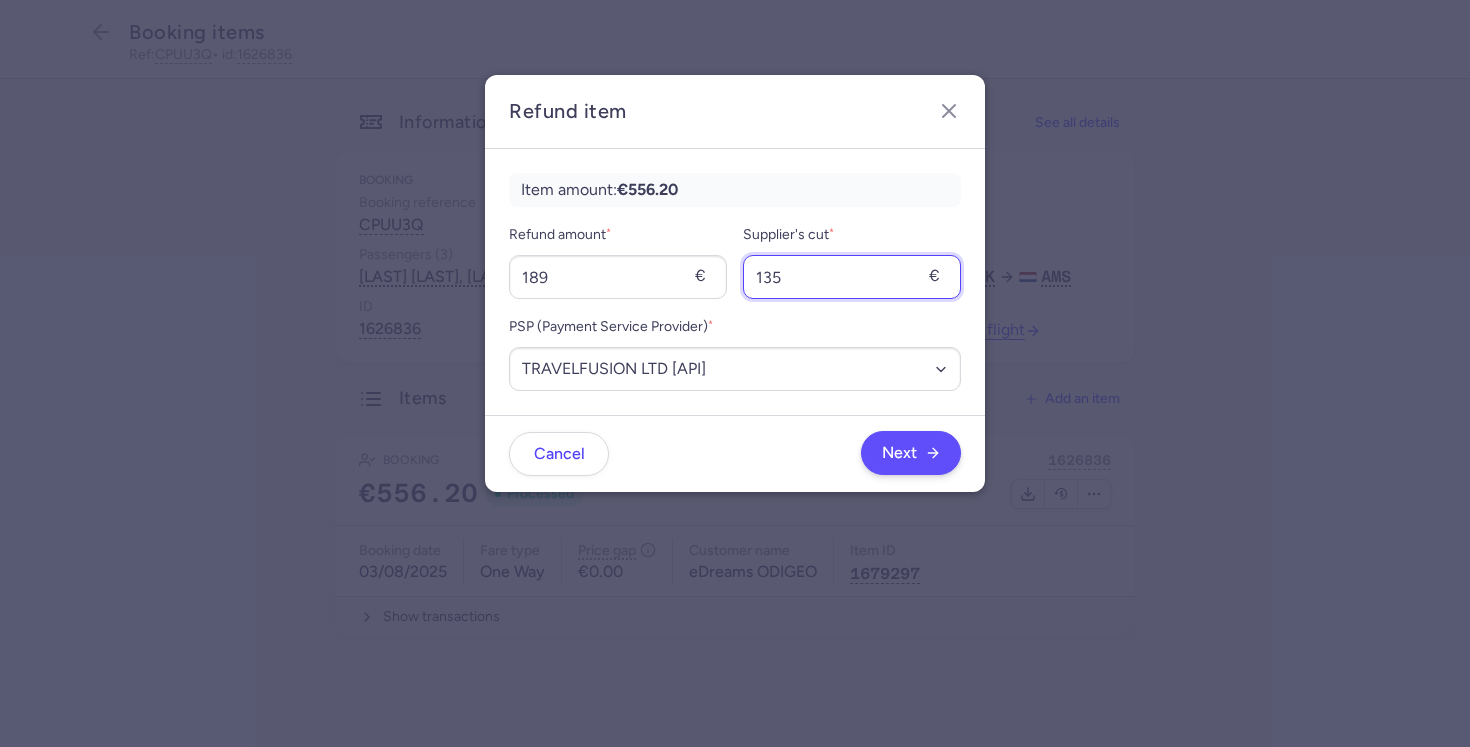 type on "135" 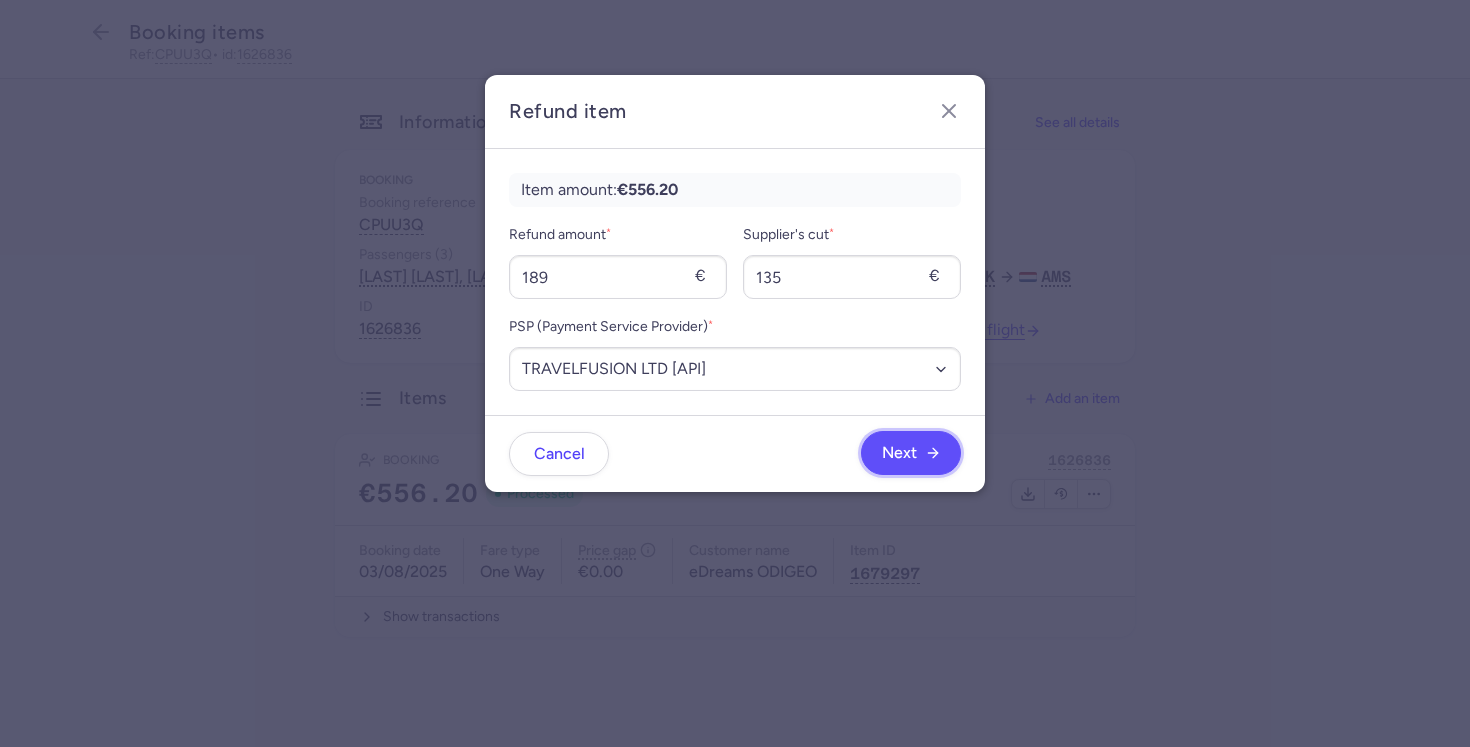 click on "Next" at bounding box center [911, 453] 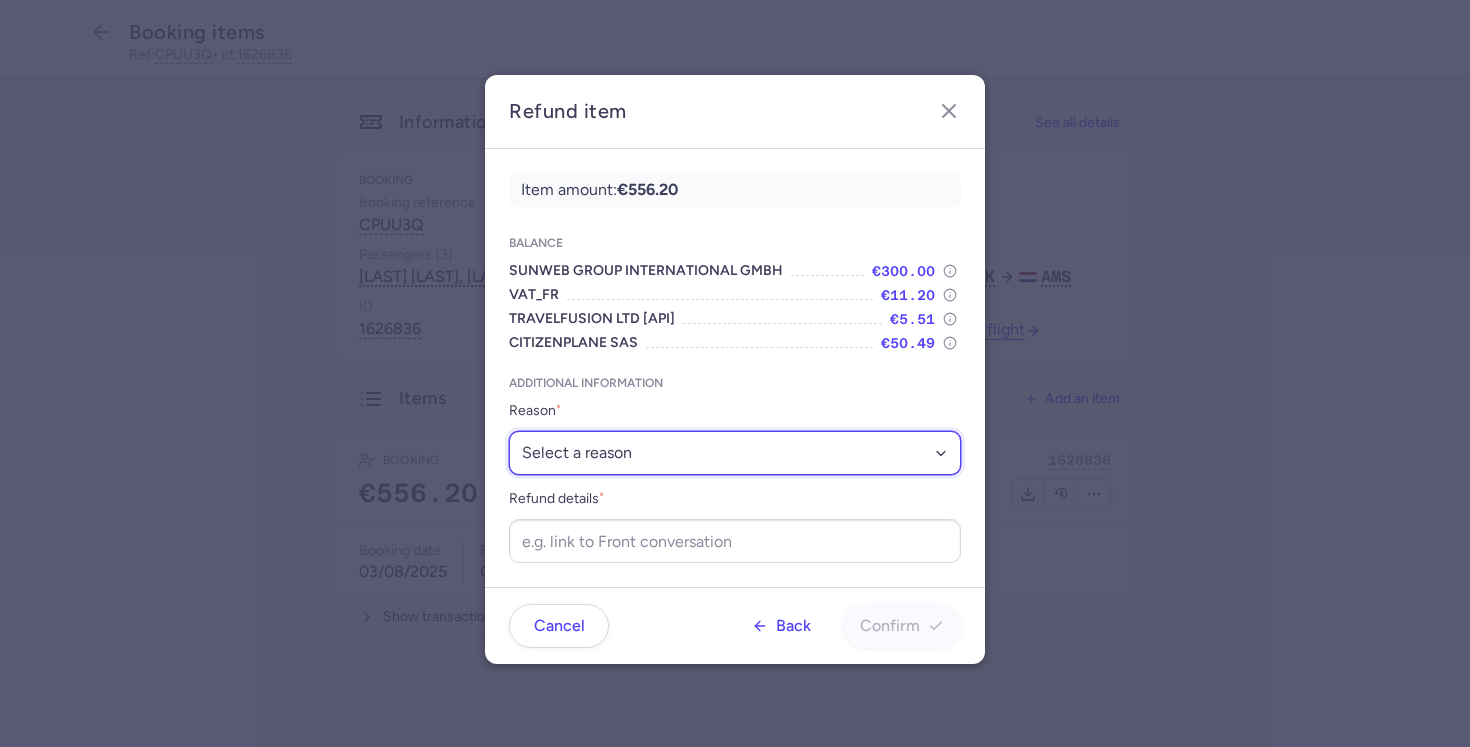 click on "Select a reason ✈️ Airline ceasing ops 💼 Ancillary issue 📄 APIS missing ⚙️ CitizenPlane error ⛔️ Denied boarding 🔁 Duplicate ❌ Flight canceled 🕵🏼‍♂️ Fraud 🎁 Goodwill 🎫 Goodwill allowance 🙃 Other 💺 Overbooking 💸 Refund with penalty 🙅 Schedule change not accepted 🤕 Supplier error 💵 Tax refund ❓ Unconfirmed booking" at bounding box center (735, 453) 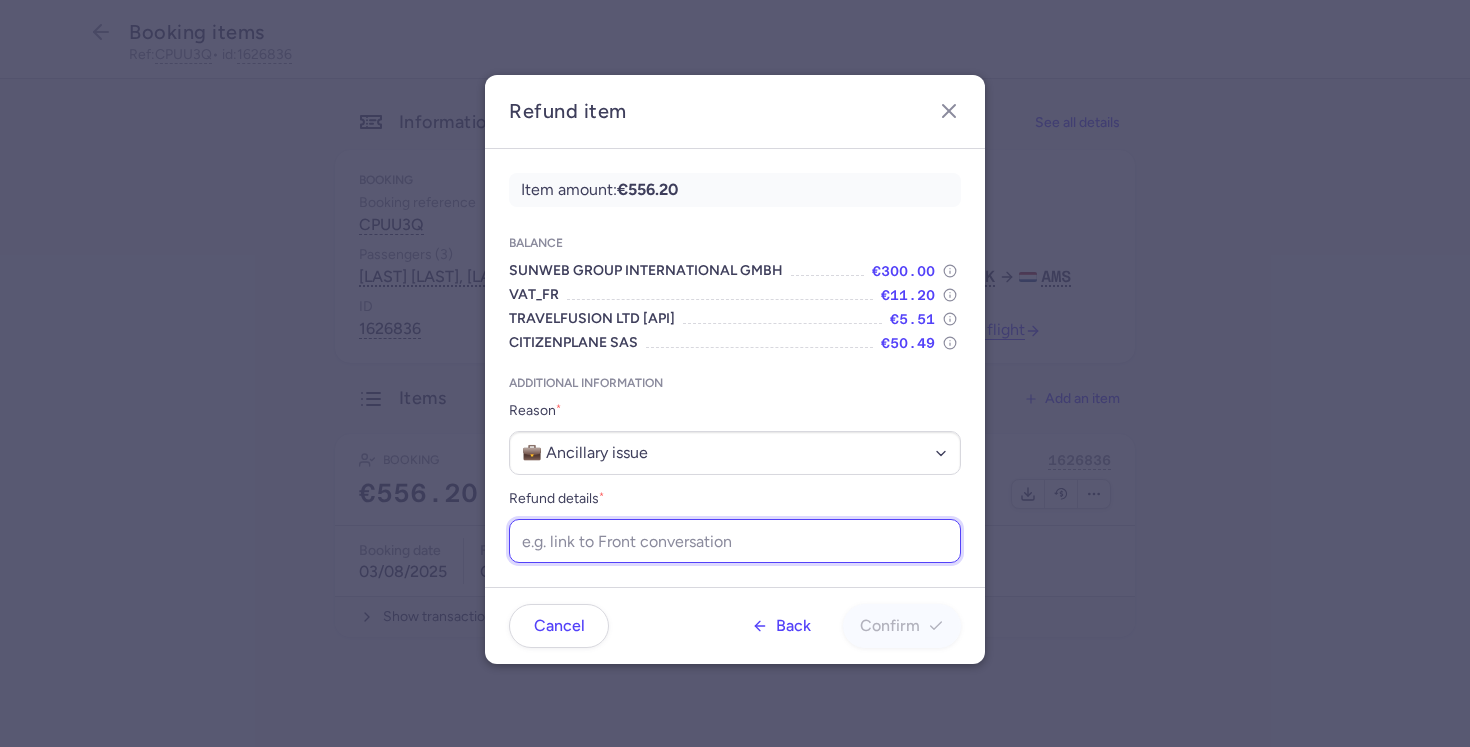 click on "Refund details  *" at bounding box center (735, 541) 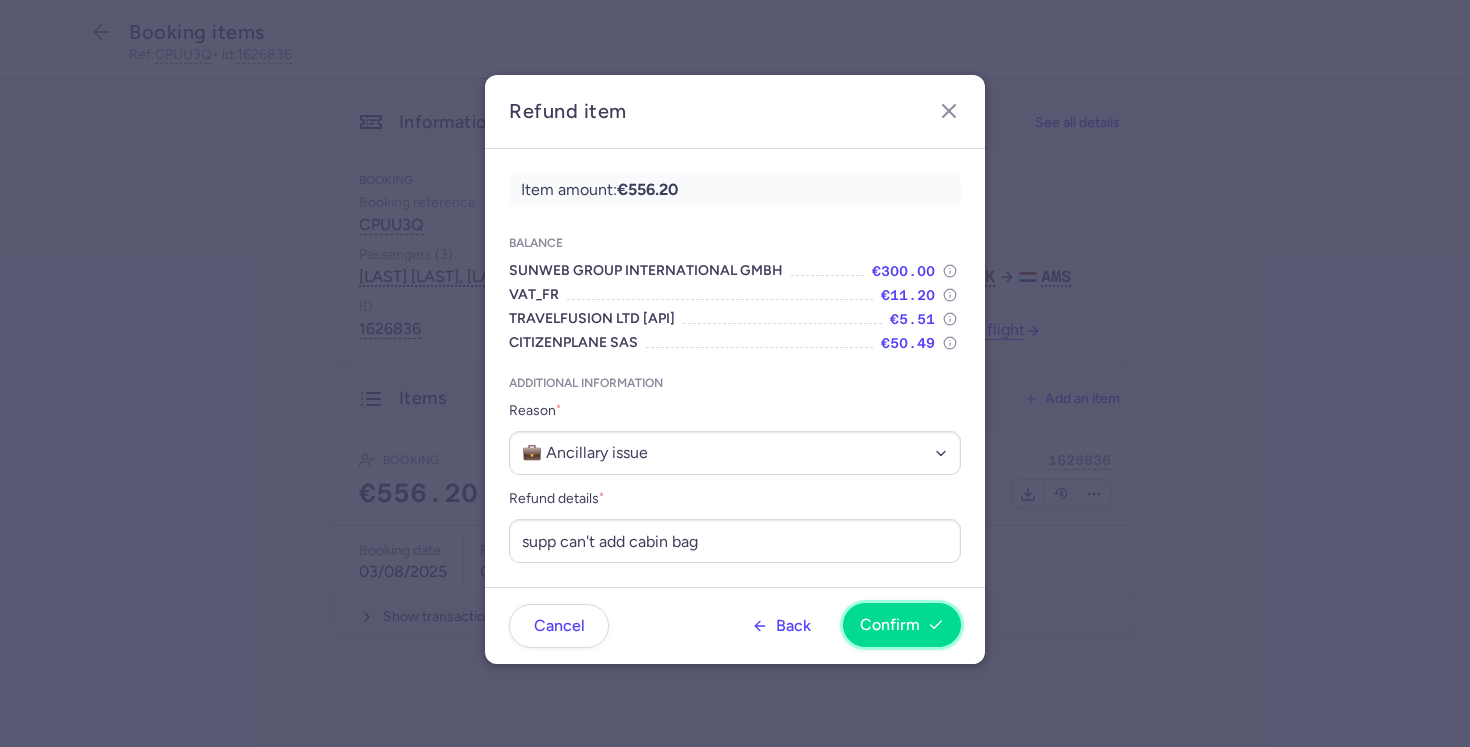 click on "Confirm" at bounding box center (890, 625) 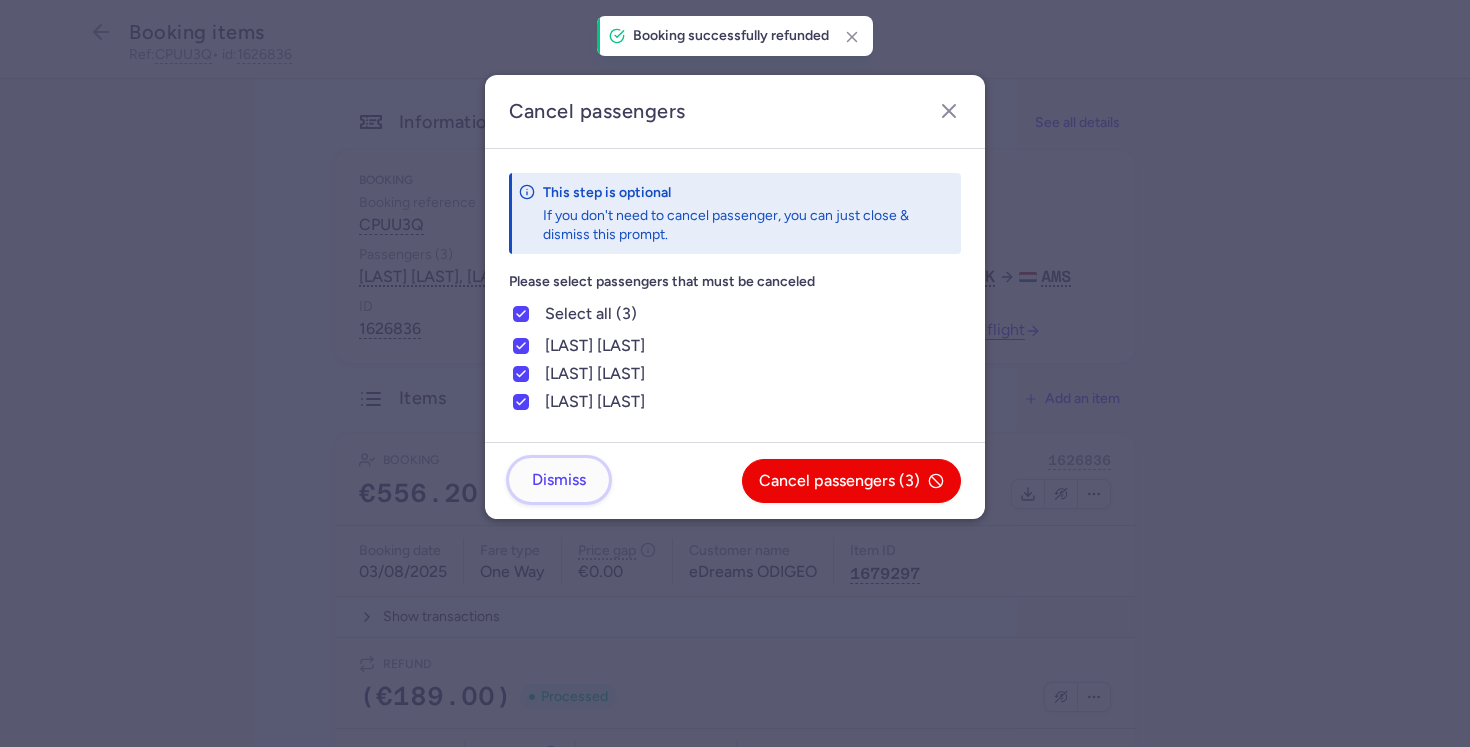 click on "Dismiss" at bounding box center [559, 480] 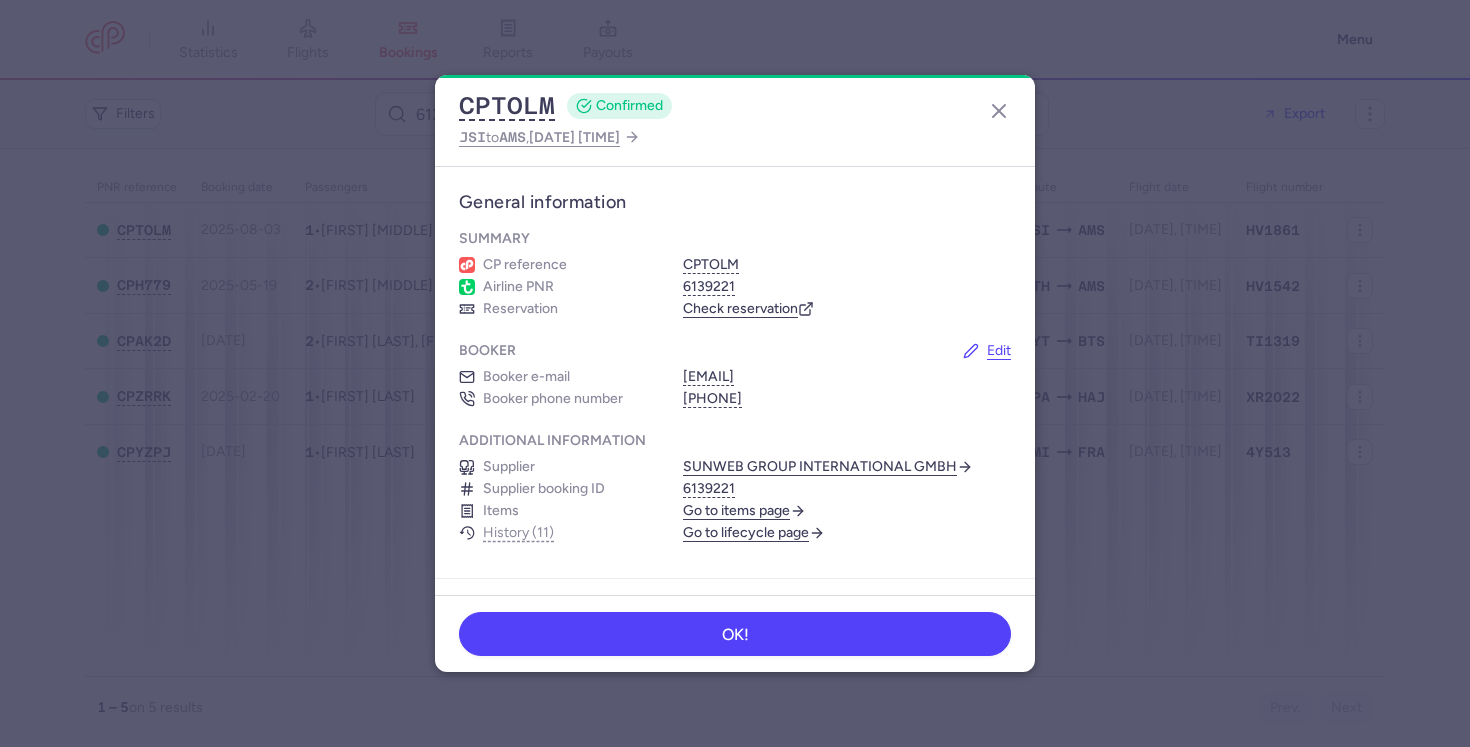 scroll, scrollTop: 0, scrollLeft: 0, axis: both 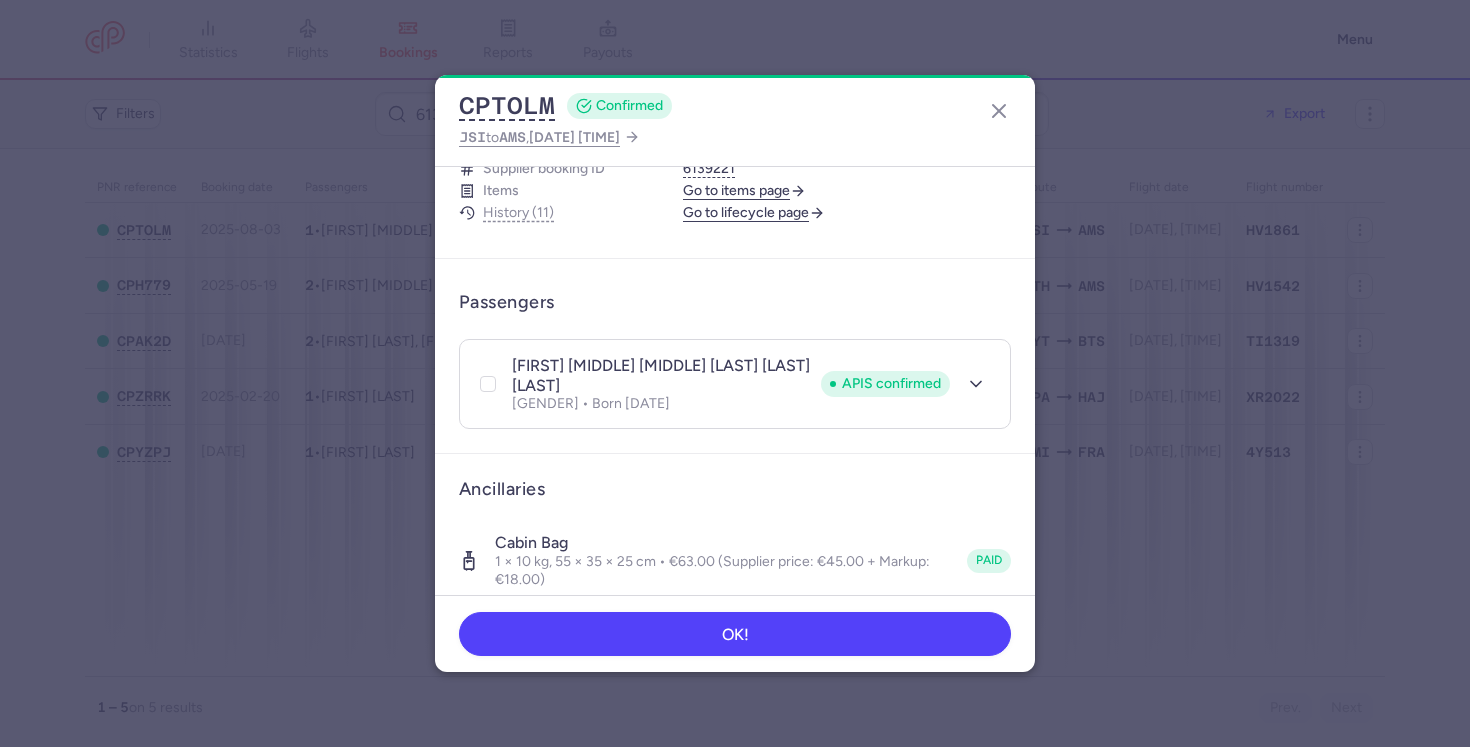 click on "Go to items page" at bounding box center (744, 191) 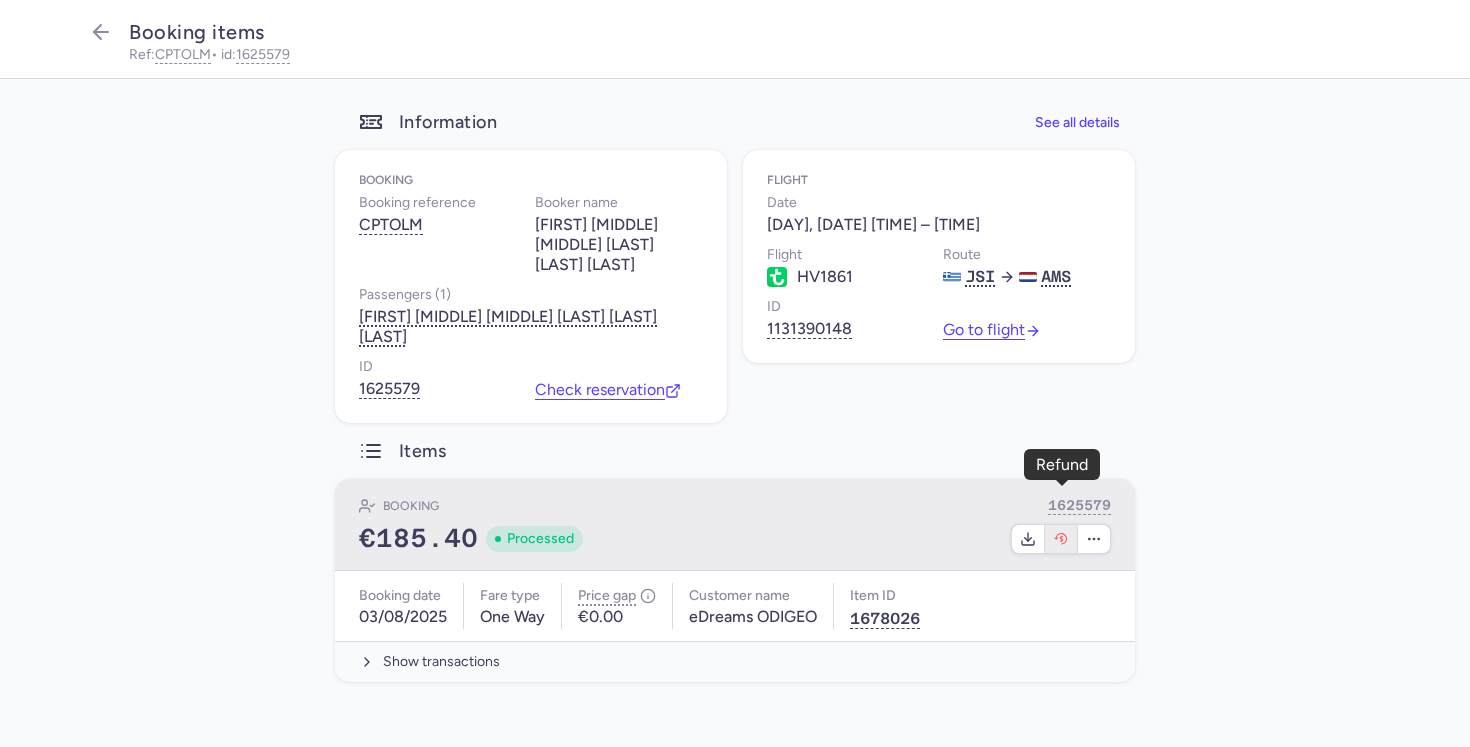 click 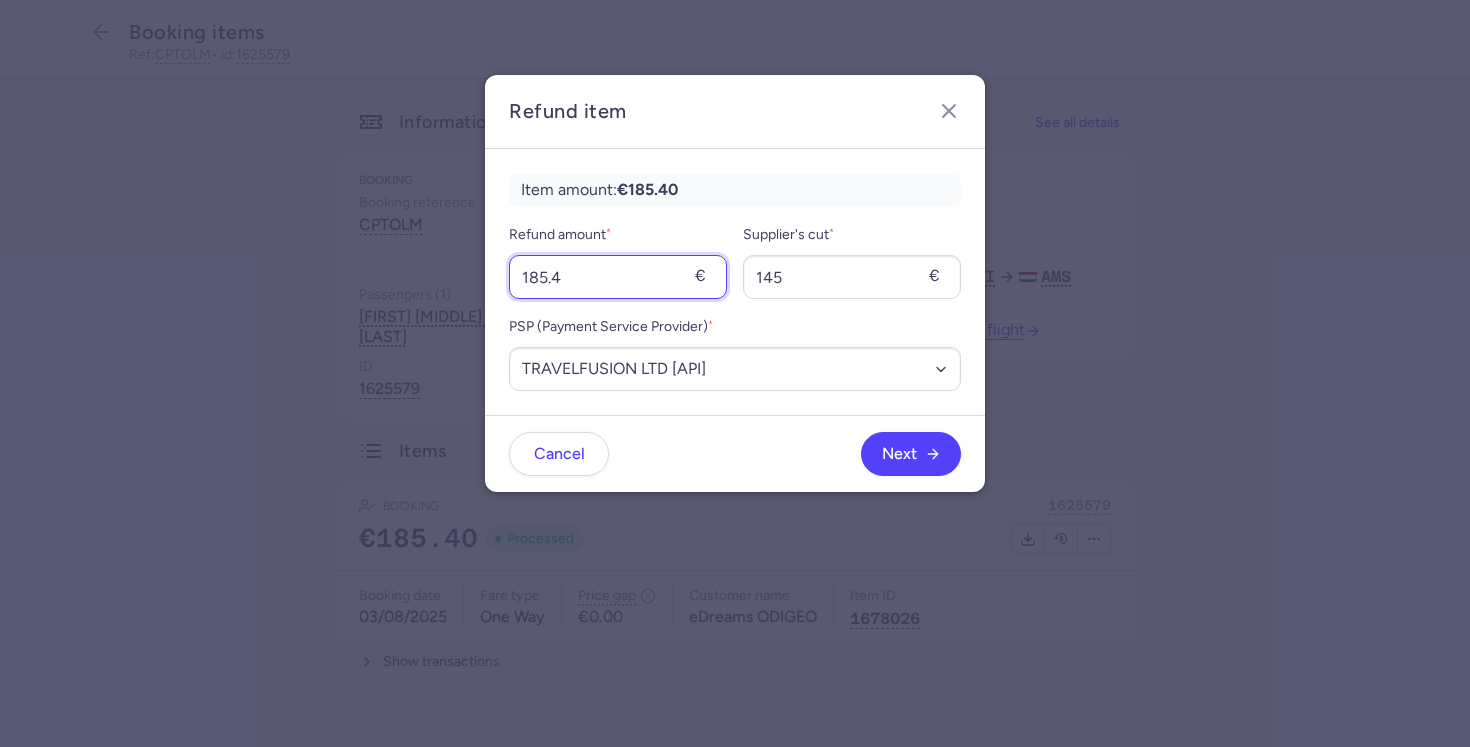 click on "185.4" at bounding box center [618, 277] 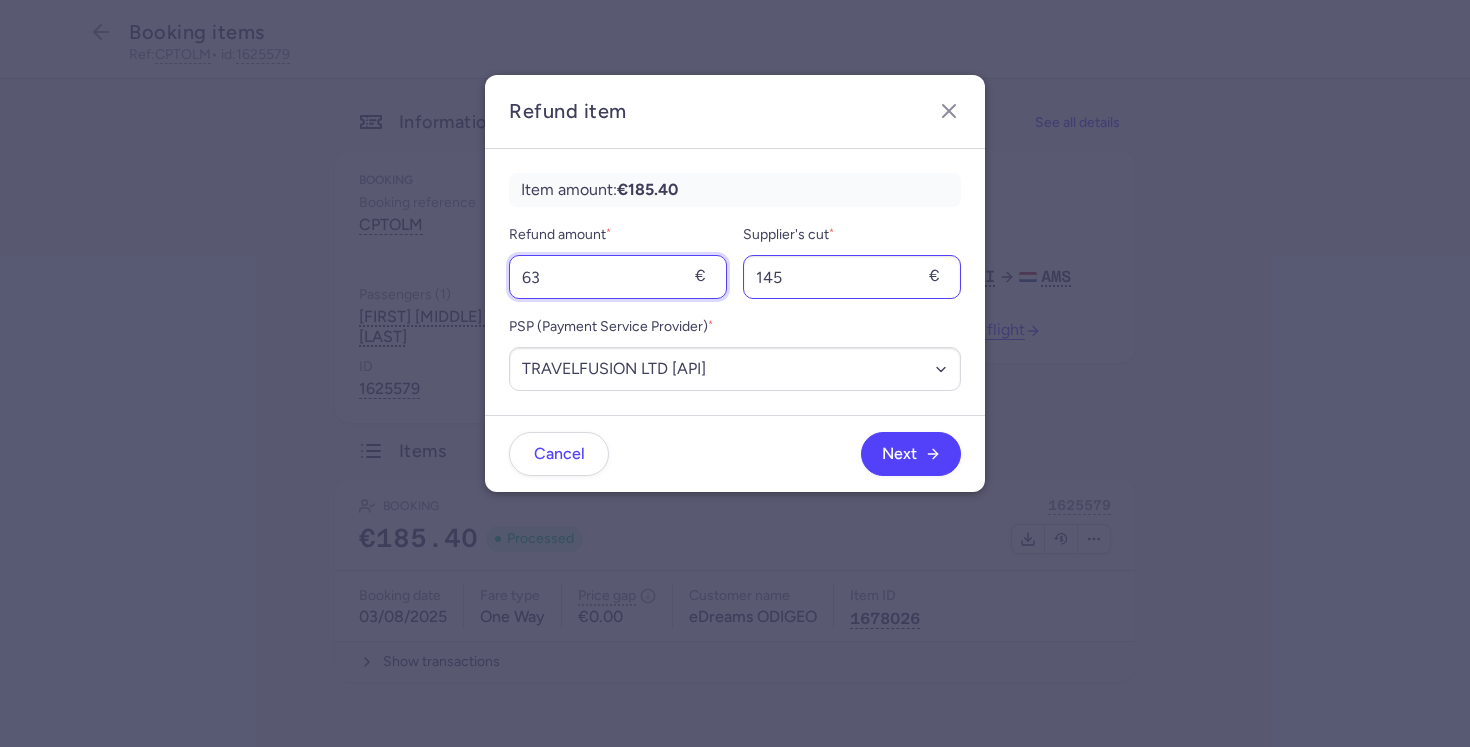 type on "63" 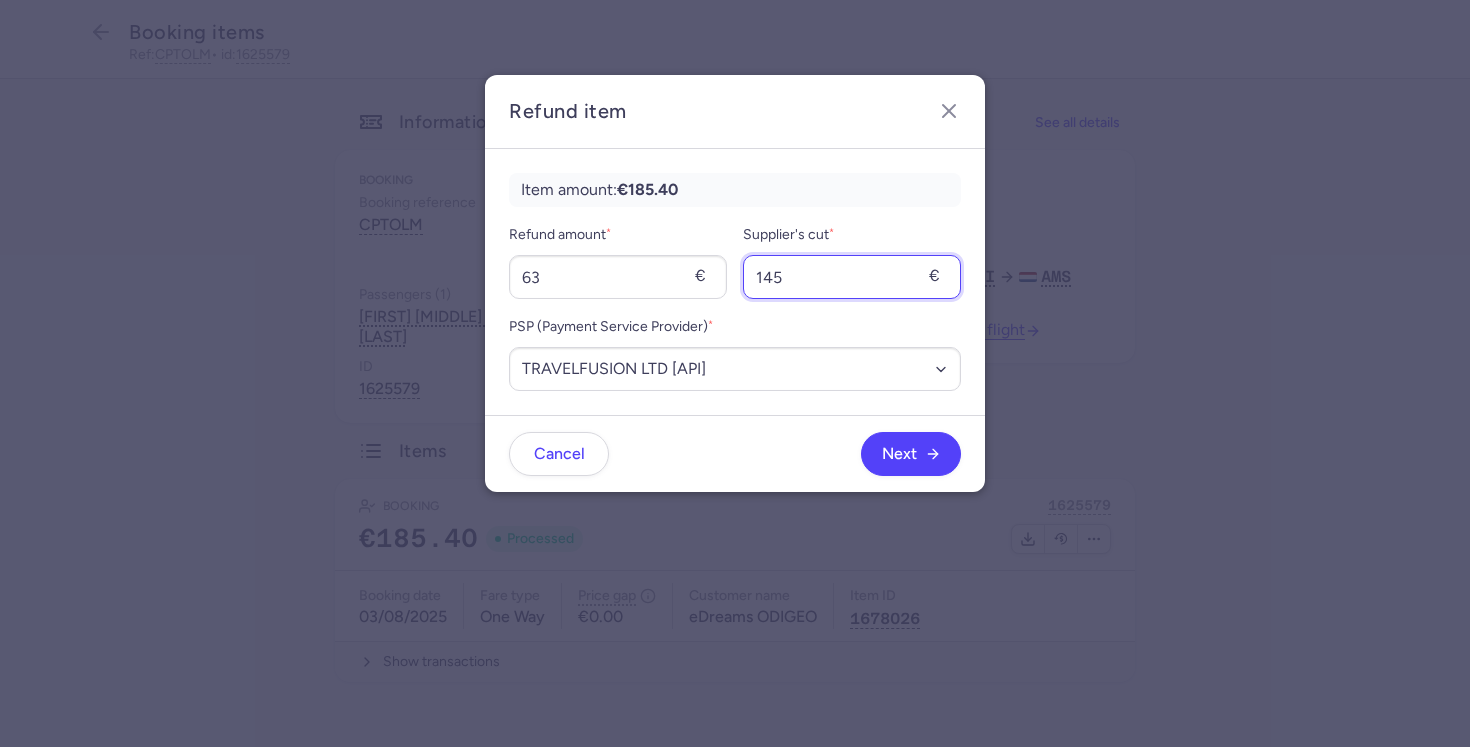 click on "145" at bounding box center (852, 277) 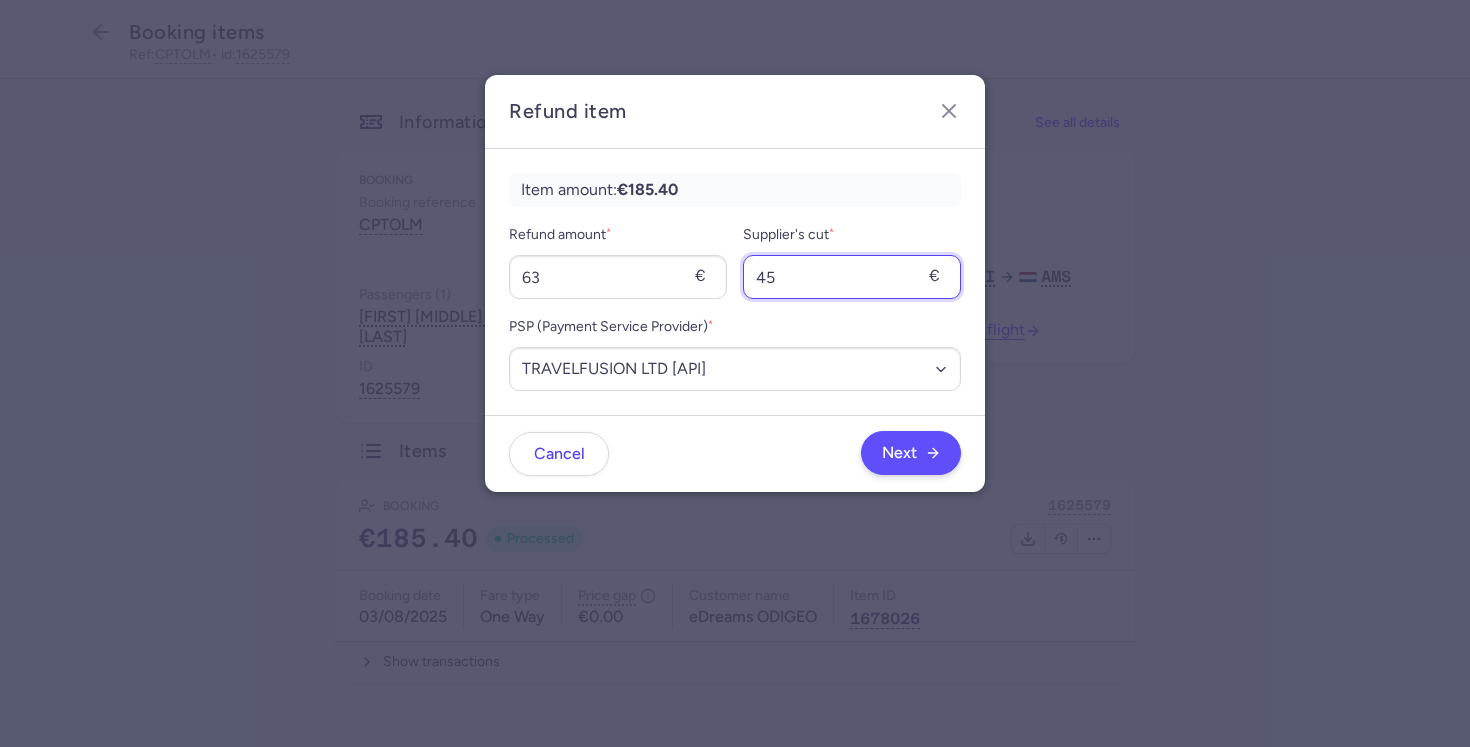 type on "45" 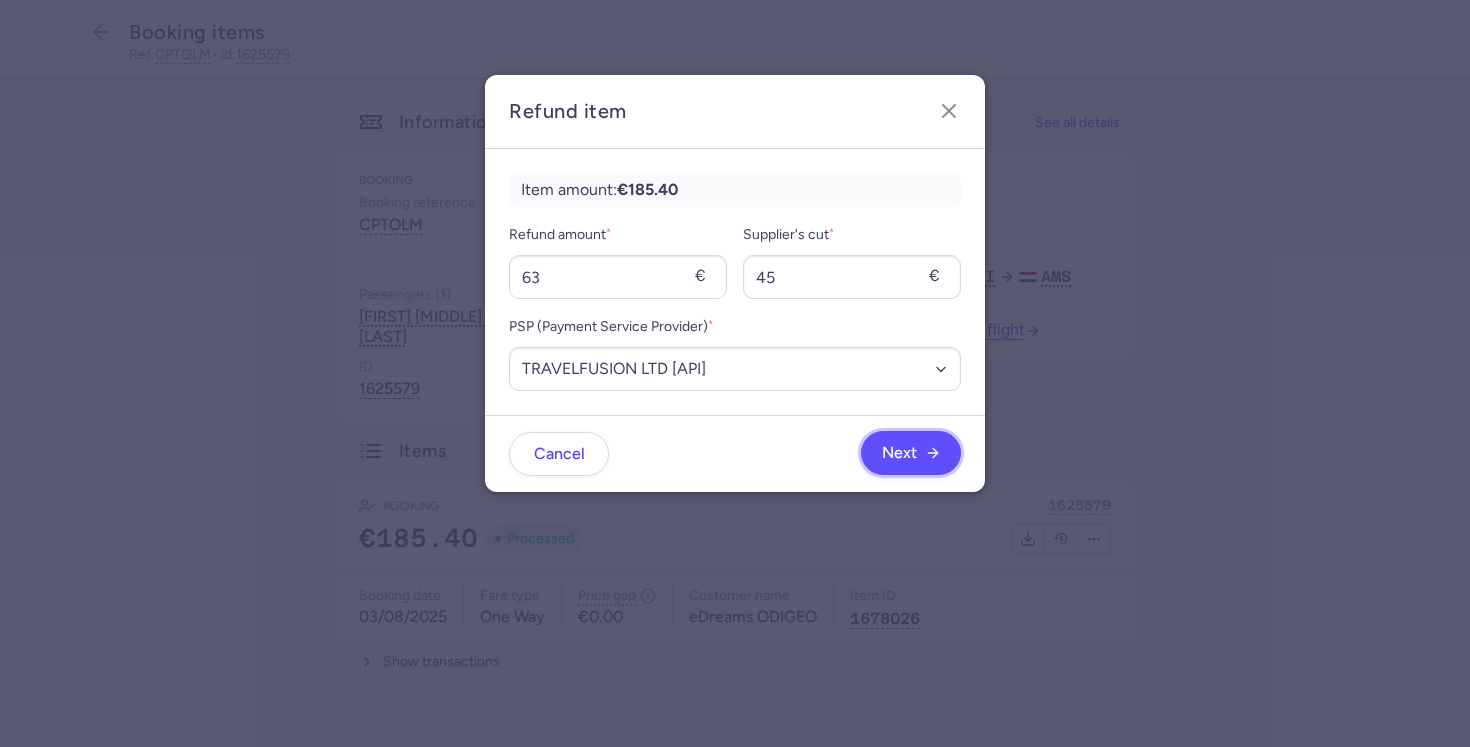 click on "Next" at bounding box center [899, 453] 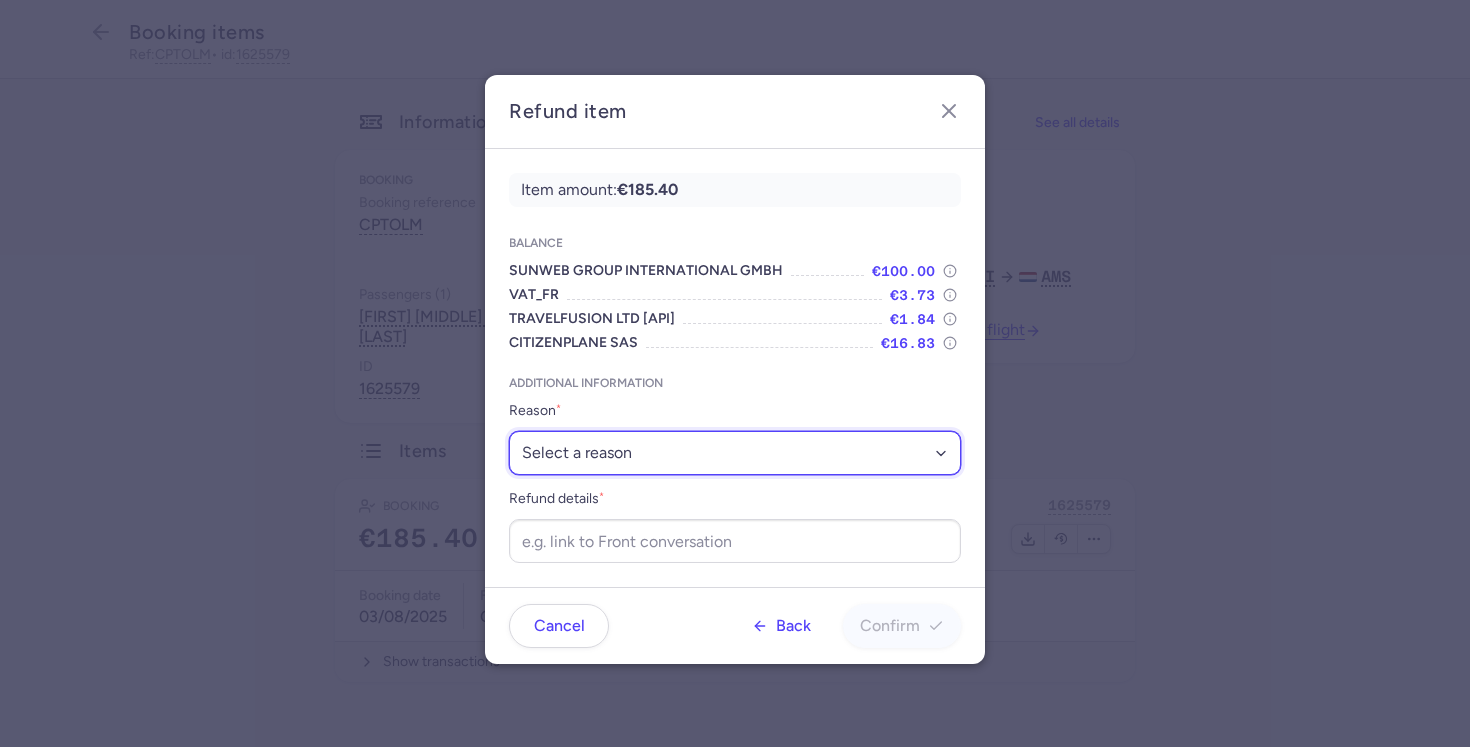 click on "Select a reason ✈️ Airline ceasing ops 💼 Ancillary issue 📄 APIS missing ⚙️ CitizenPlane error ⛔️ Denied boarding 🔁 Duplicate ❌ Flight canceled 🕵🏼‍♂️ Fraud 🎁 Goodwill 🎫 Goodwill allowance 🙃 Other 💺 Overbooking 💸 Refund with penalty 🙅 Schedule change not accepted 🤕 Supplier error 💵 Tax refund ❓ Unconfirmed booking" at bounding box center (735, 453) 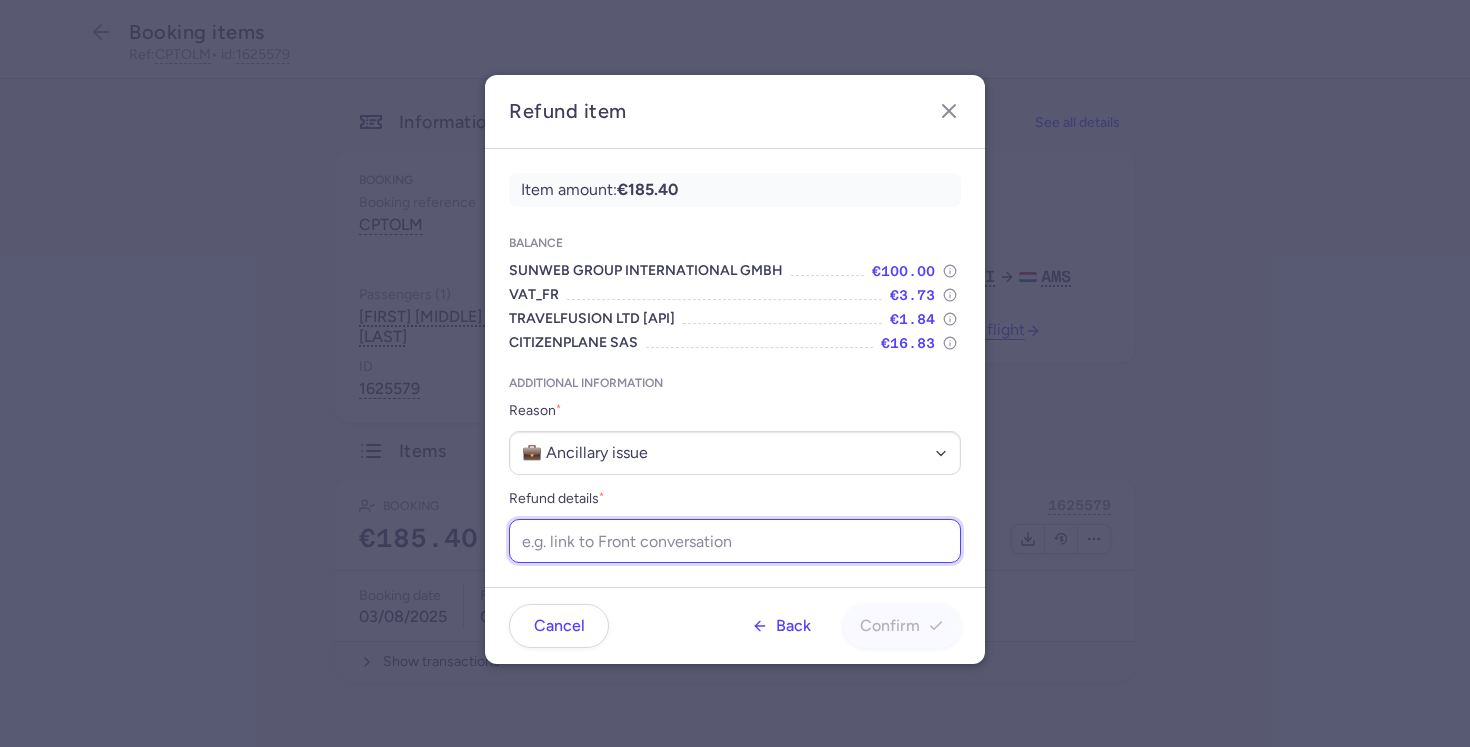 click on "Refund details  *" at bounding box center [735, 541] 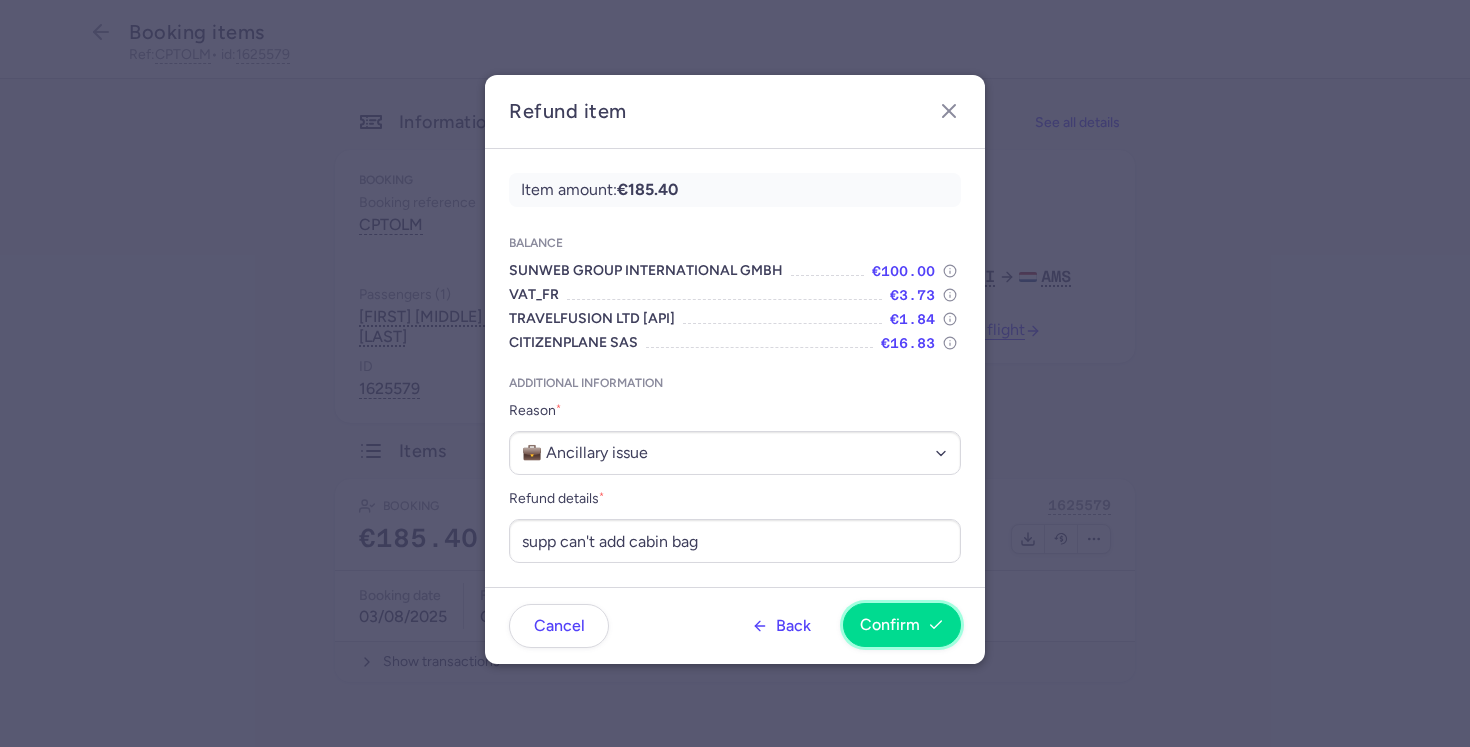 click on "Confirm" at bounding box center (902, 625) 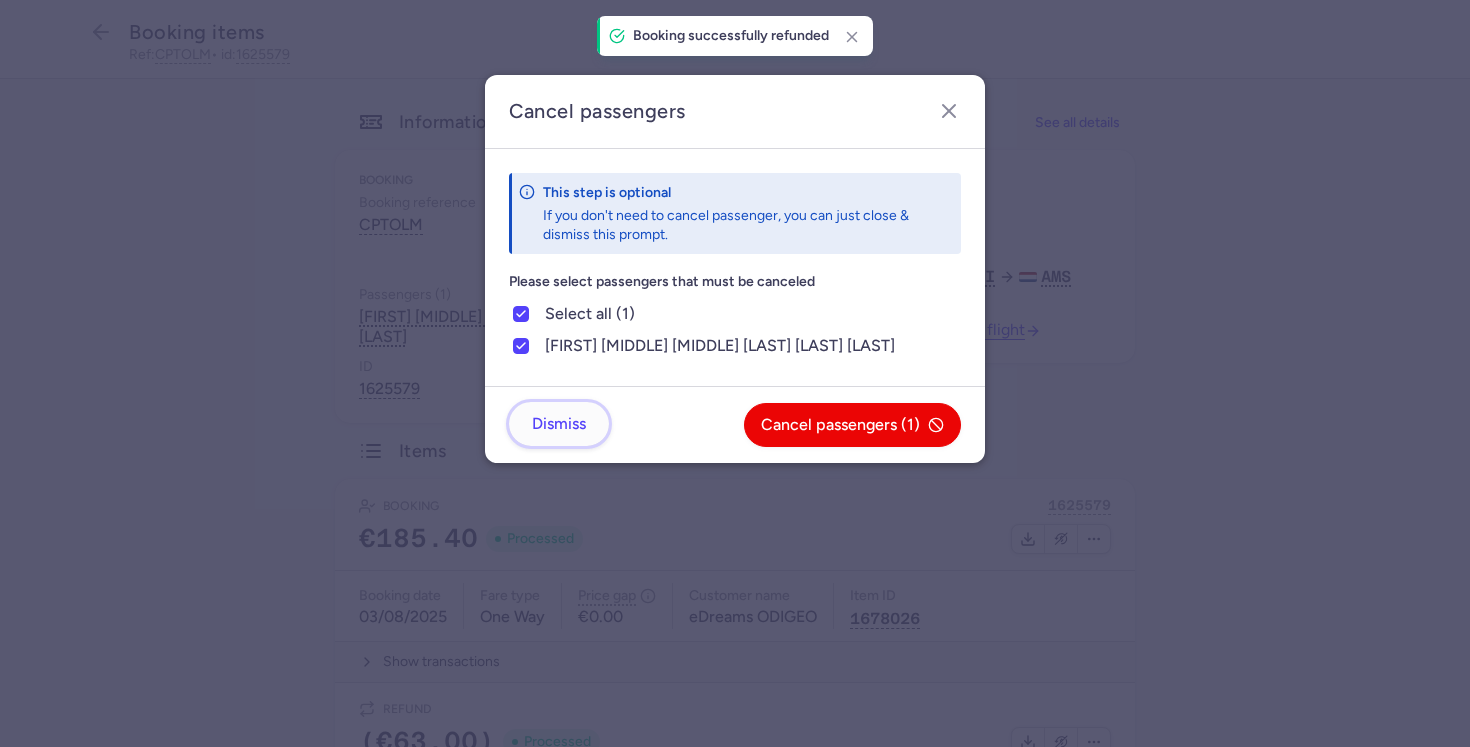 click on "Dismiss" at bounding box center (559, 424) 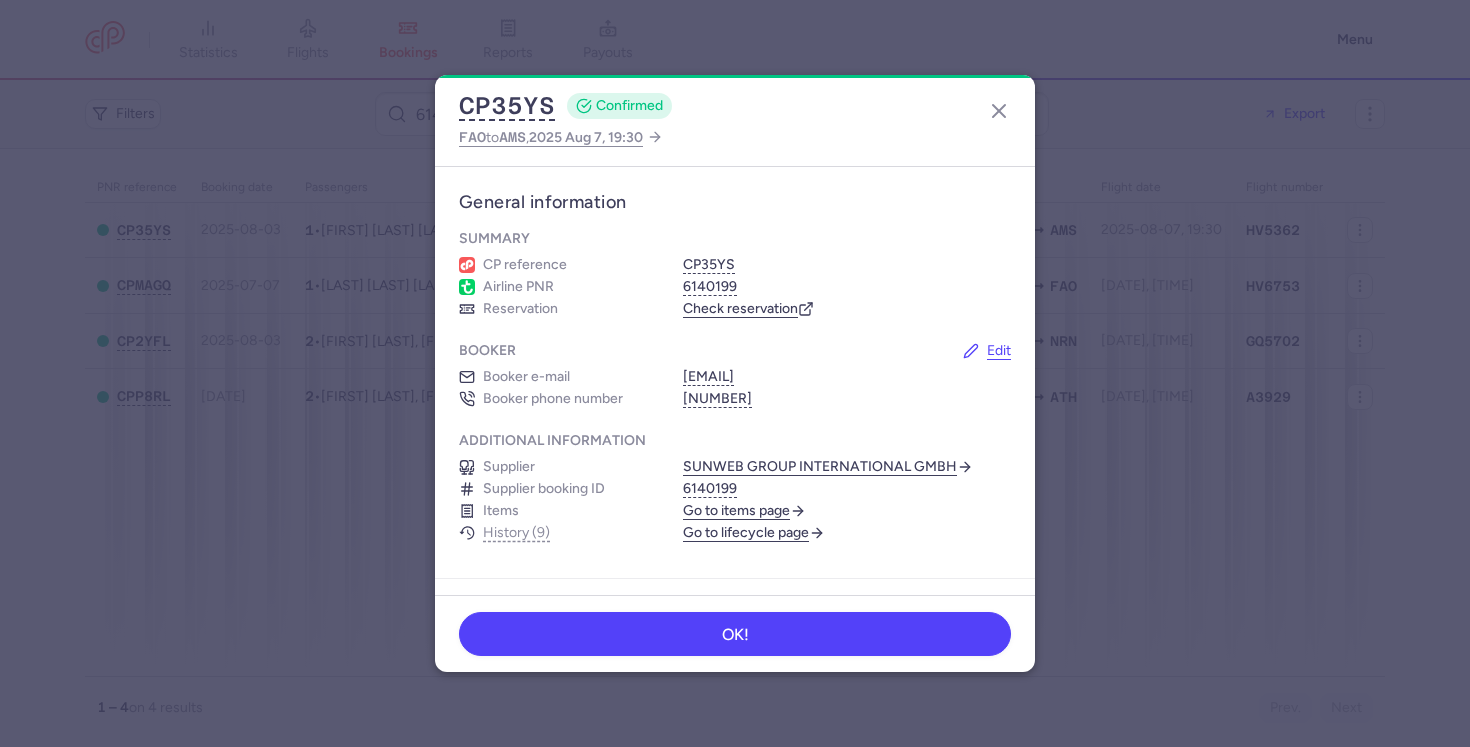 scroll, scrollTop: 0, scrollLeft: 0, axis: both 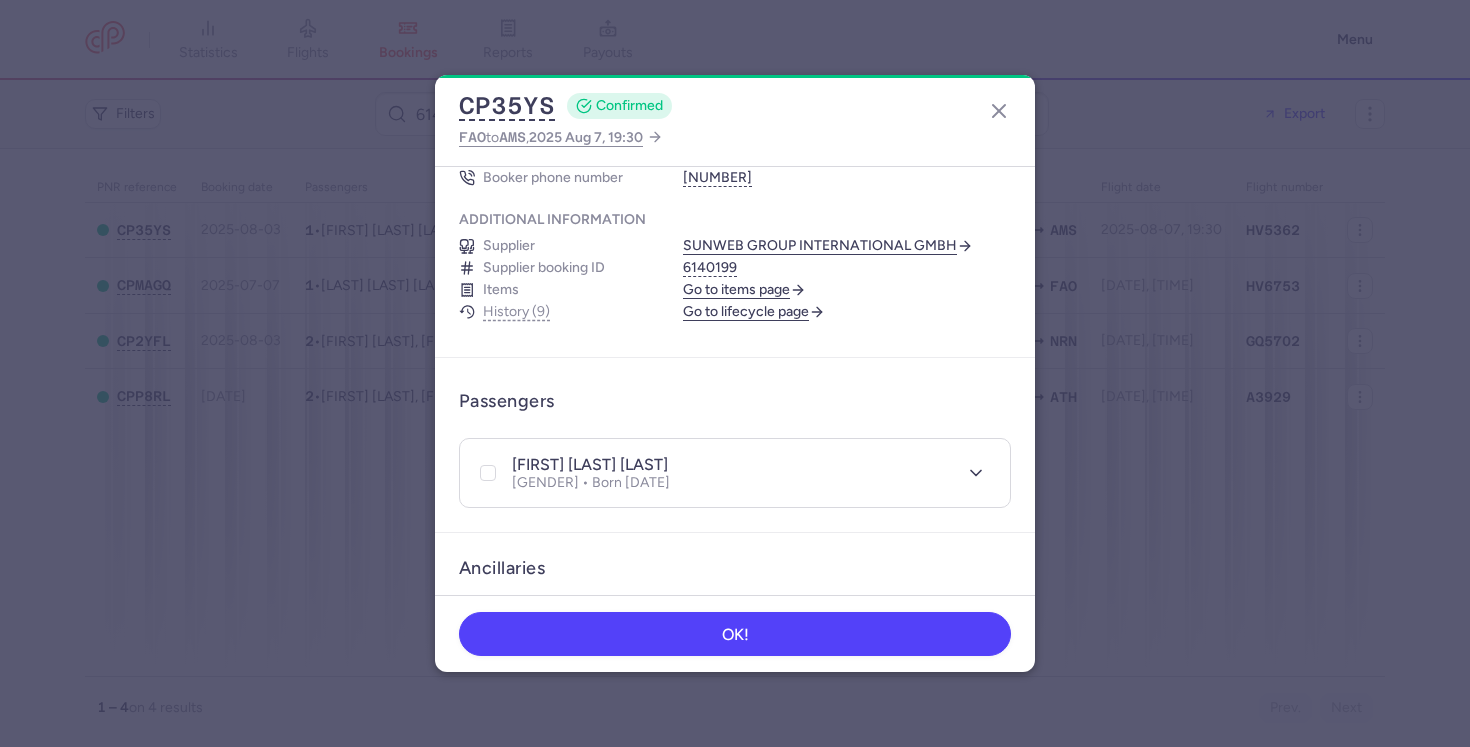 click on "Go to lifecycle page" at bounding box center (754, 312) 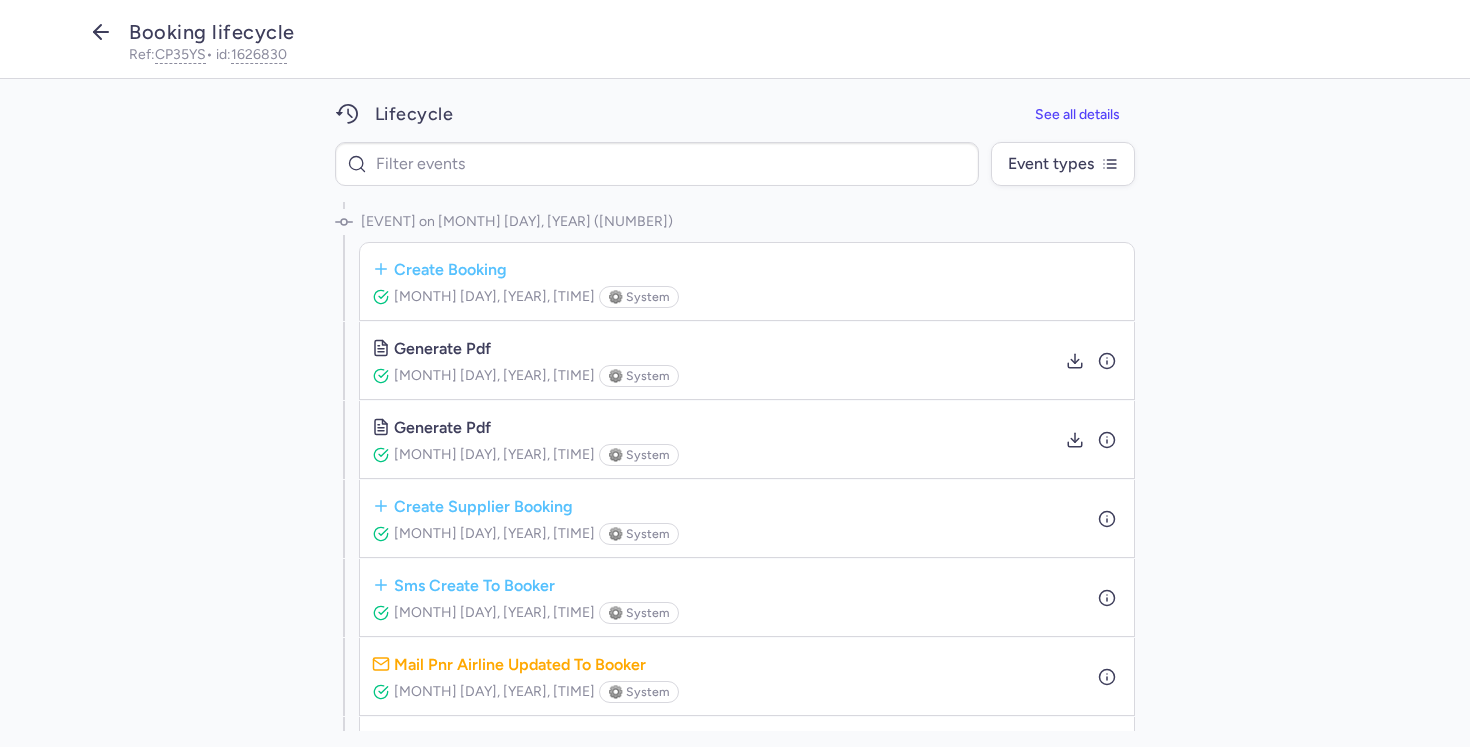 click 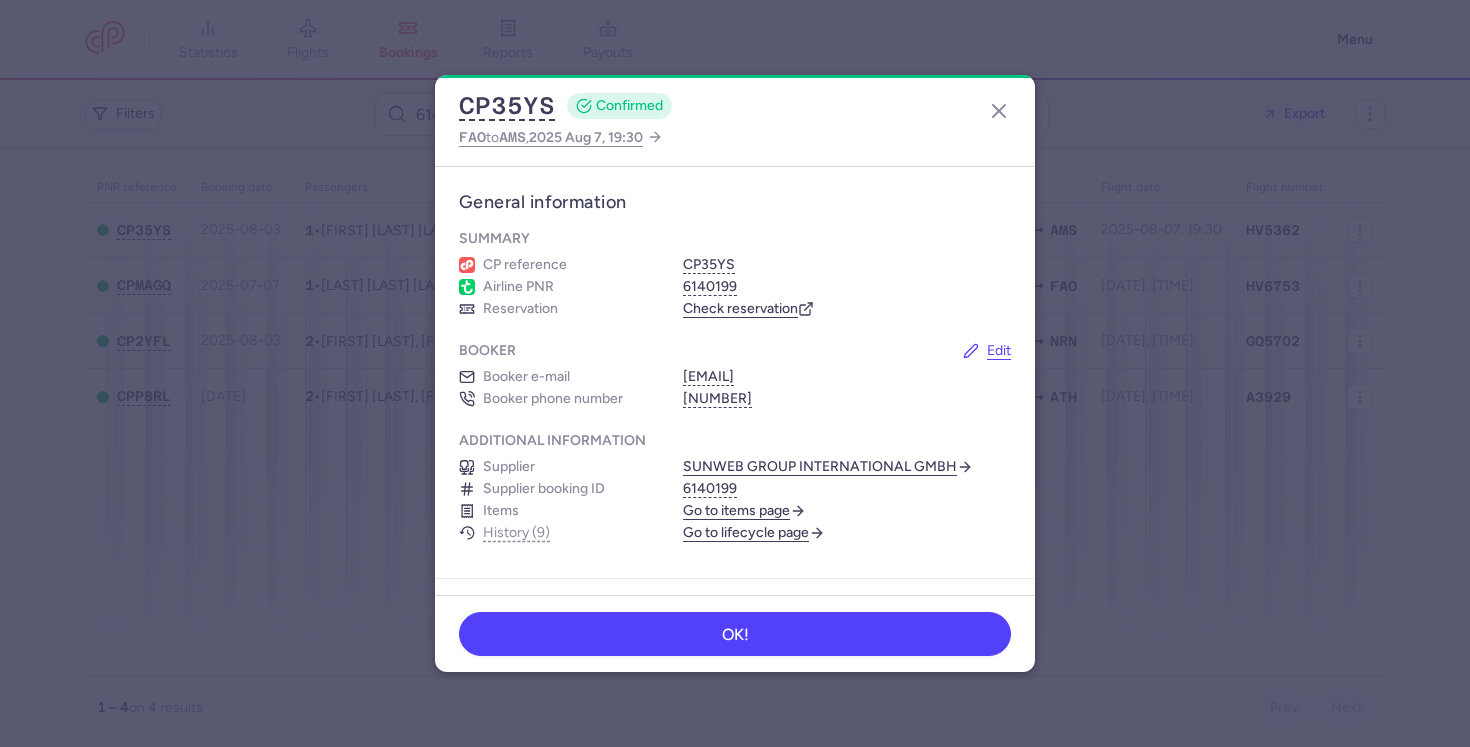 click on "Go to items page" at bounding box center (744, 511) 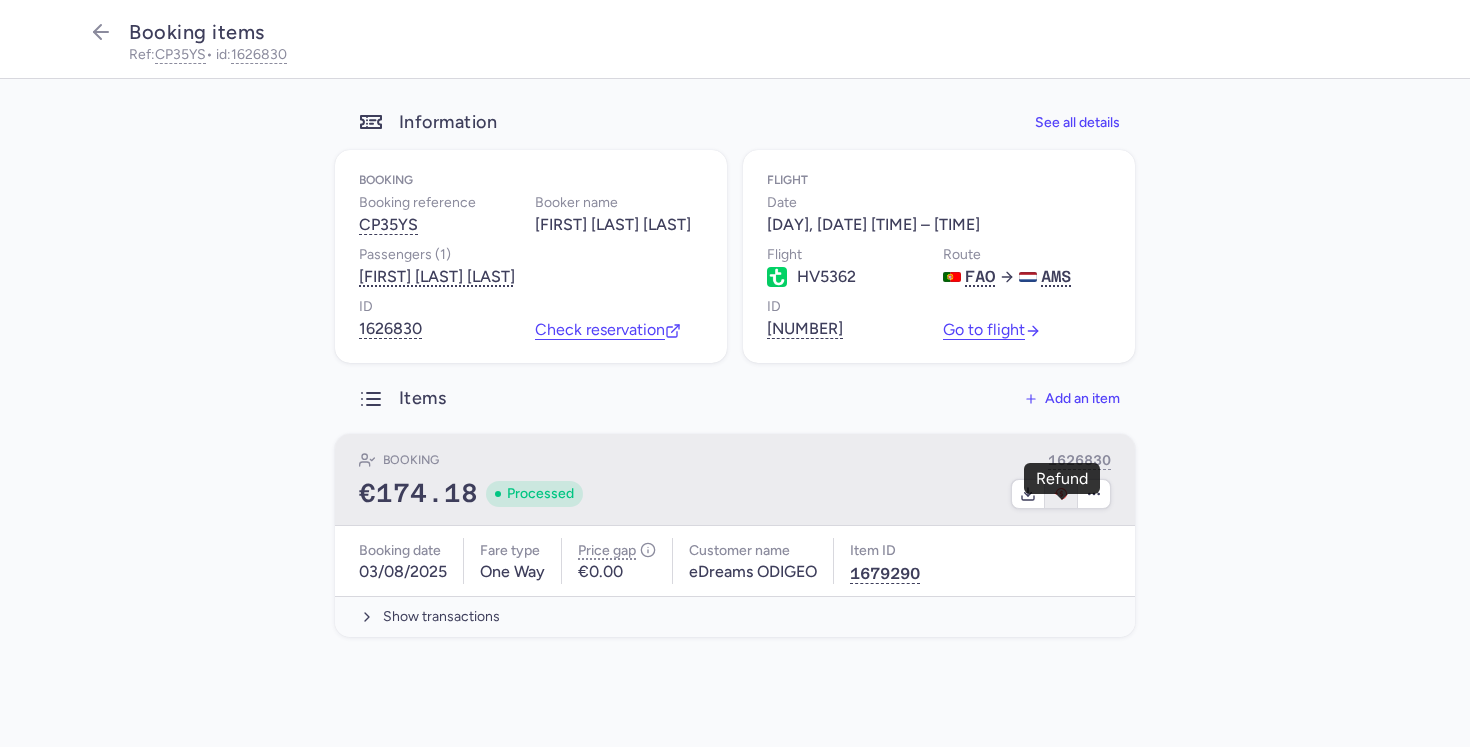 click 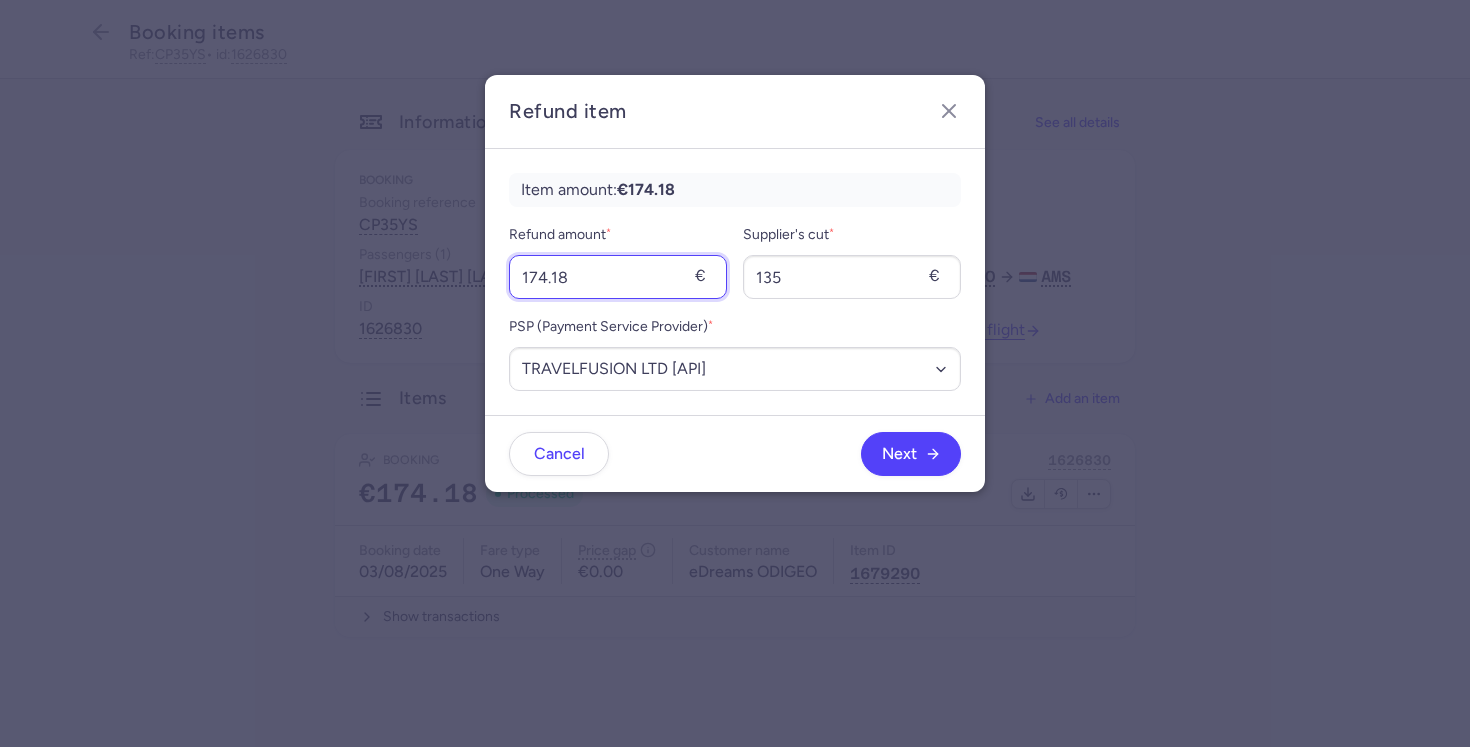 click on "174.18" at bounding box center [618, 277] 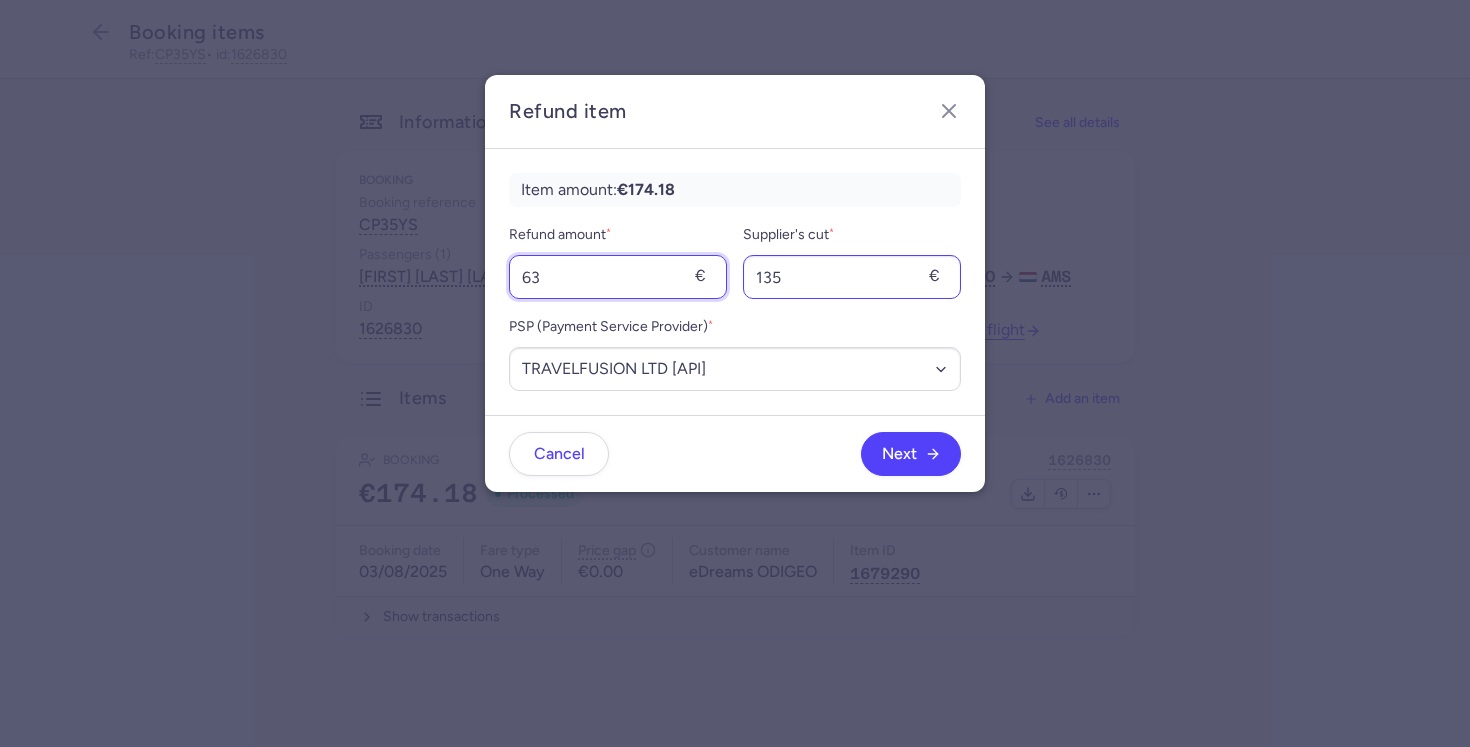 type on "63" 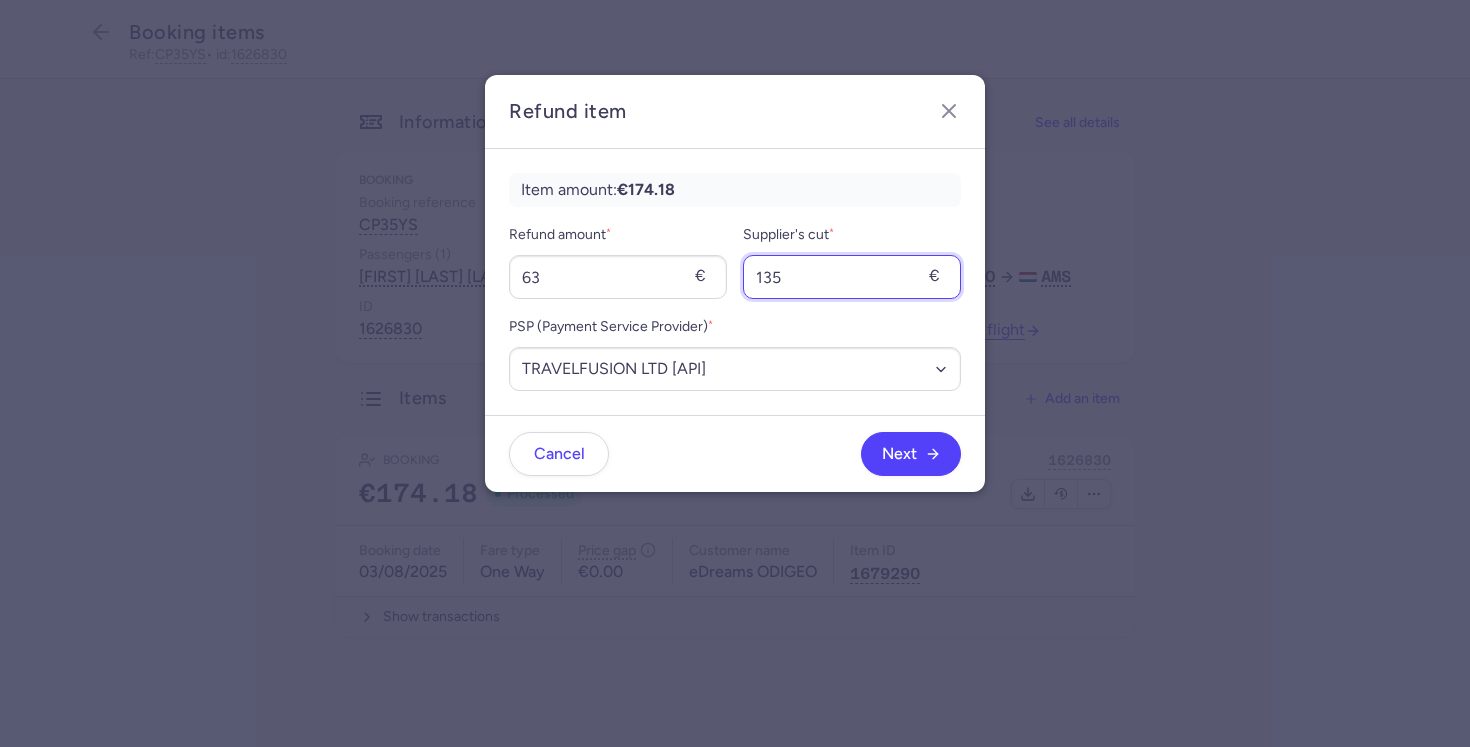 click on "135" at bounding box center (852, 277) 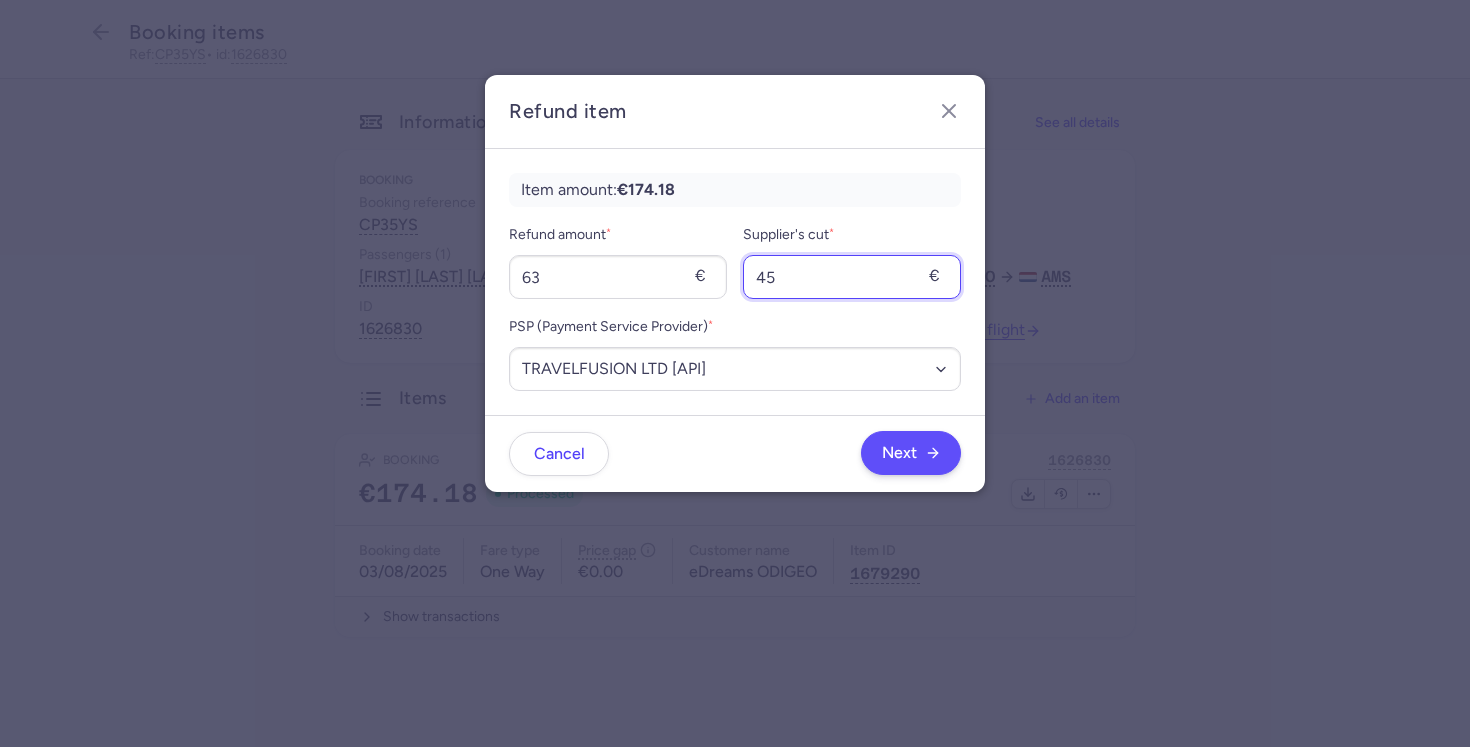 type on "45" 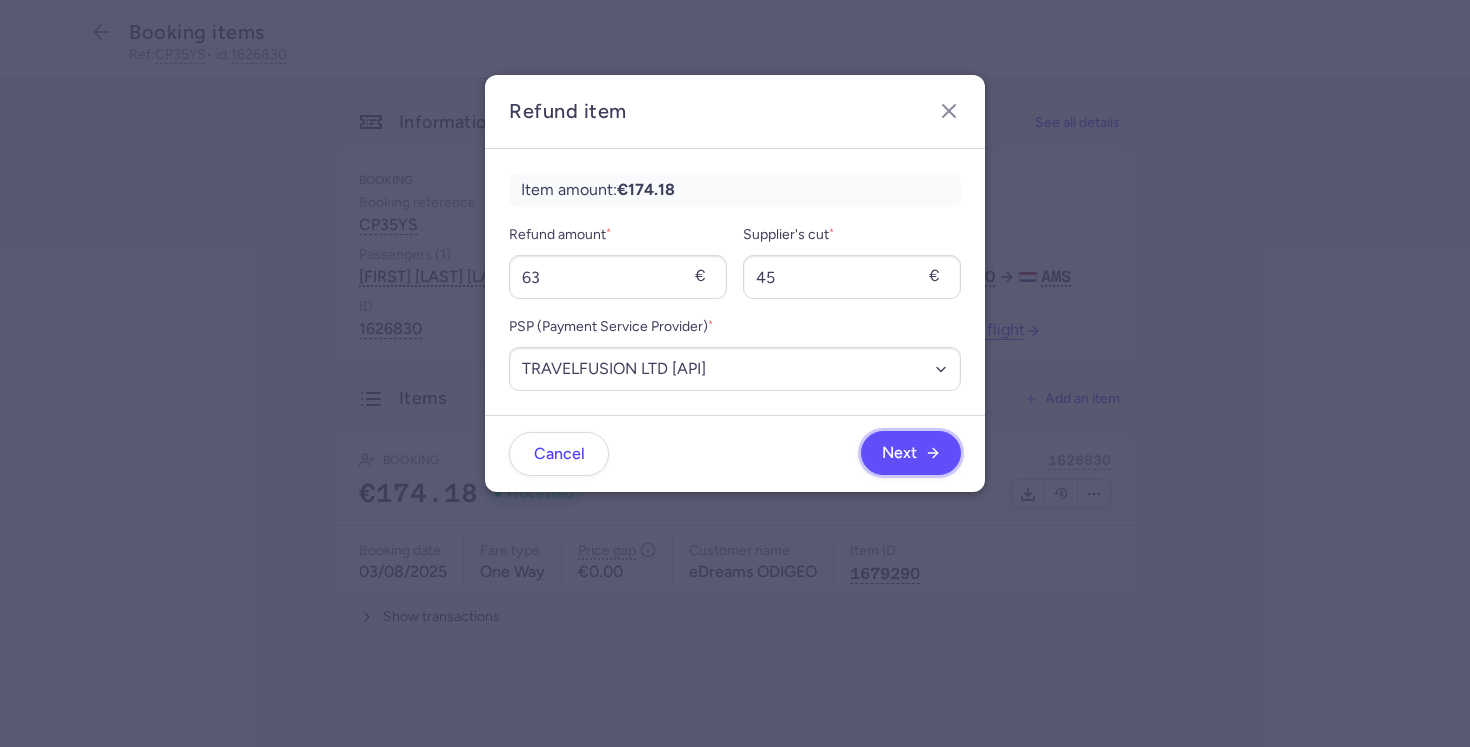 click 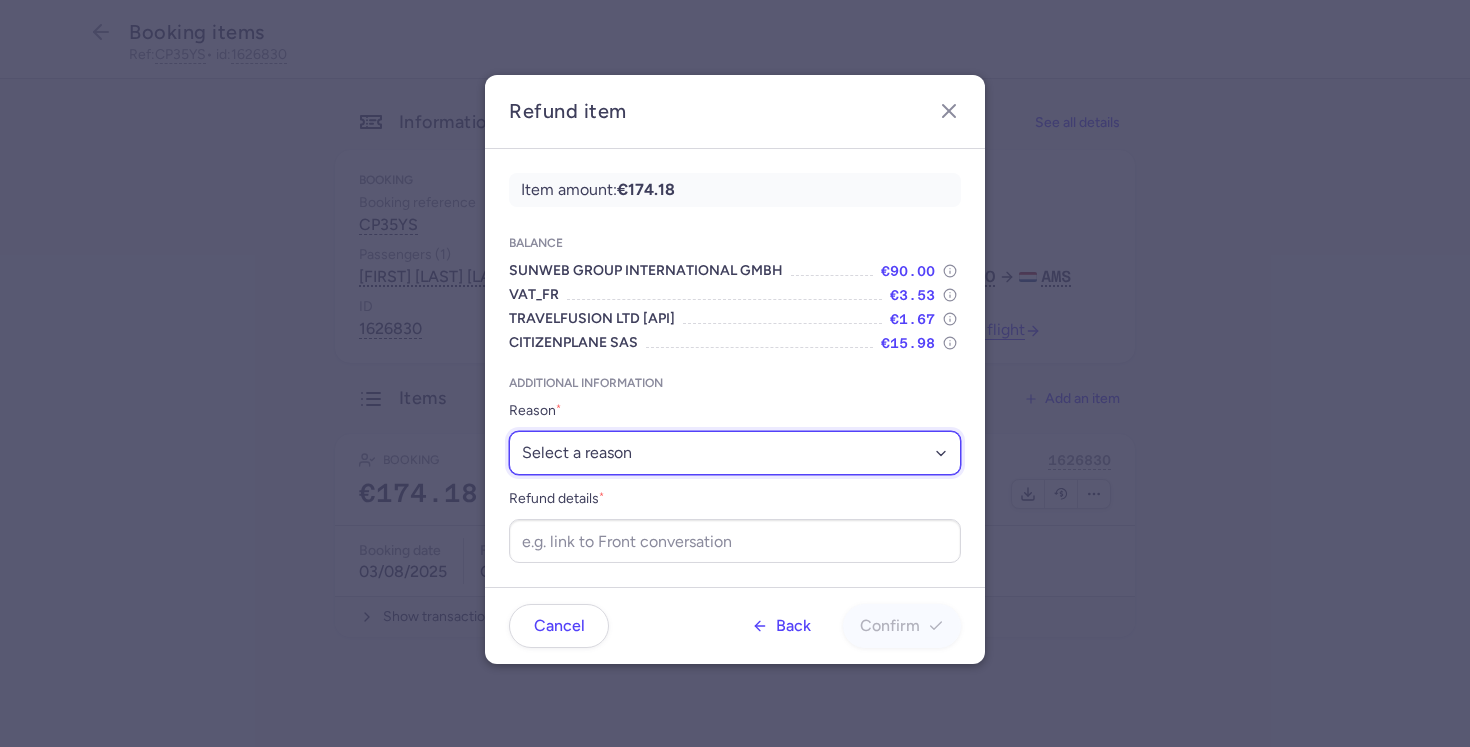 click on "Select a reason ✈️ Airline ceasing ops 💼 Ancillary issue 📄 APIS missing ⚙️ CitizenPlane error ⛔️ Denied boarding 🔁 Duplicate ❌ Flight canceled 🕵🏼‍♂️ Fraud 🎁 Goodwill 🎫 Goodwill allowance 🙃 Other 💺 Overbooking 💸 Refund with penalty 🙅 Schedule change not accepted 🤕 Supplier error 💵 Tax refund ❓ Unconfirmed booking" at bounding box center [735, 453] 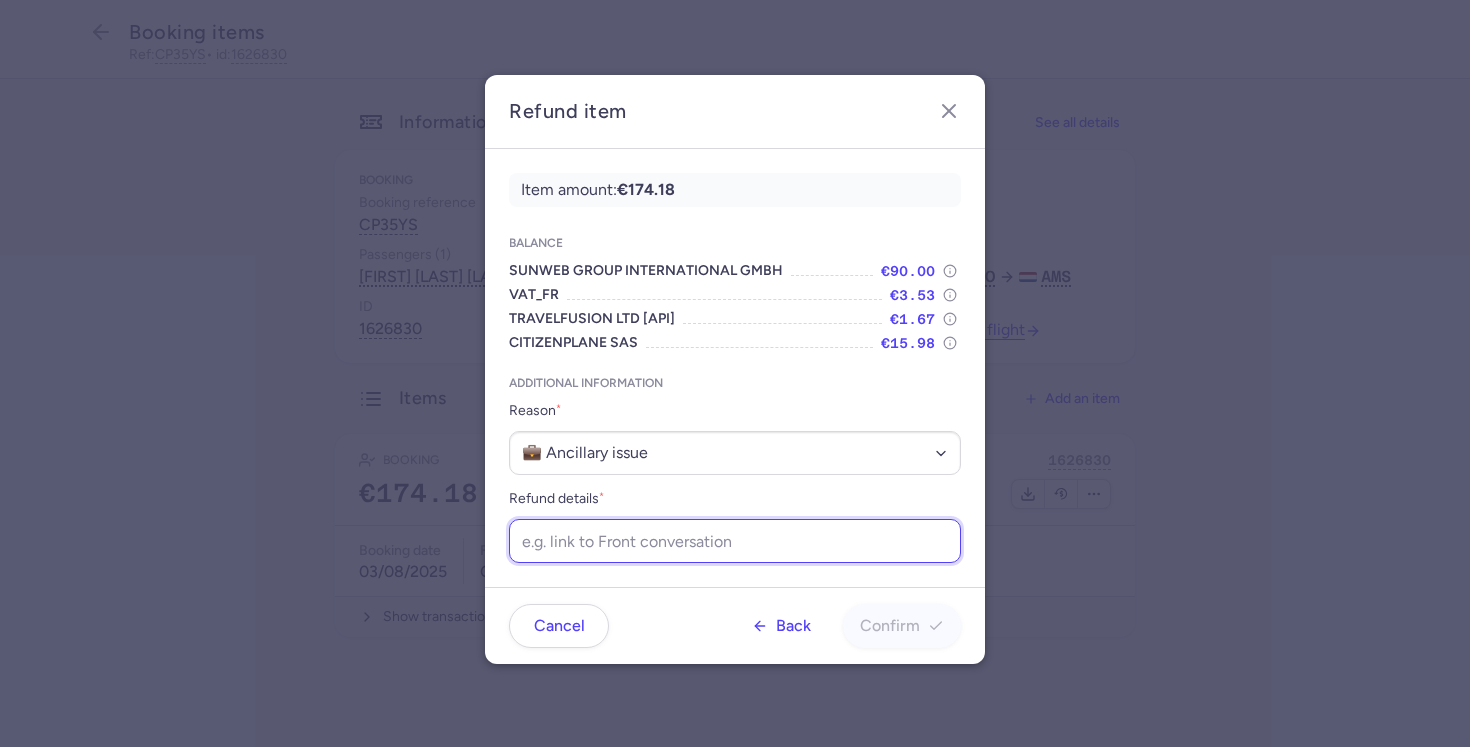 click on "Refund details  *" at bounding box center (735, 541) 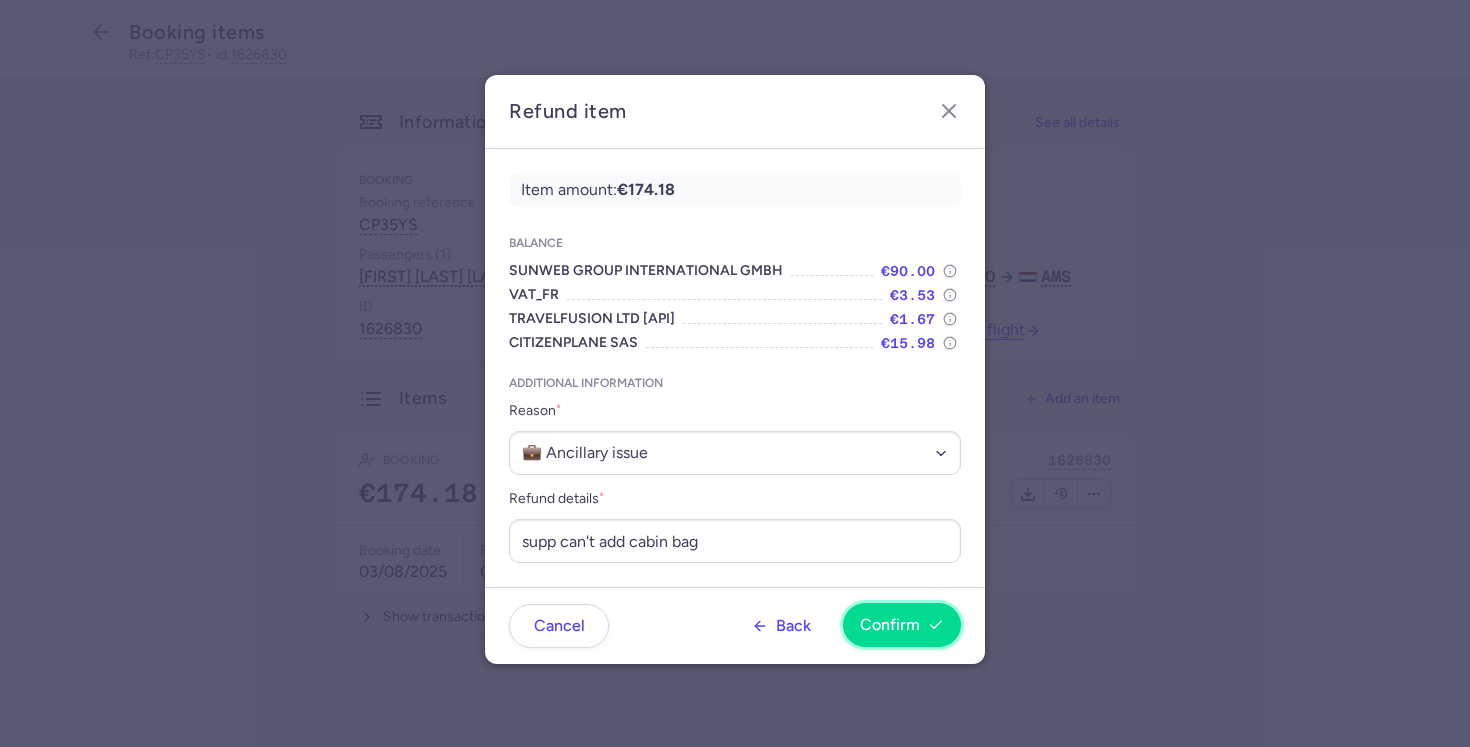 click on "Confirm" at bounding box center (902, 625) 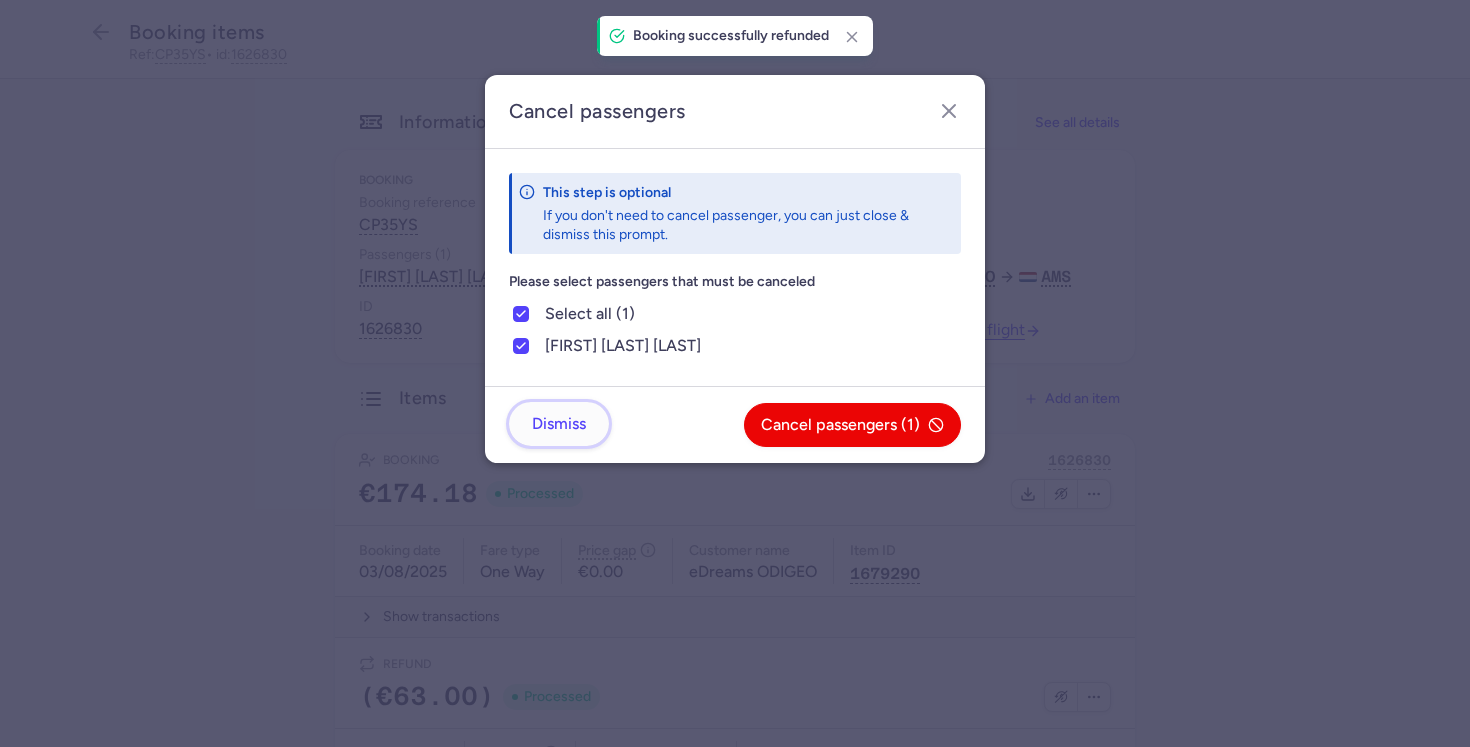 click on "Dismiss" 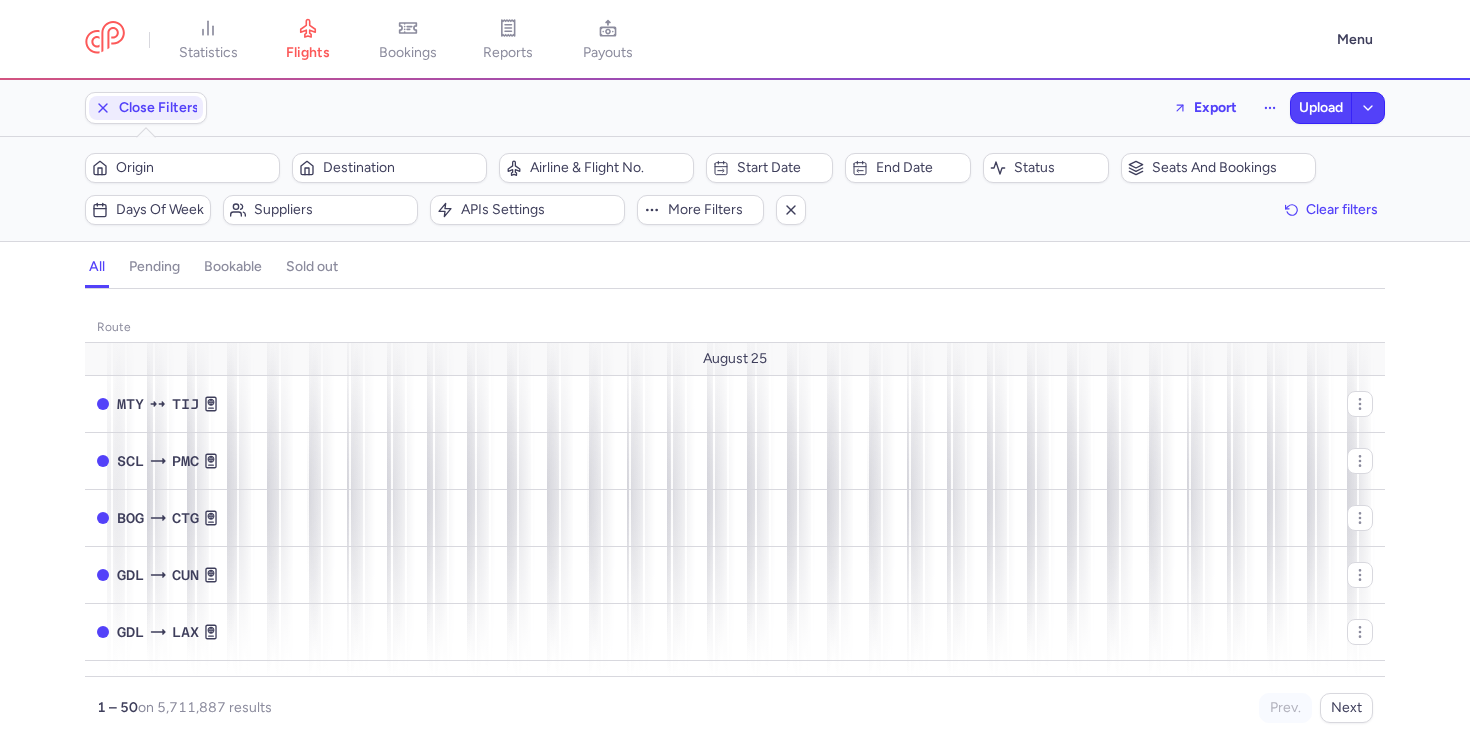 scroll, scrollTop: 0, scrollLeft: 0, axis: both 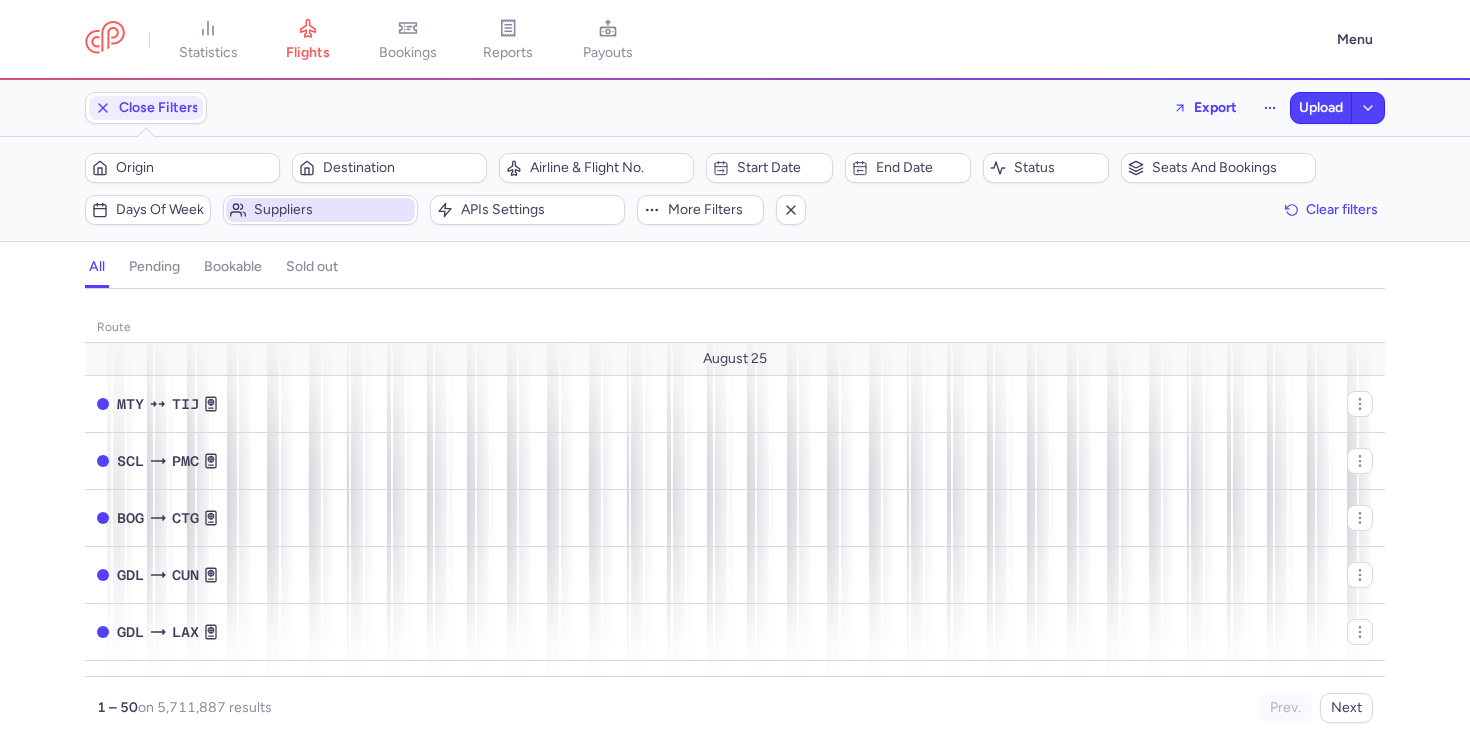 click on "Suppliers" at bounding box center [332, 210] 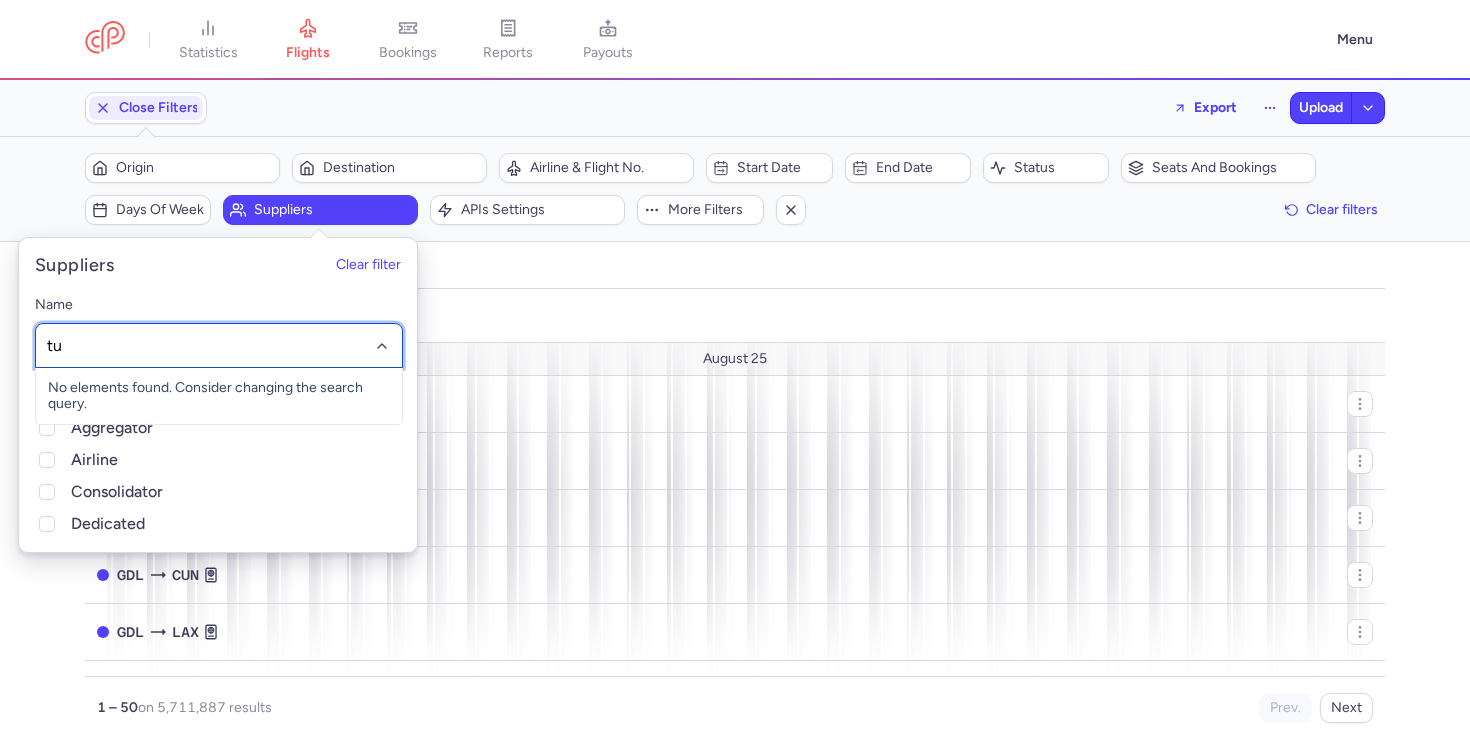 type on "tu" 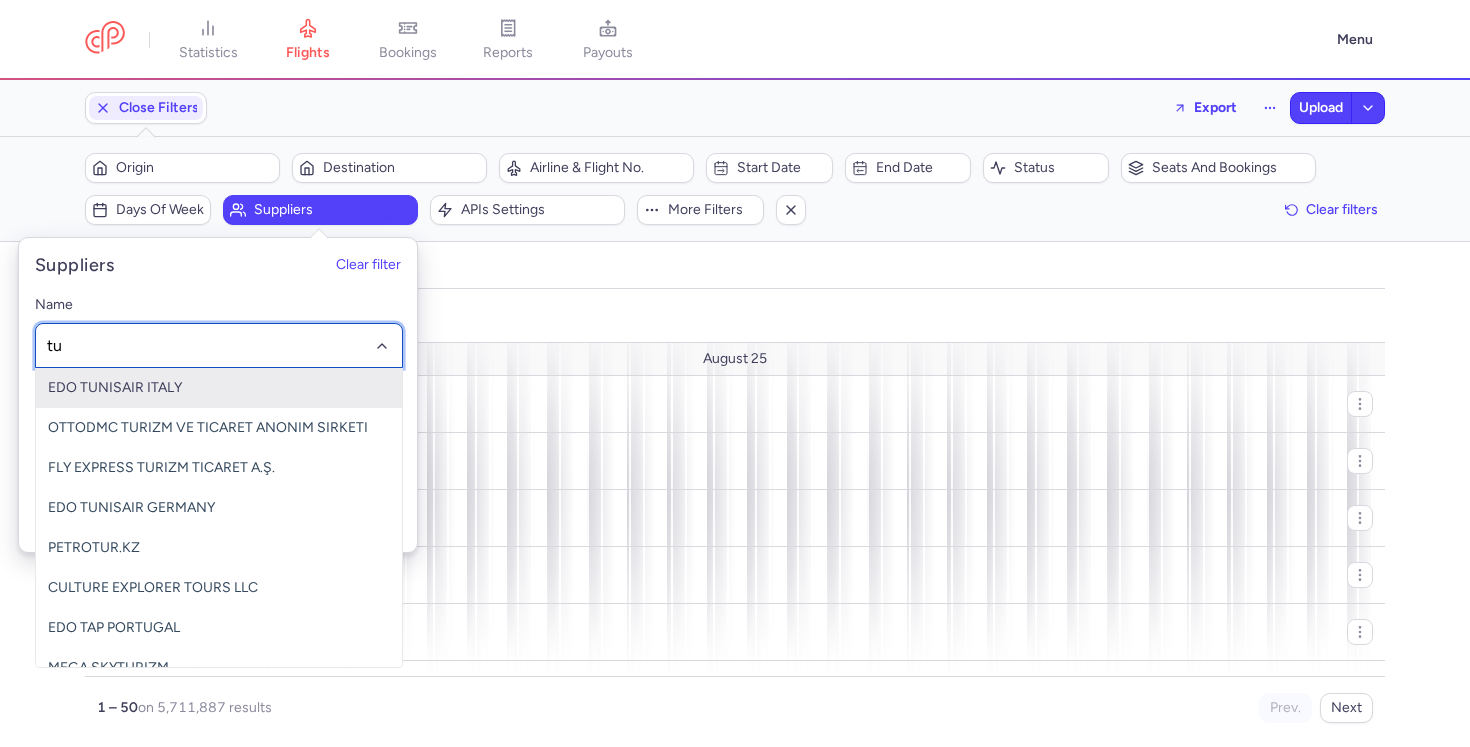 click on "EDO TUNISAIR ITALY" at bounding box center (219, 388) 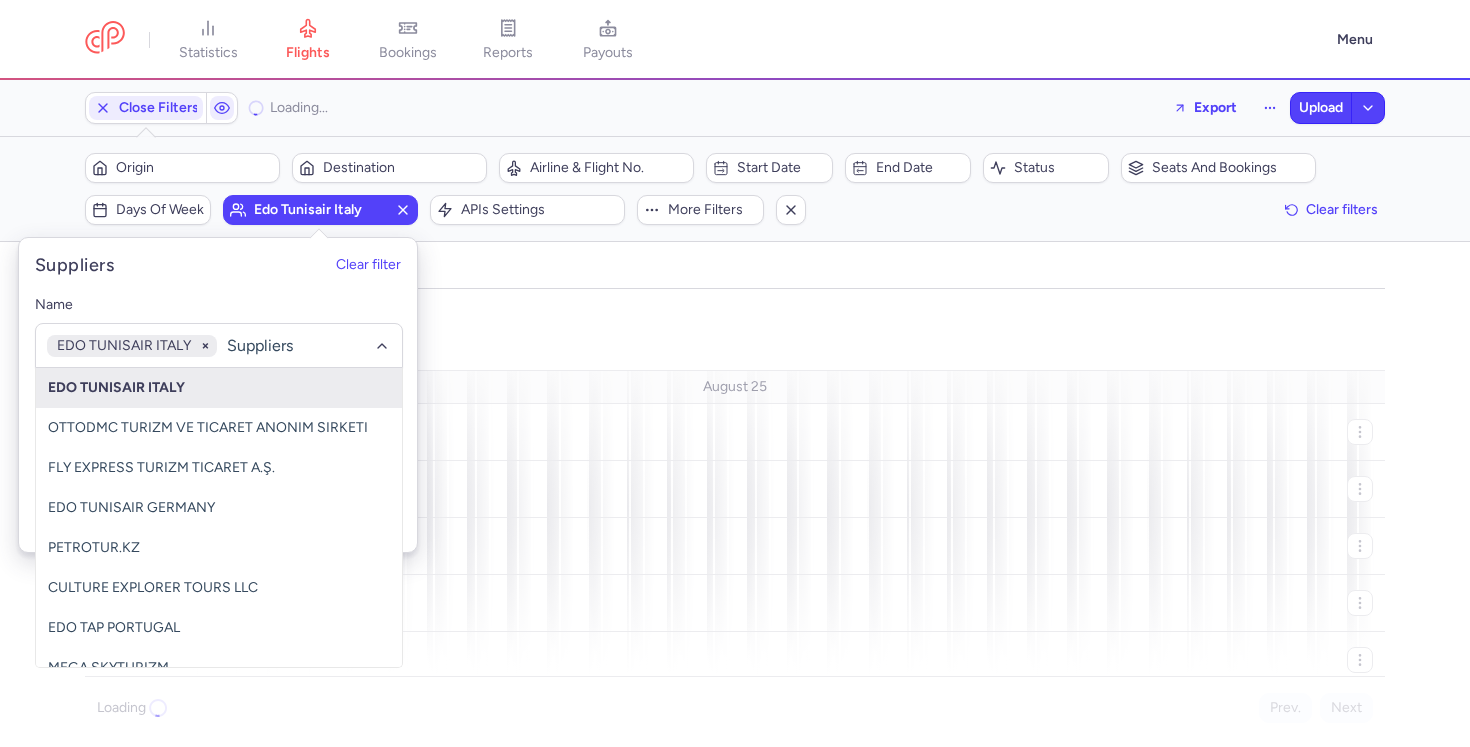 click on "organizations names: [ORGANIZATION] [ORGANIZATION] [ORGANIZATION] route date Flight number organization APIs settings number of seats Ticket price August 25 MTY TIJ Fri, 1 Aug, 18:01 – 00:51 +1 1L • Y41087 +1 [ORGANIZATION] [ORGANIZATION] [ORGANIZATION] 5 0 5 €266.13 SCL PMC Fri, 1 Aug, 20:01 – 21:44 +0 1L • JA197 [ORGANIZATION] [ORGANIZATION] [ORGANIZATION] 2 0 2 €197.97 BOG CTG Fri, 1 Aug, 19:01 – 20:39 +0 1L • JA5166 [ORGANIZATION] [ORGANIZATION] [ORGANIZATION] 3 0 3 €97.68 GDL CUN Fri, 1 Aug, 18:01 – 21:49 +0 1L • Y41046 [ORGANIZATION] [ORGANIZATION] [ORGANIZATION] 5 0 5 €140.81 GDL LAX Fri, 1 Aug, 18:01 – 20:16 +0 1L • Y41718 [ORGANIZATION] [ORGANIZATION] [ORGANIZATION] 4 0 4 €283.42 SCL PMC Fri, 1 Aug, 20:01 – 21:44 +0 1L • JA197 [ORGANIZATION] [ORGANIZATION] [ORGANIZATION] 4 0 4 €190.60 BOG CTG Fri, 1 Aug, 19:01 – 20:39 +0 1L • JA5166 [ORGANIZATION] [ORGANIZATION] [ORGANIZATION] 3 0 3 €149.12 MTY MEX Fri, 1 Aug, 18:01 – 23:10 +0 1L • Y41087 +1 [ORGANIZATION] [ORGANIZATION] [ORGANIZATION] 2 0 2 €277.65 CTG MIA Fri, 1 Aug, 19:01 – 09:50 +1 1L • AV9547 +1 [ORGANIZATION] [ORGANIZATION] [ORGANIZATION] 1 0 1 €332.83 GDL CUN Fri, 1 Aug, 18:01 – 21:49 +0 1L • [ORGANIZATION]" 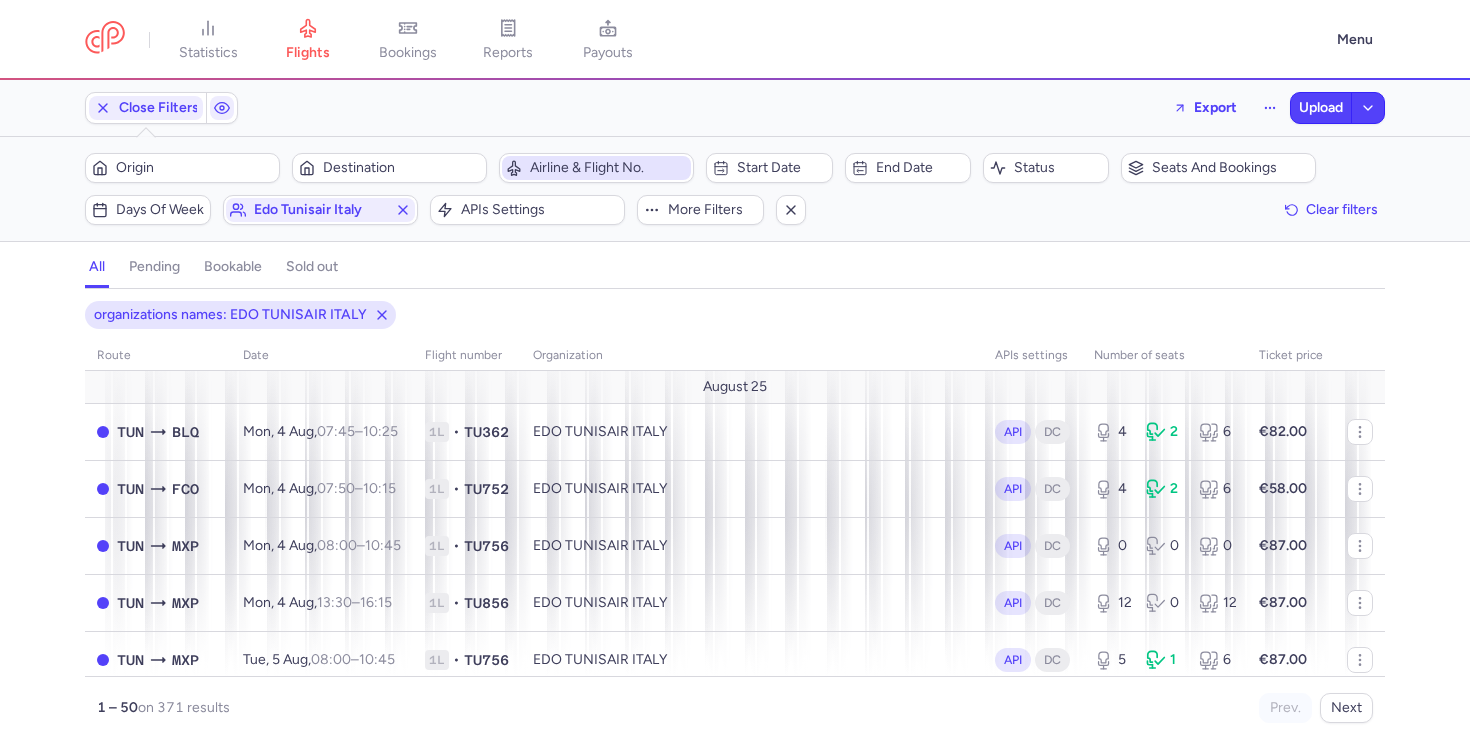 click on "Airline & Flight No." at bounding box center [596, 168] 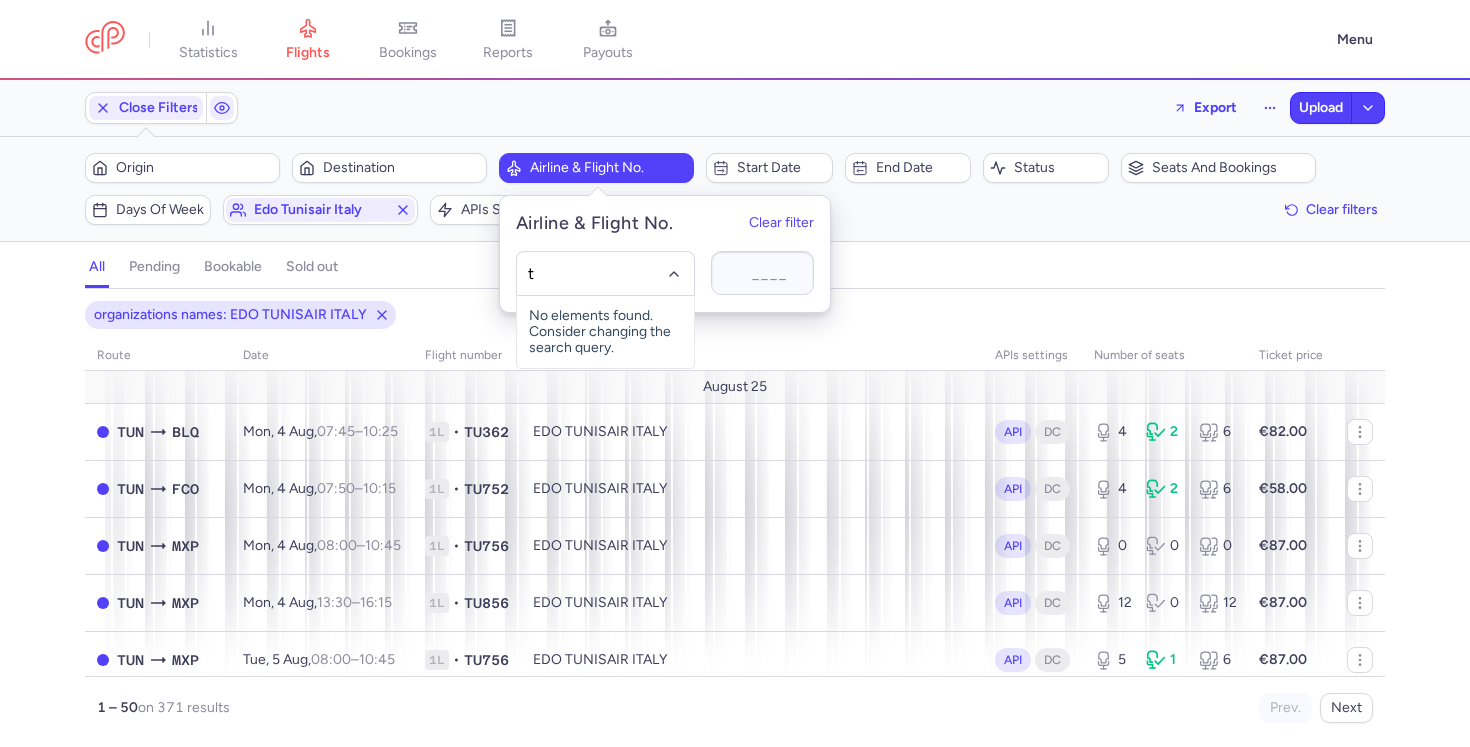 type on "tu" 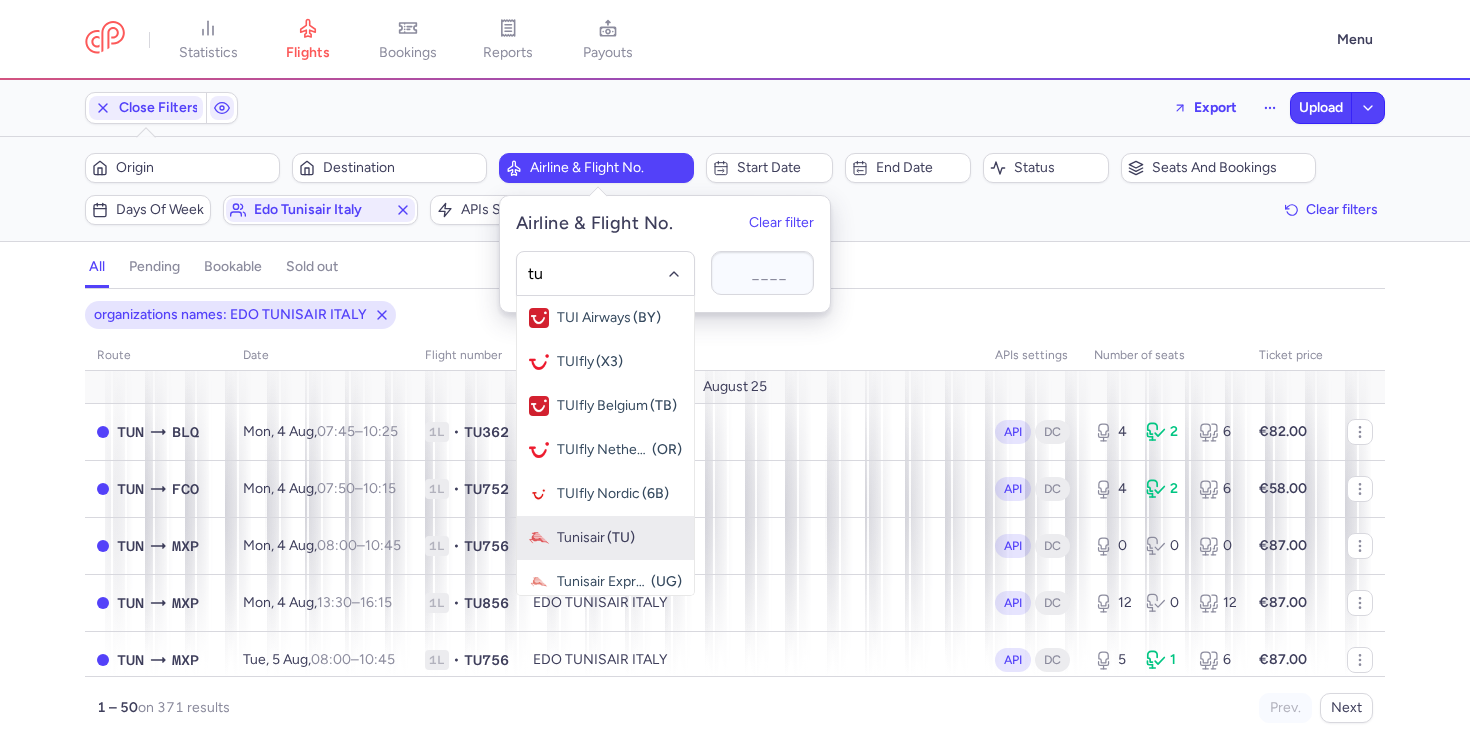 click on "Tunisair" at bounding box center [581, 538] 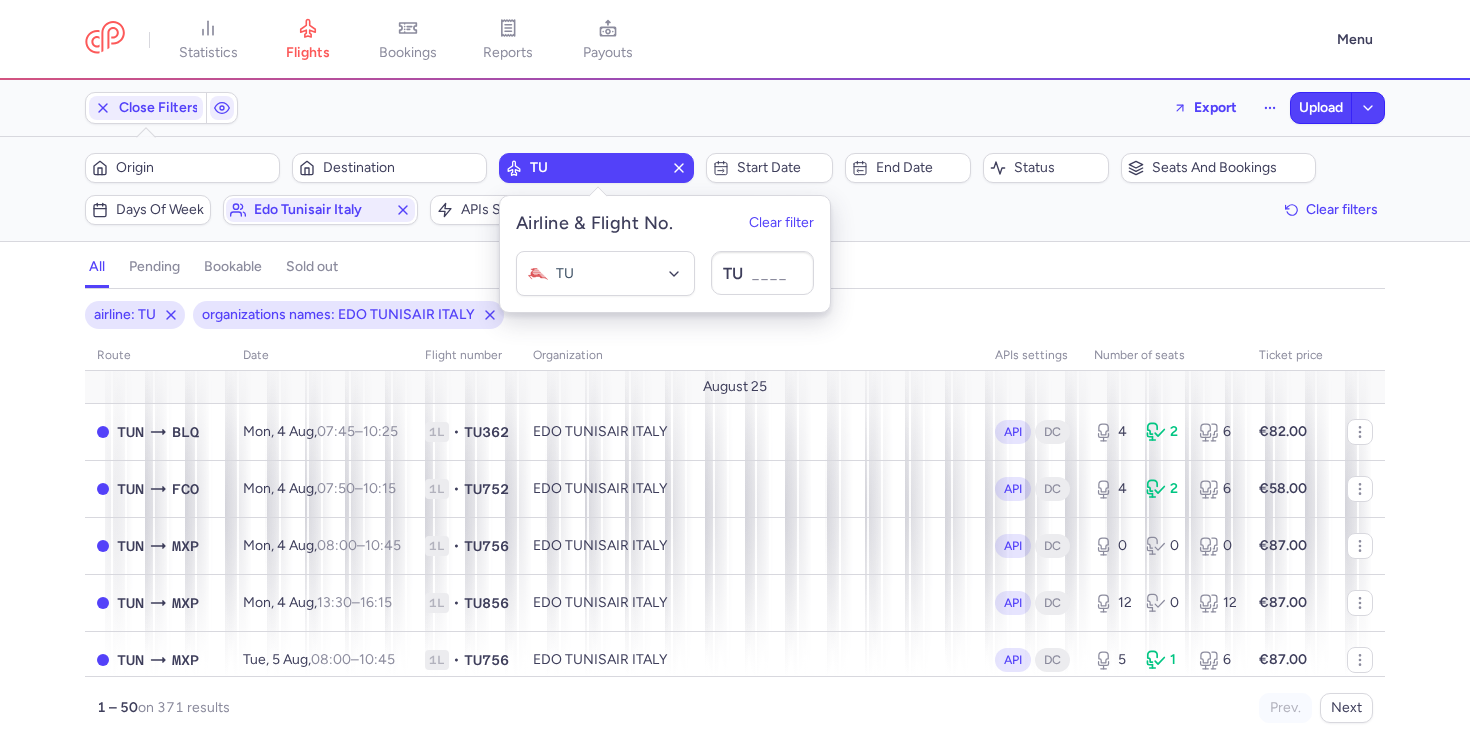 click on "airline: TU organizations names: EDO TUNISAIR ITALY" at bounding box center [735, 315] 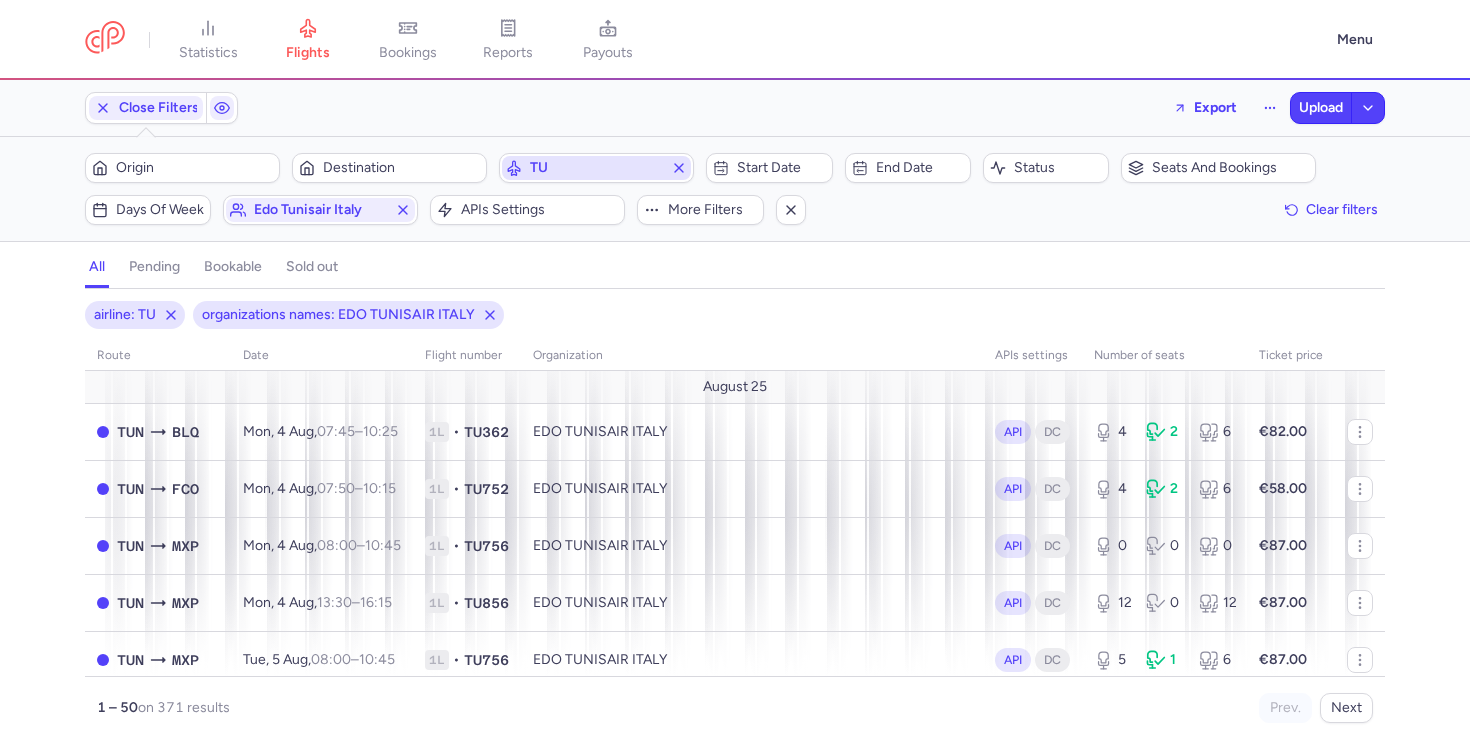 click on "TU" at bounding box center [596, 168] 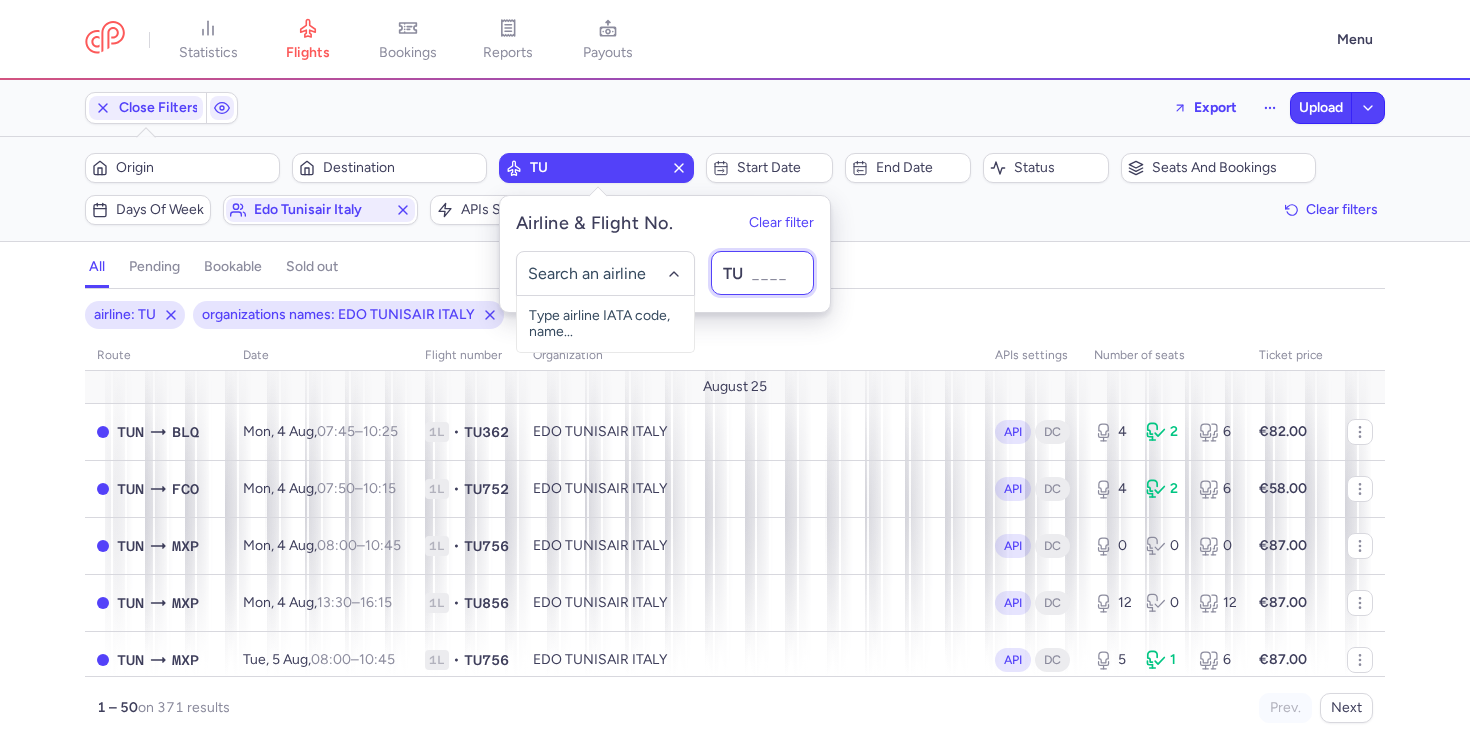 click at bounding box center (762, 273) 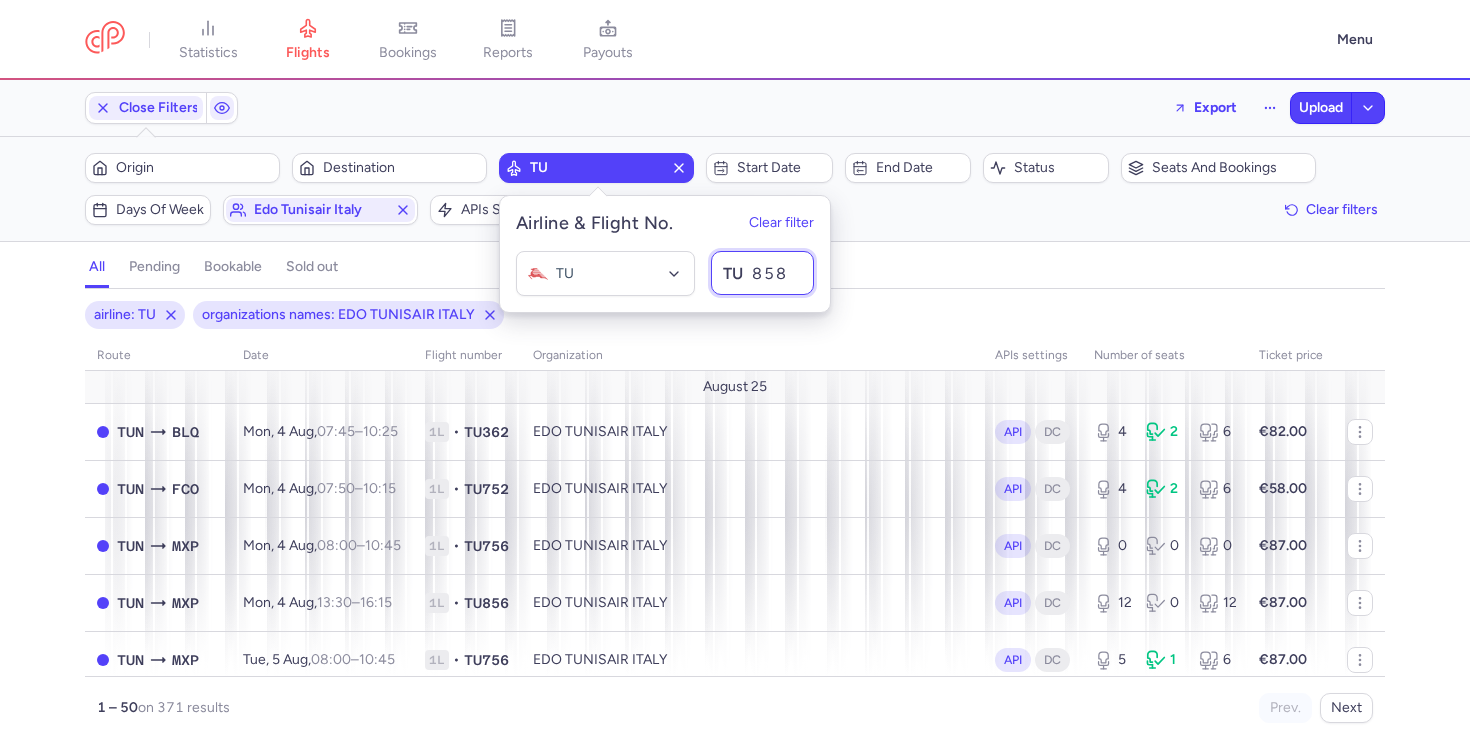 type on "858" 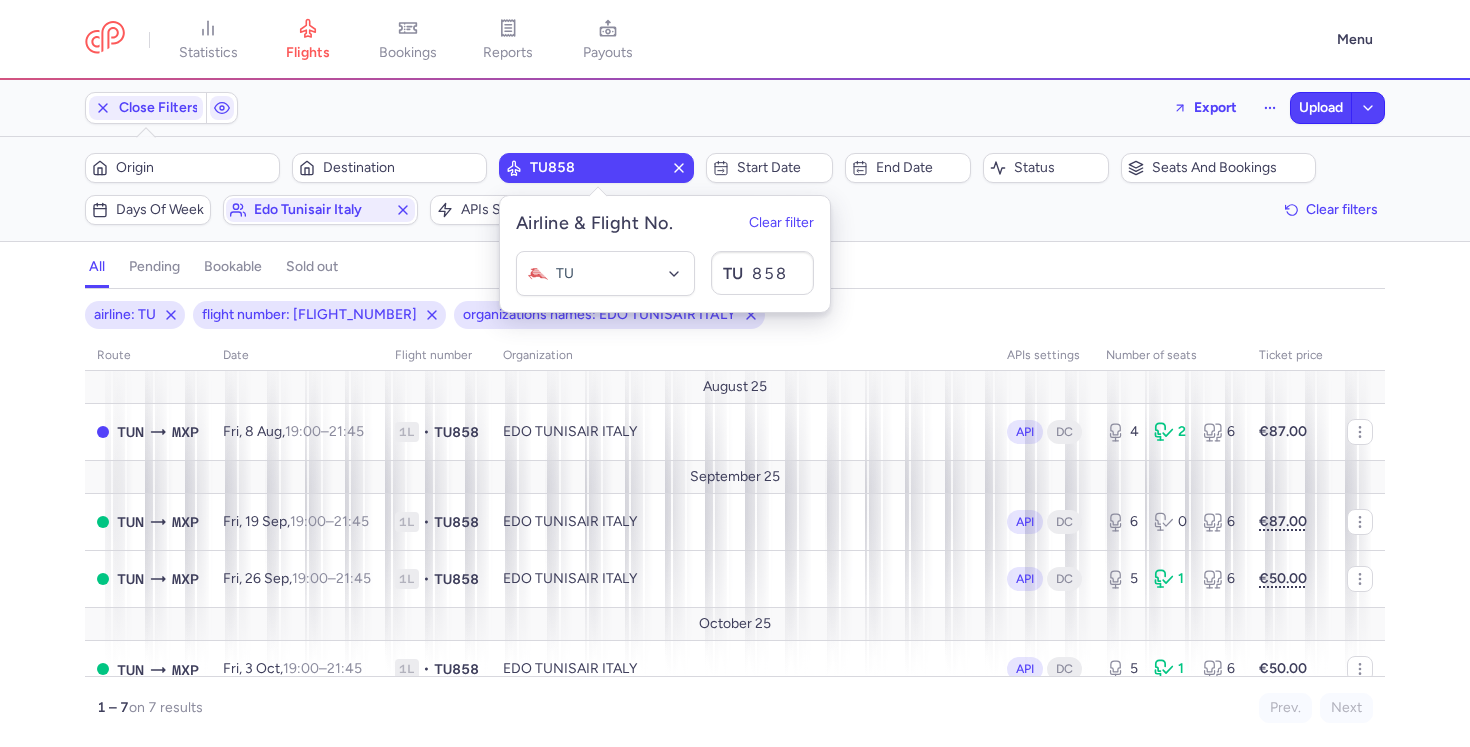 click on "all pending bookable sold out" at bounding box center (735, 271) 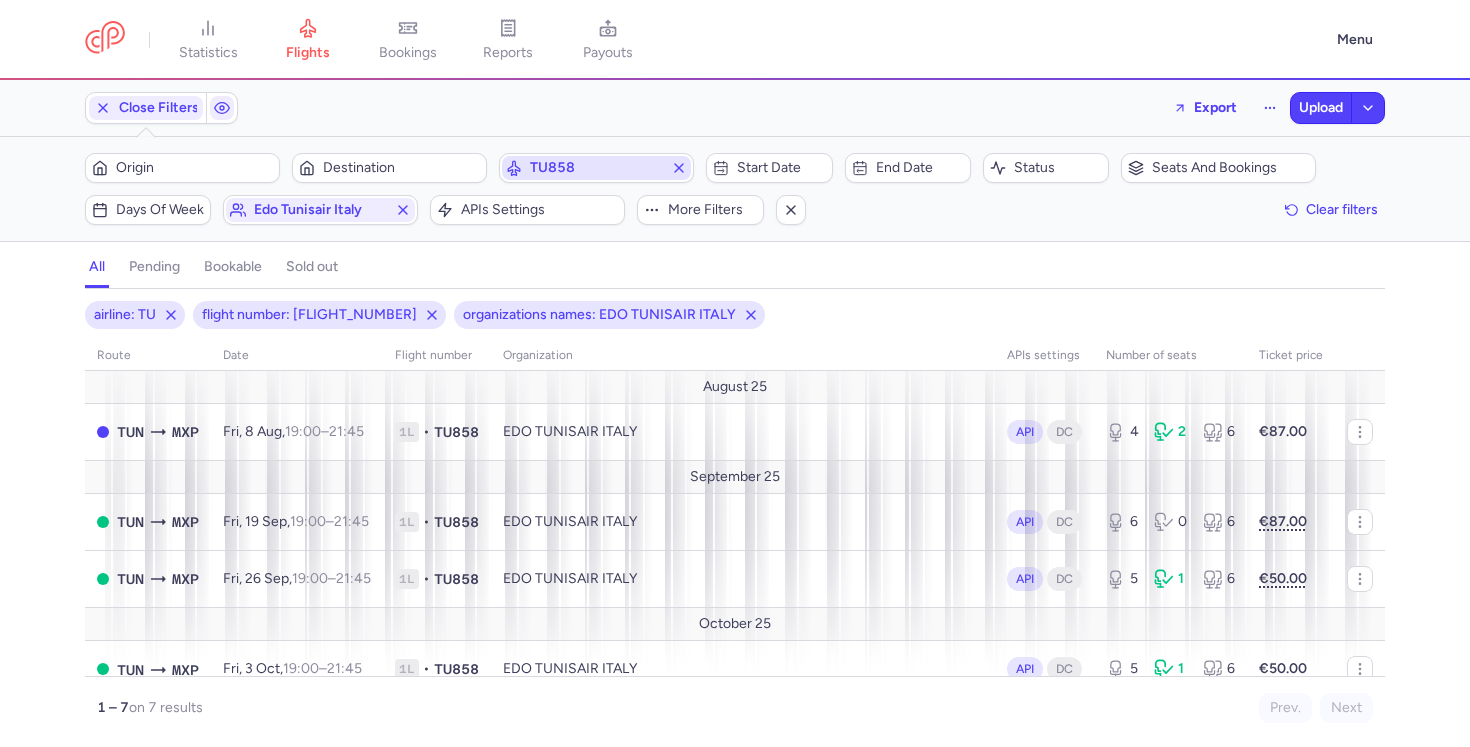 click on "TU858" at bounding box center [596, 168] 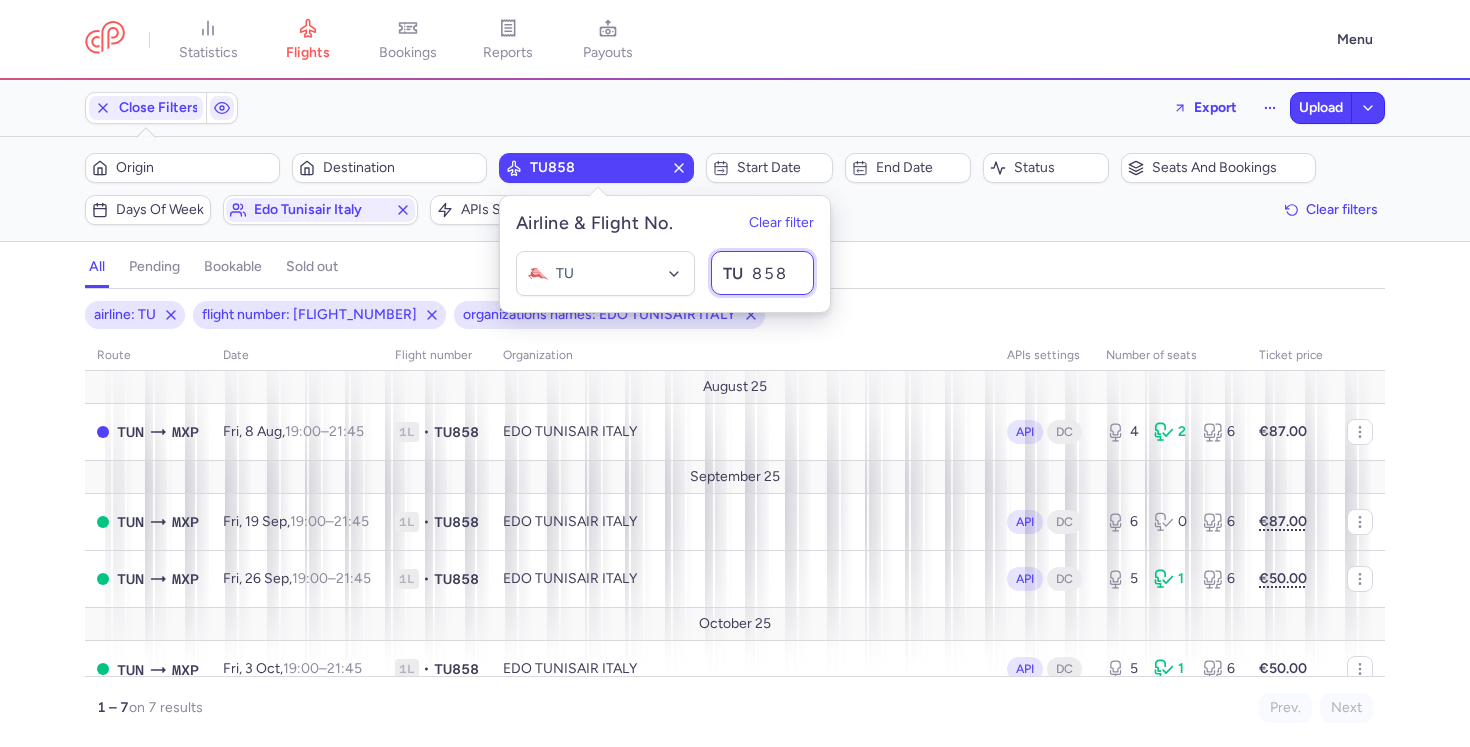 click on "858" at bounding box center (762, 273) 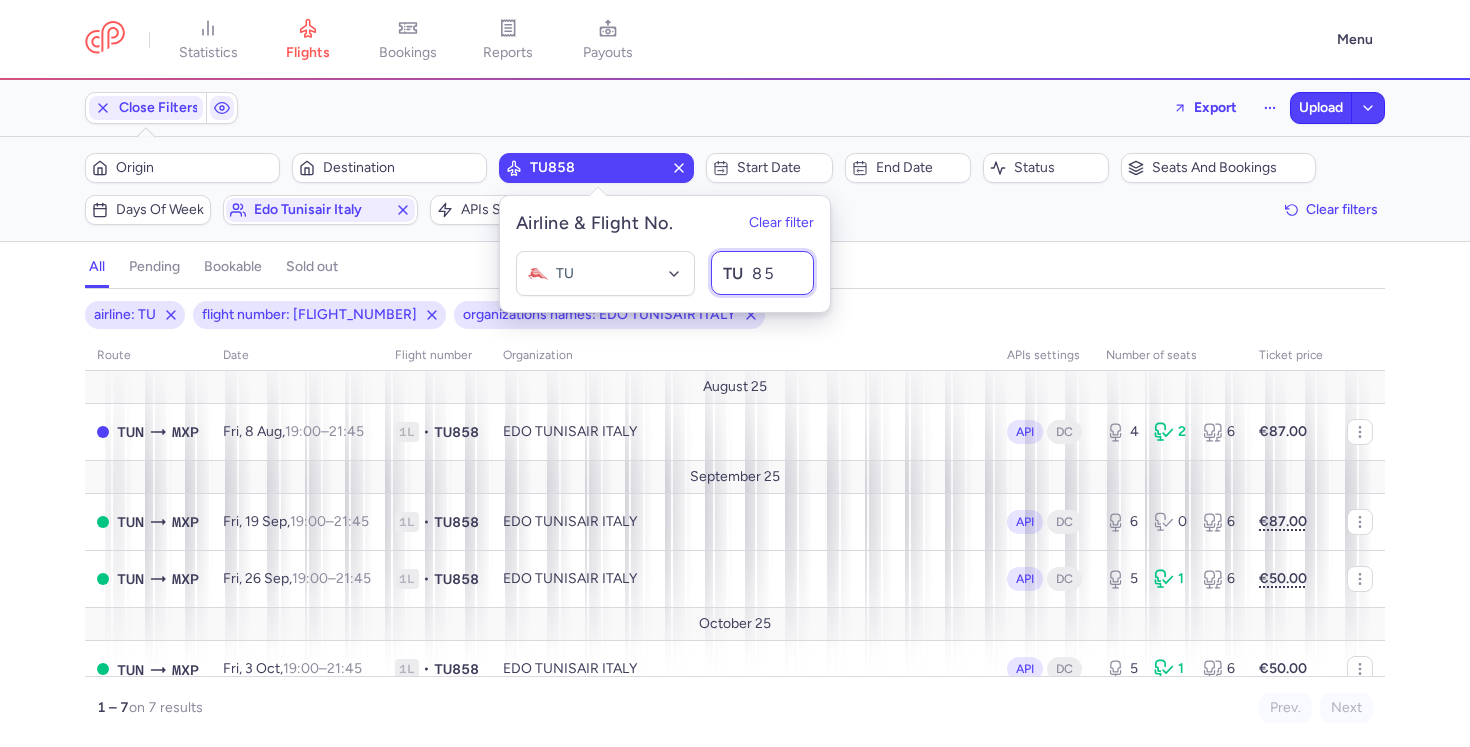 type on "8" 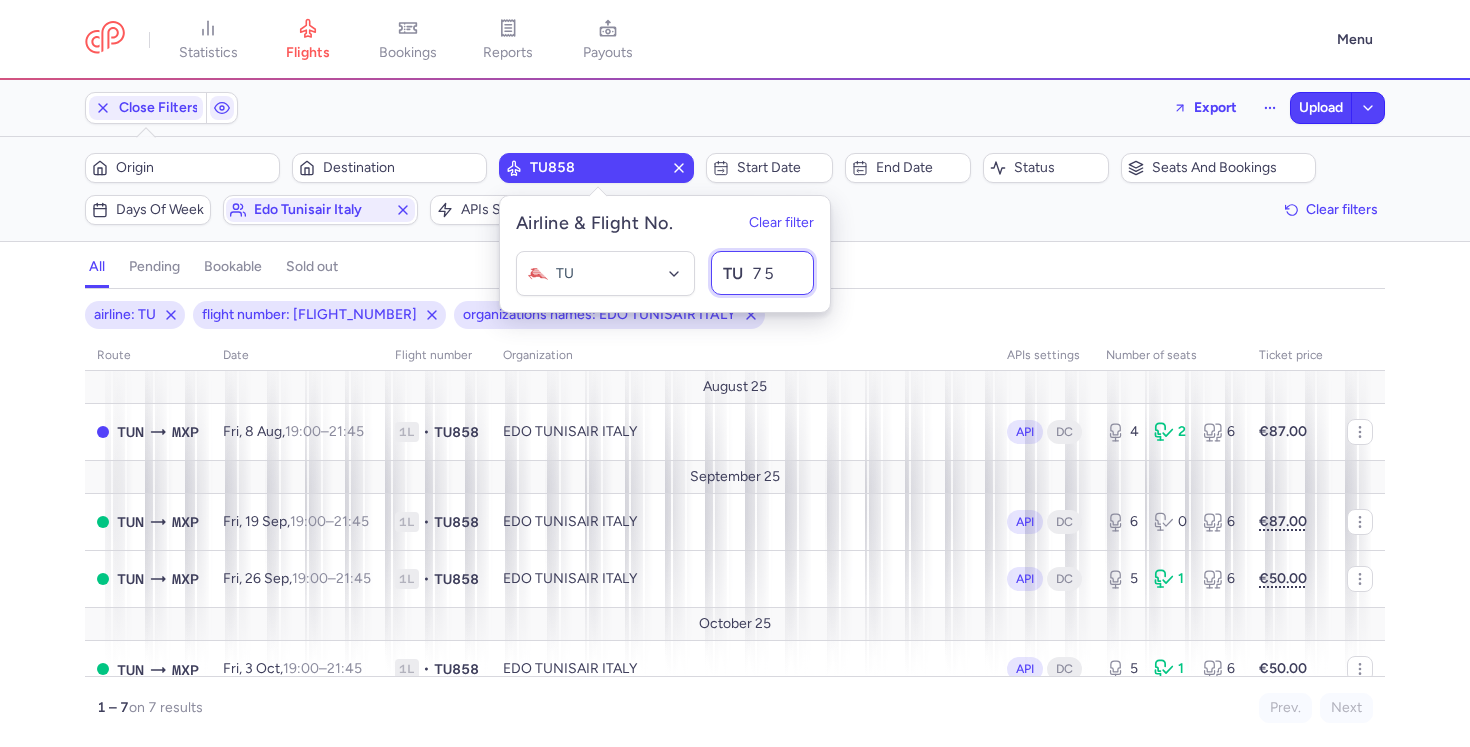 type on "752" 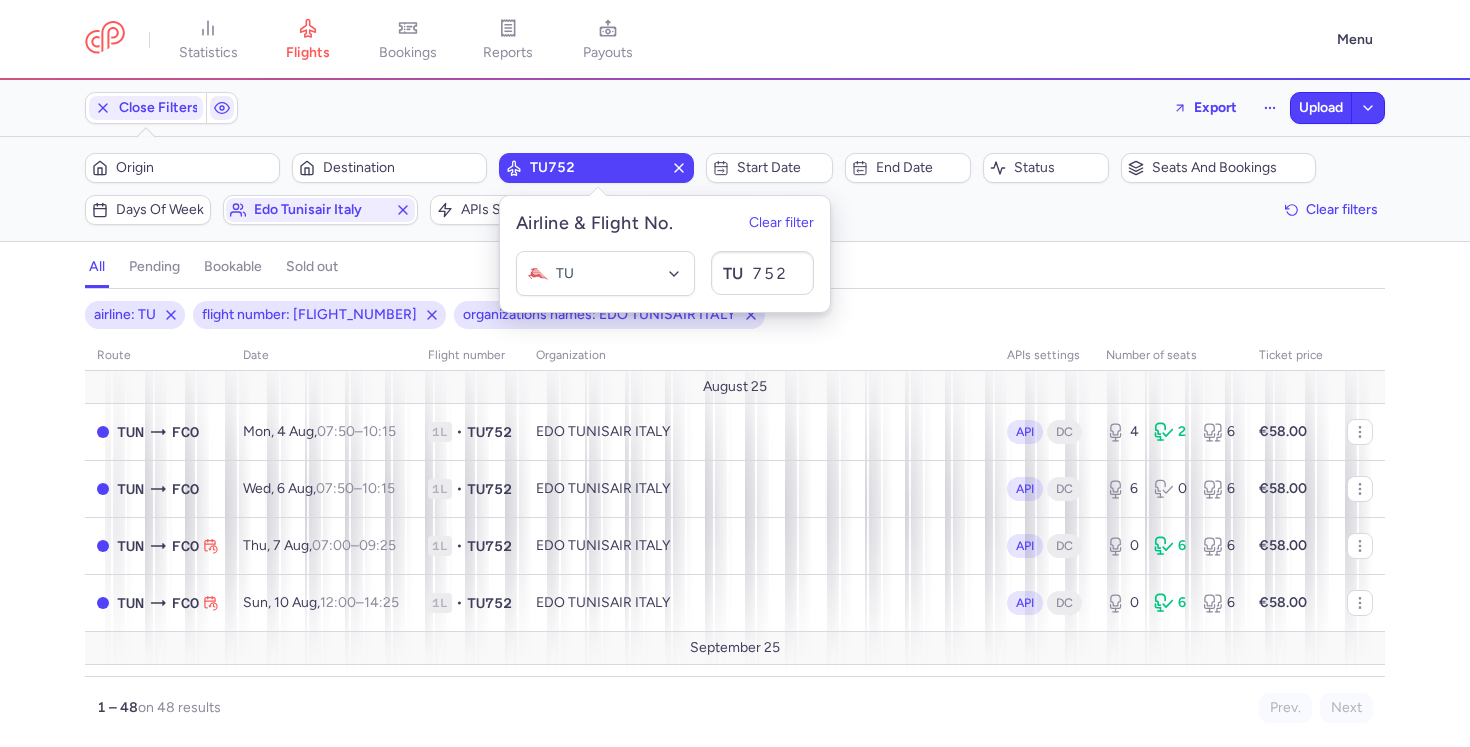 click on "all pending bookable sold out" at bounding box center [735, 271] 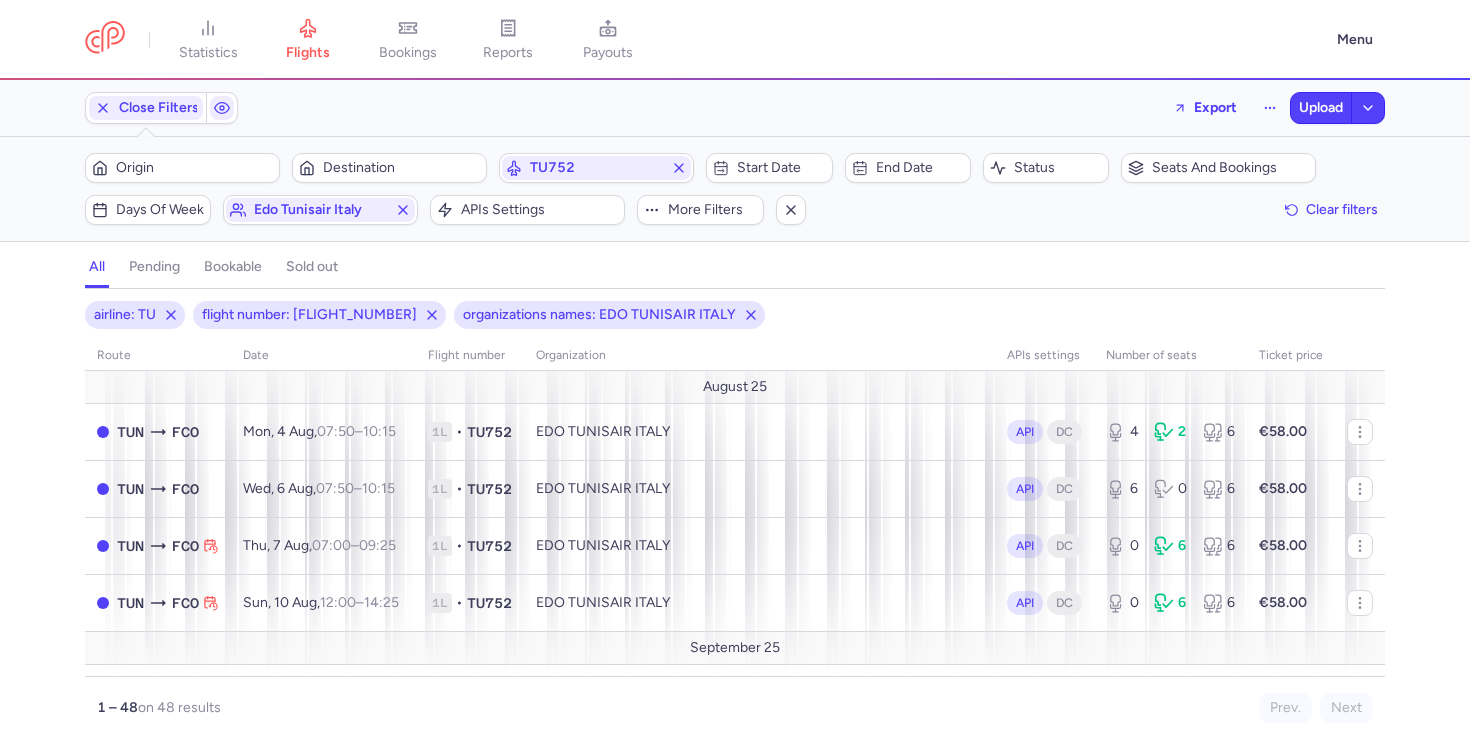 type 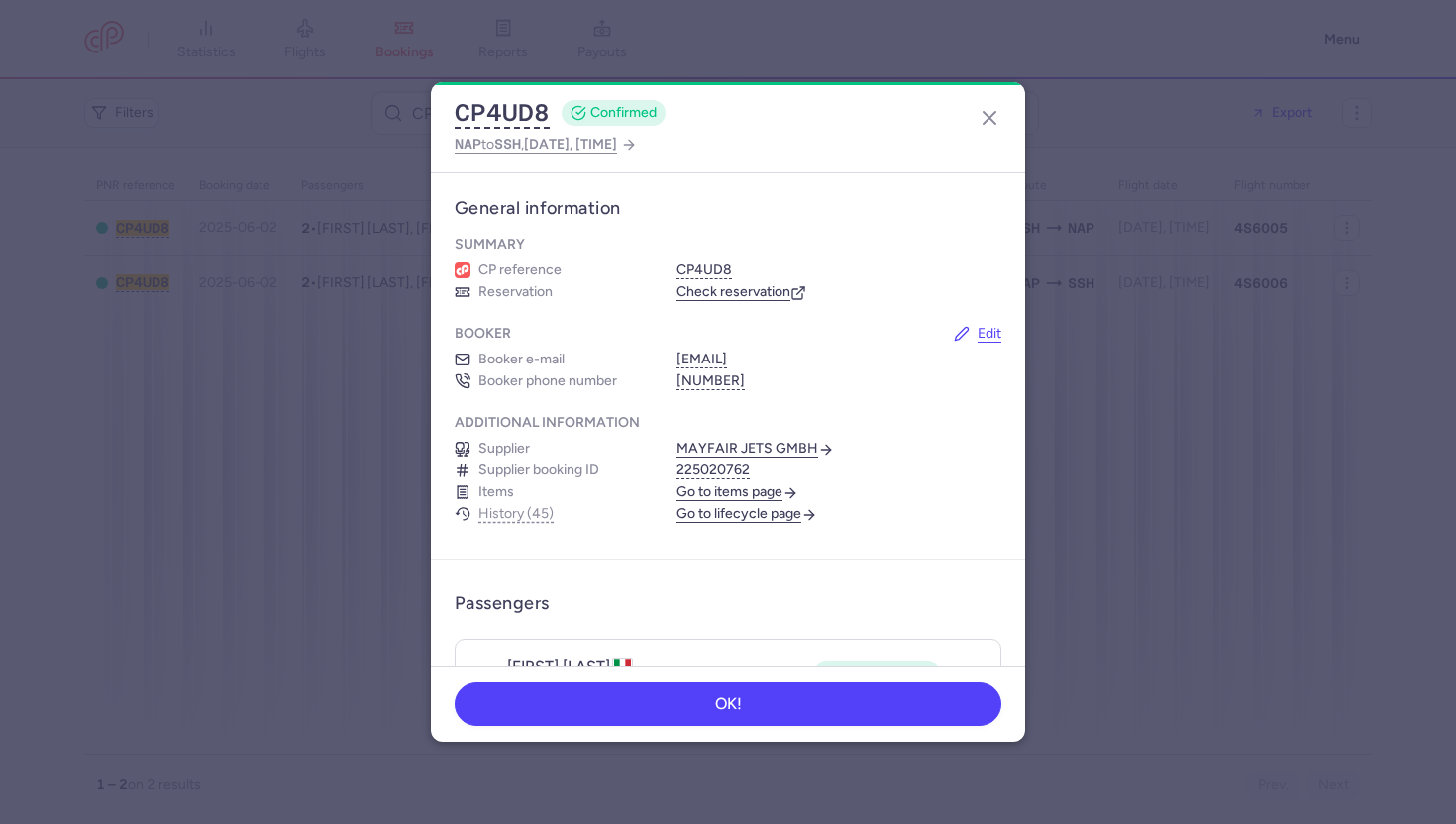 scroll, scrollTop: 0, scrollLeft: 0, axis: both 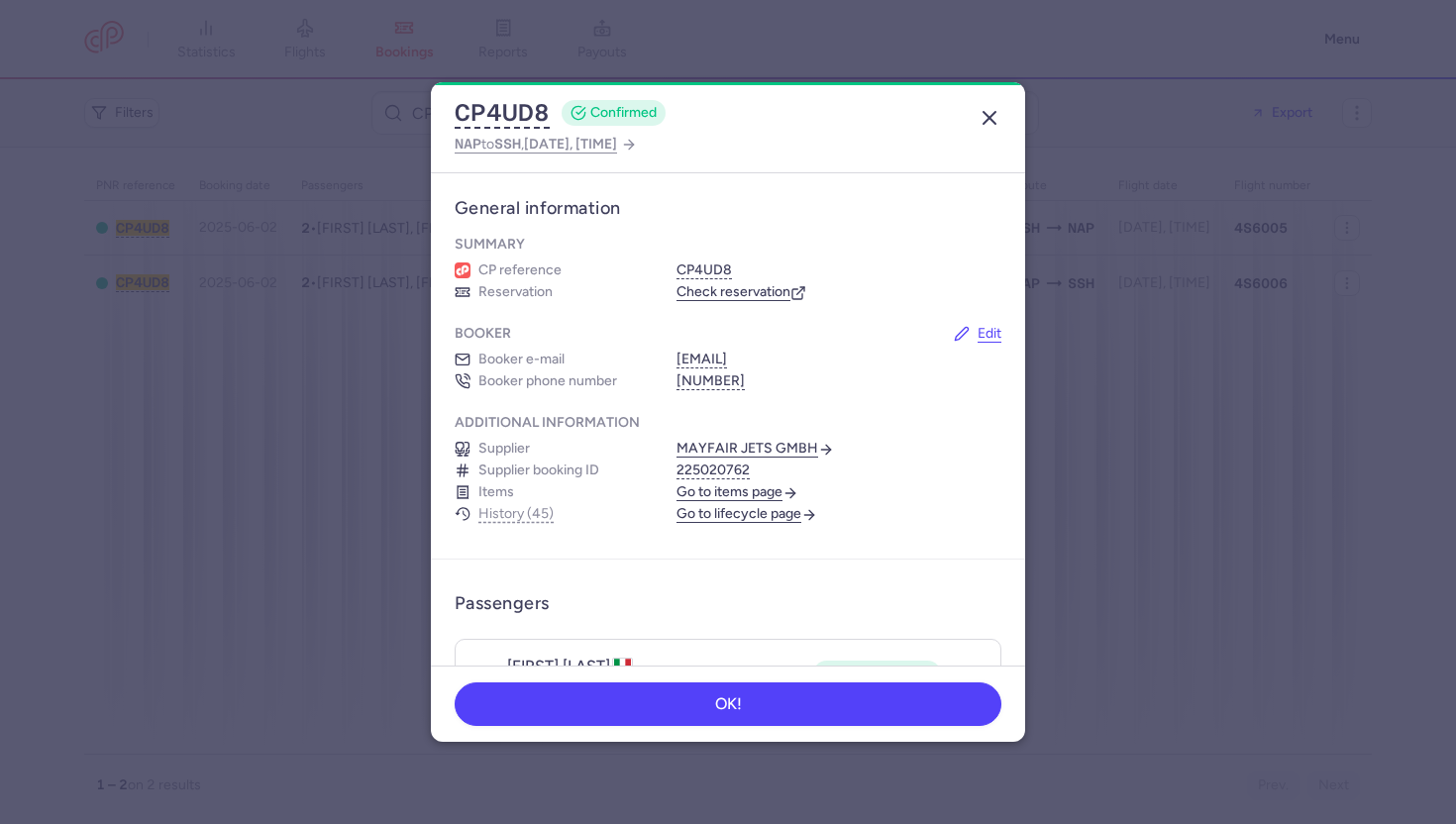 click 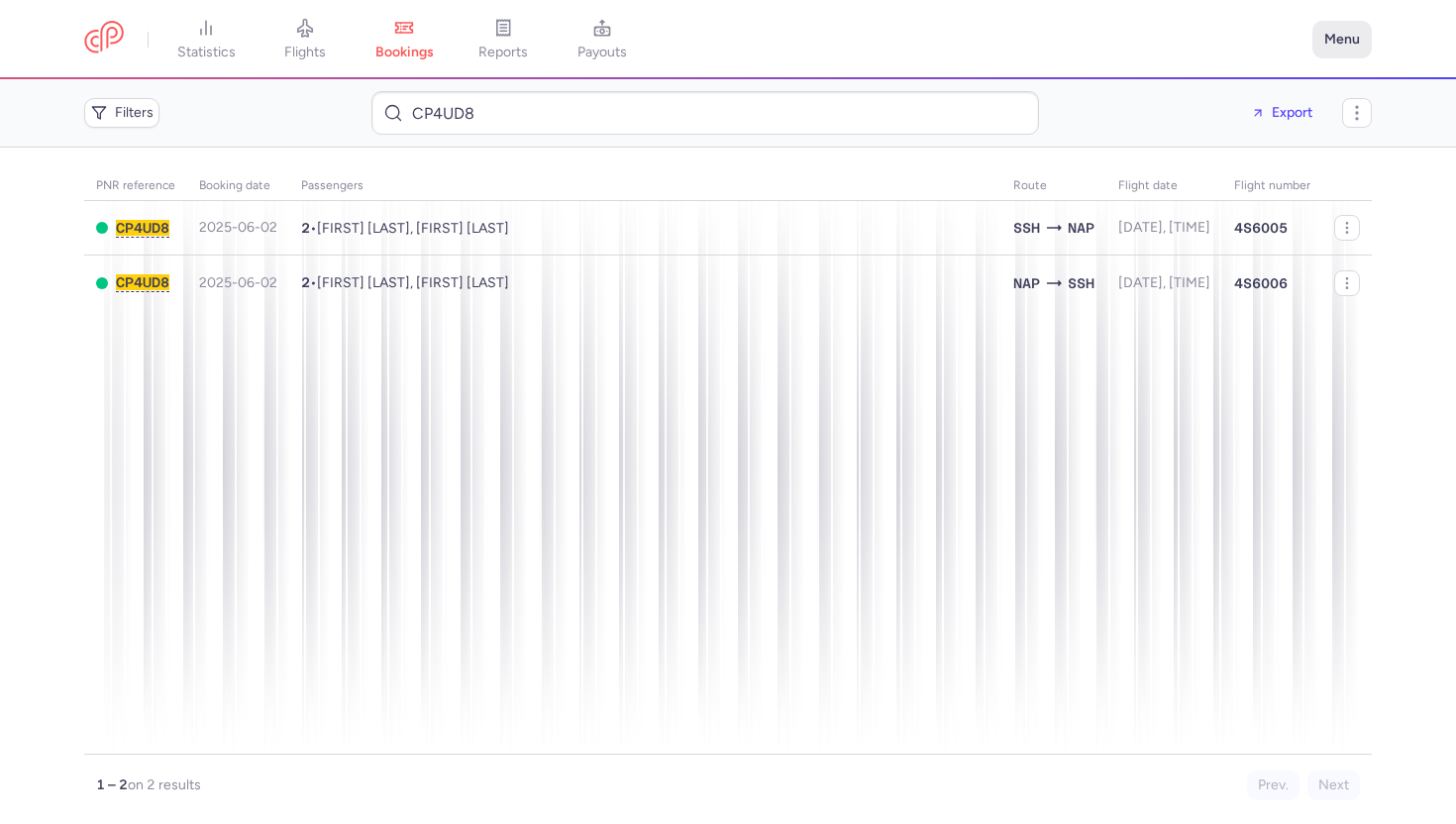 click on "Menu" at bounding box center (1342, 40) 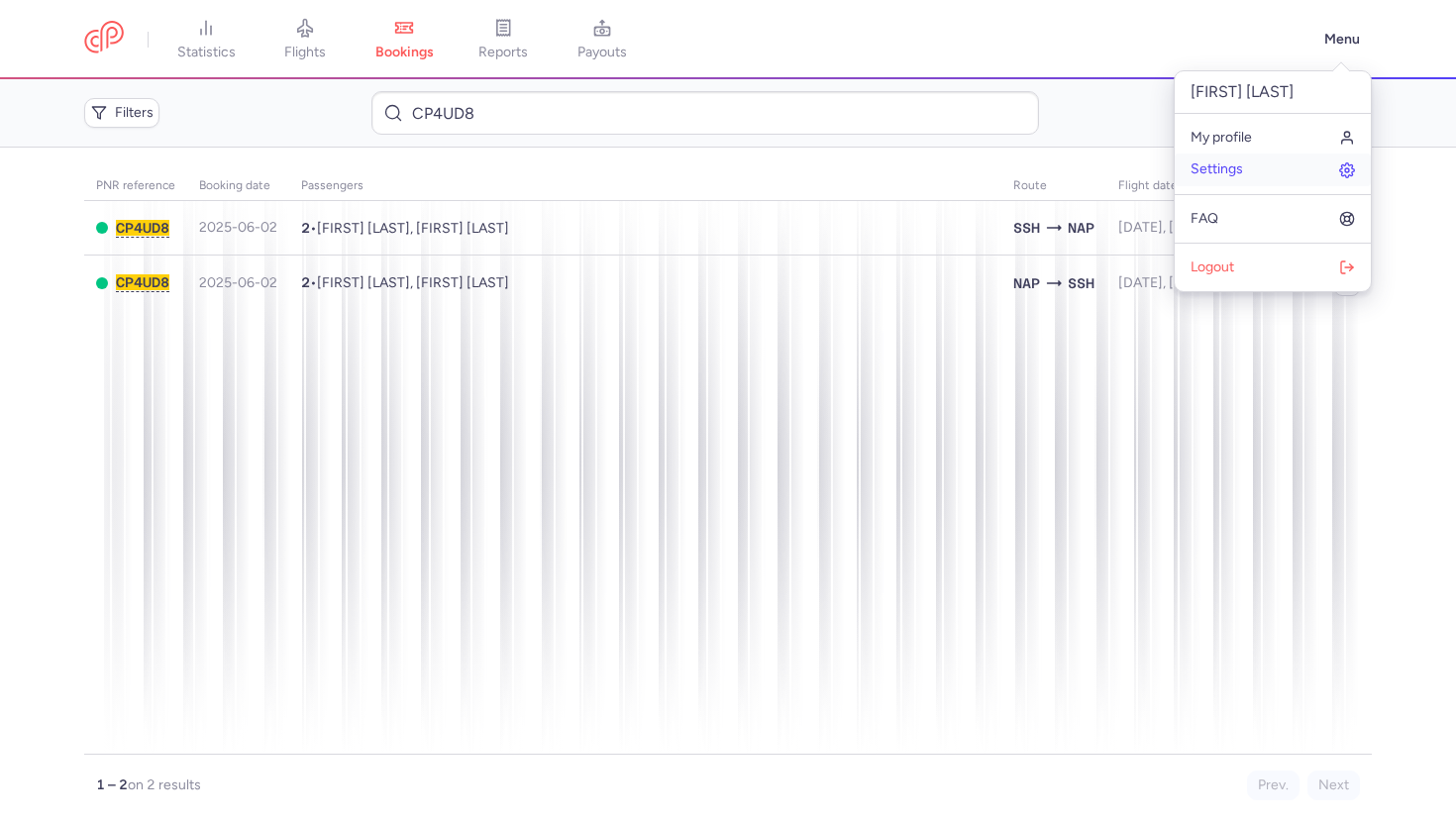 click on "Settings" at bounding box center (1216, 169) 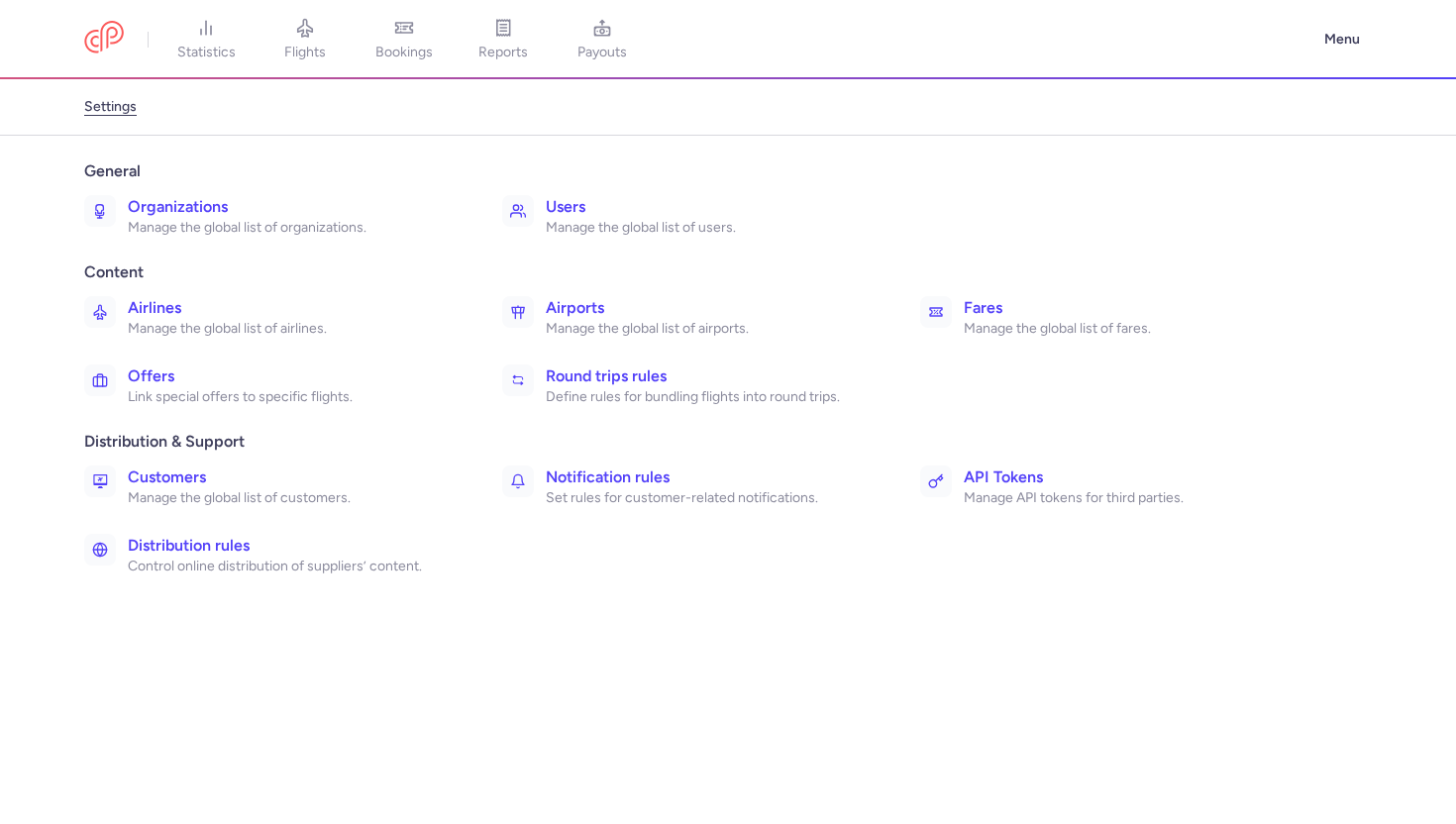 click on "Organizations" at bounding box center (293, 207) 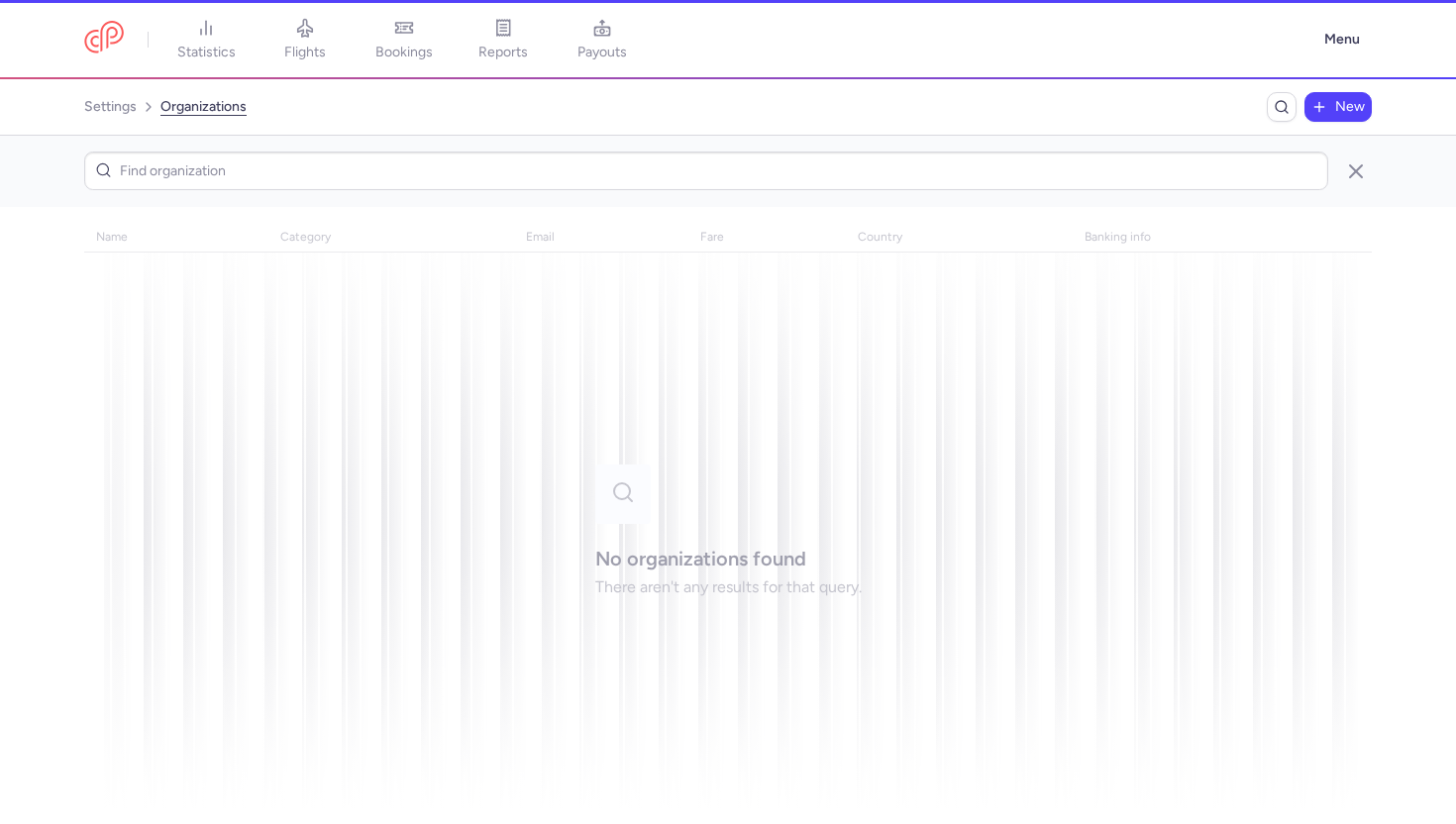 scroll, scrollTop: 0, scrollLeft: 0, axis: both 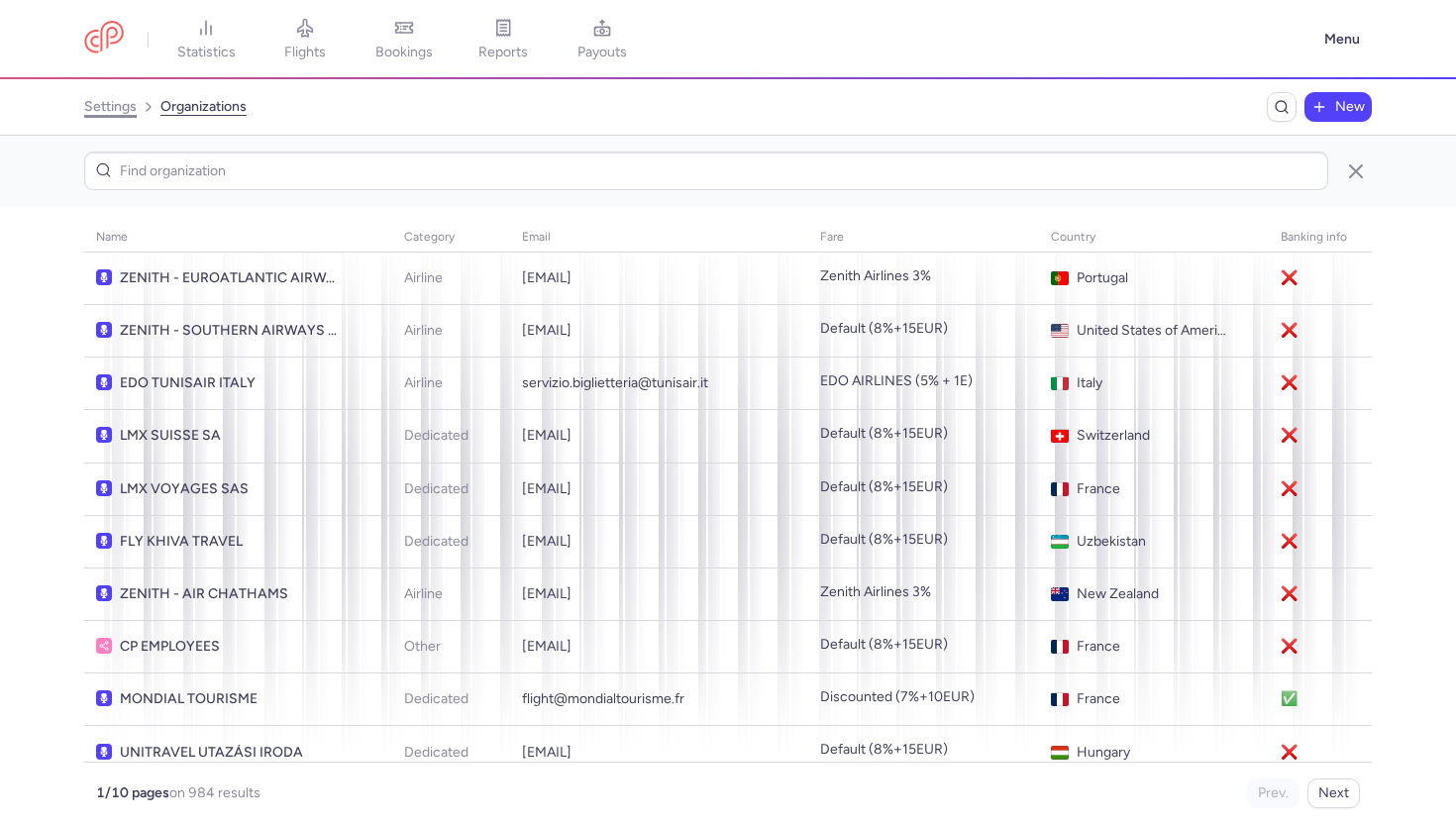 click on "settings" at bounding box center (110, 107) 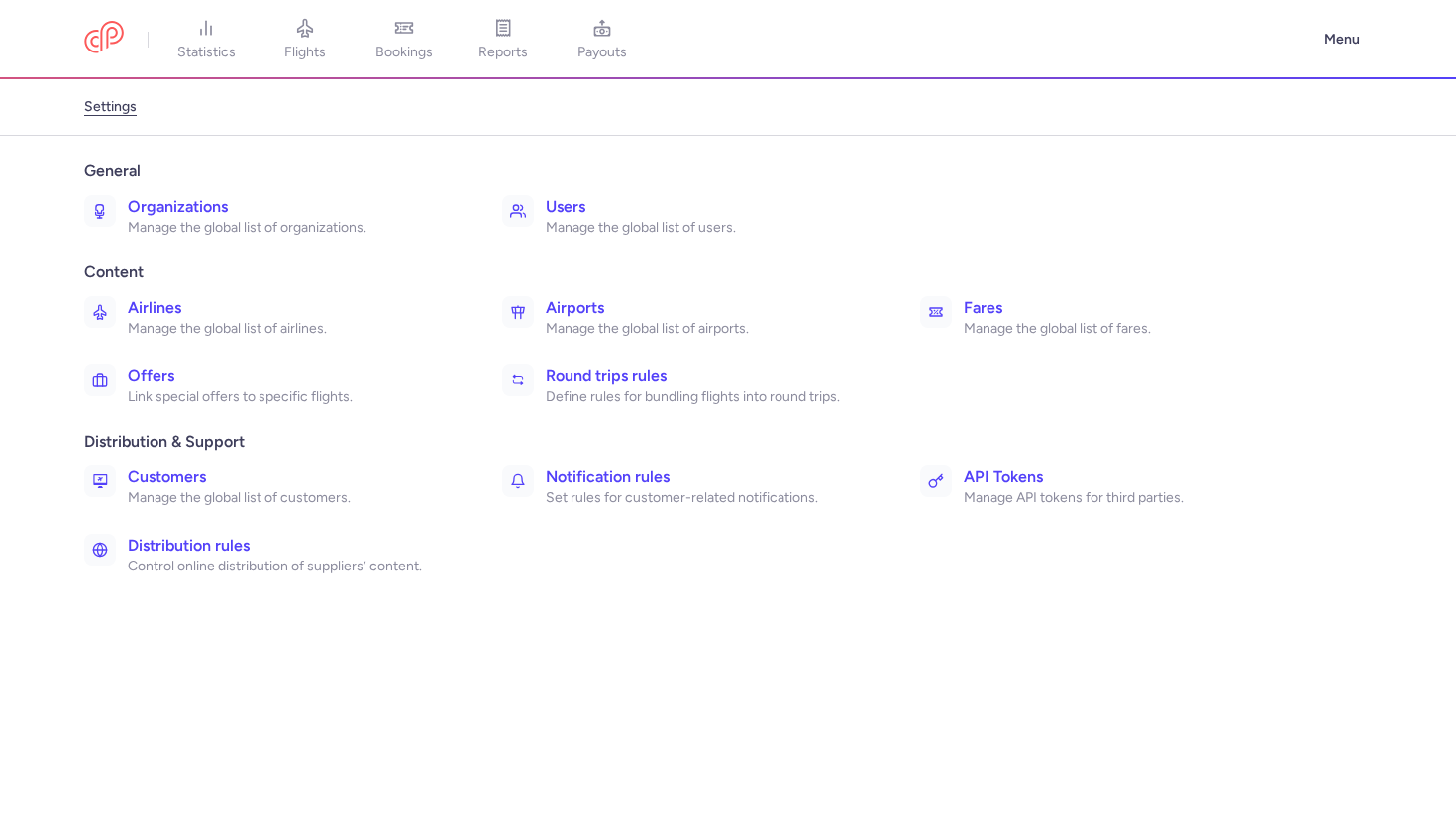 click on "Airlines" at bounding box center (293, 308) 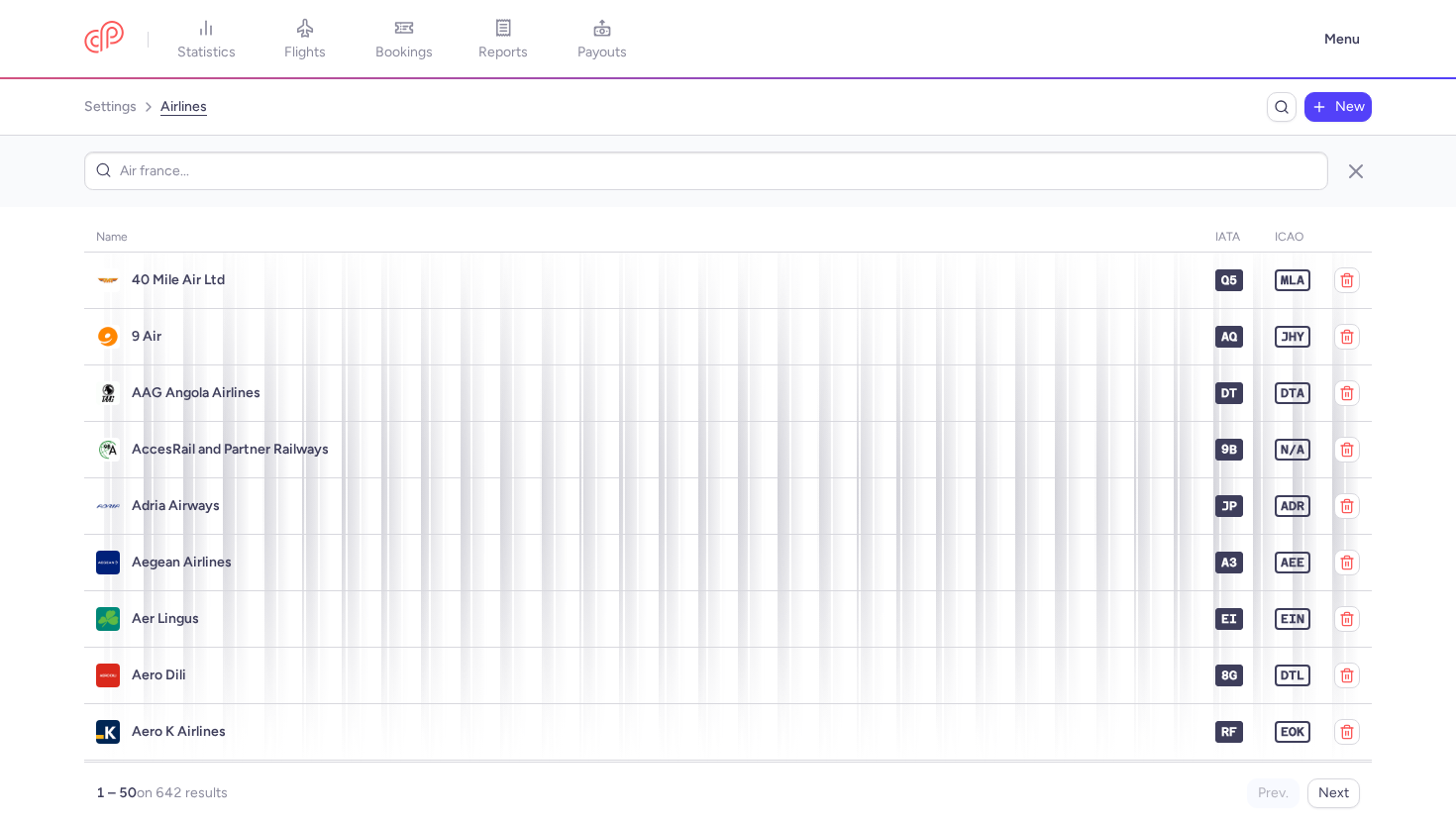 scroll, scrollTop: 0, scrollLeft: 0, axis: both 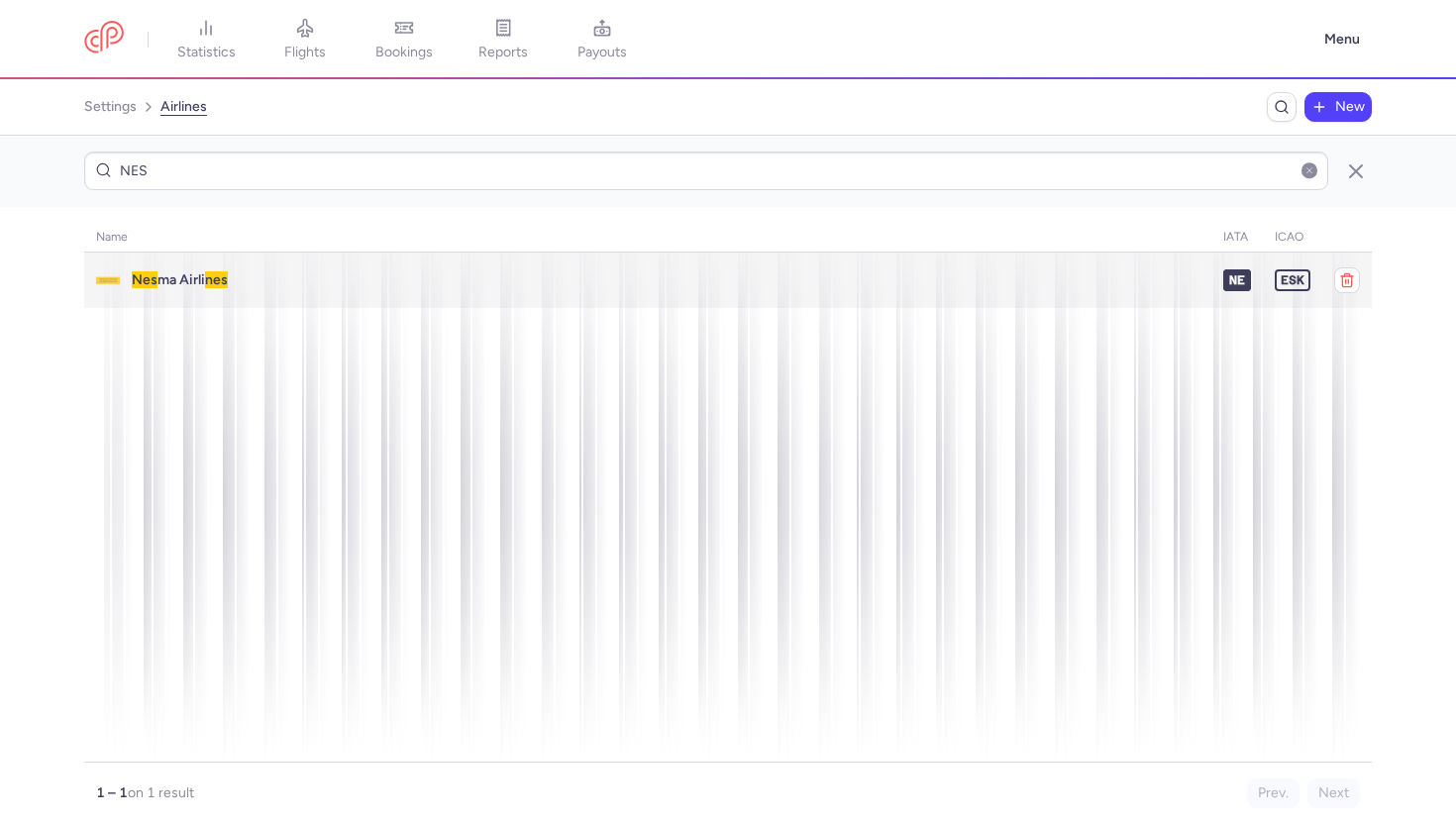 type on "NES" 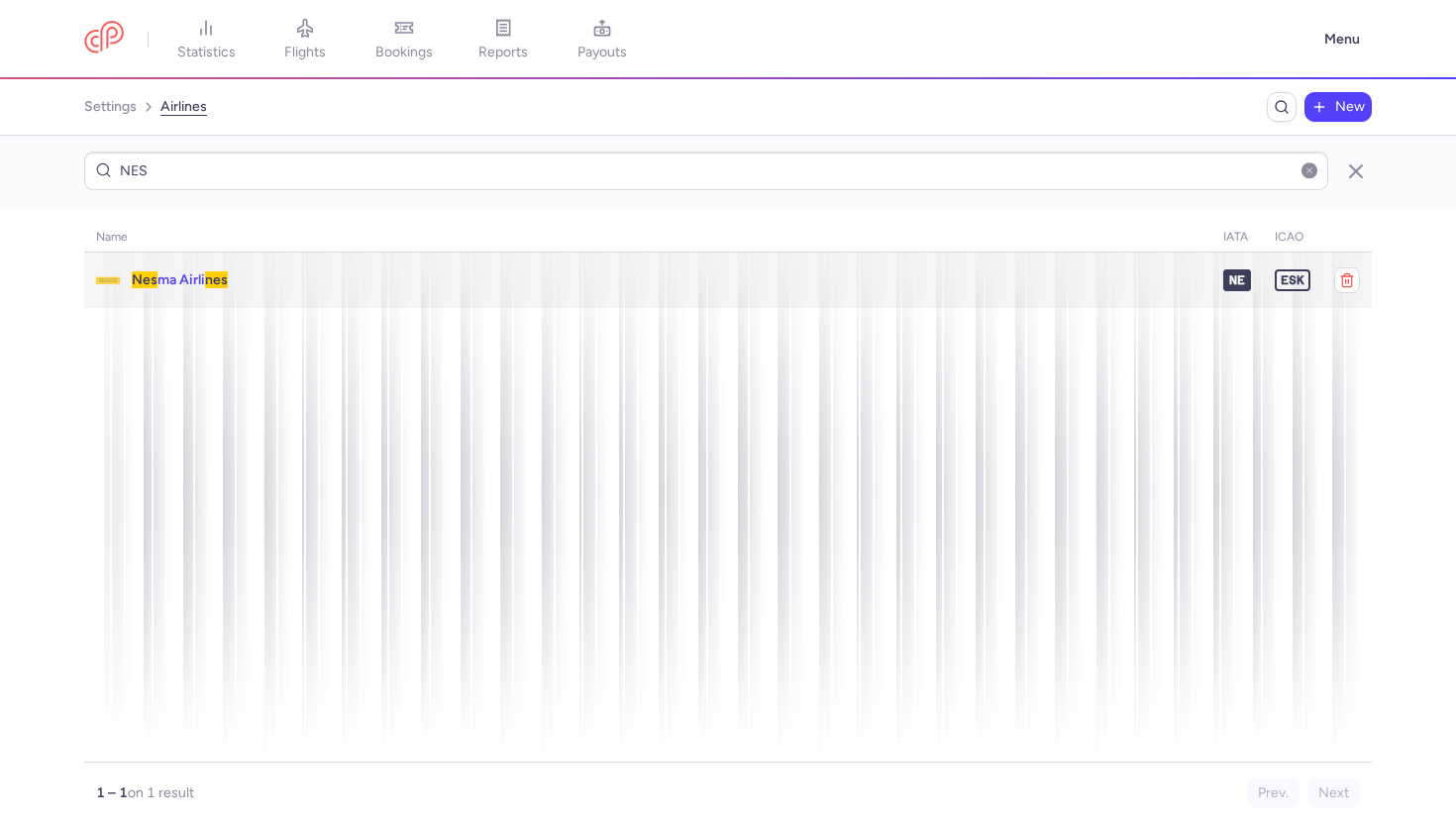 click on "Nes ma Airli nes" 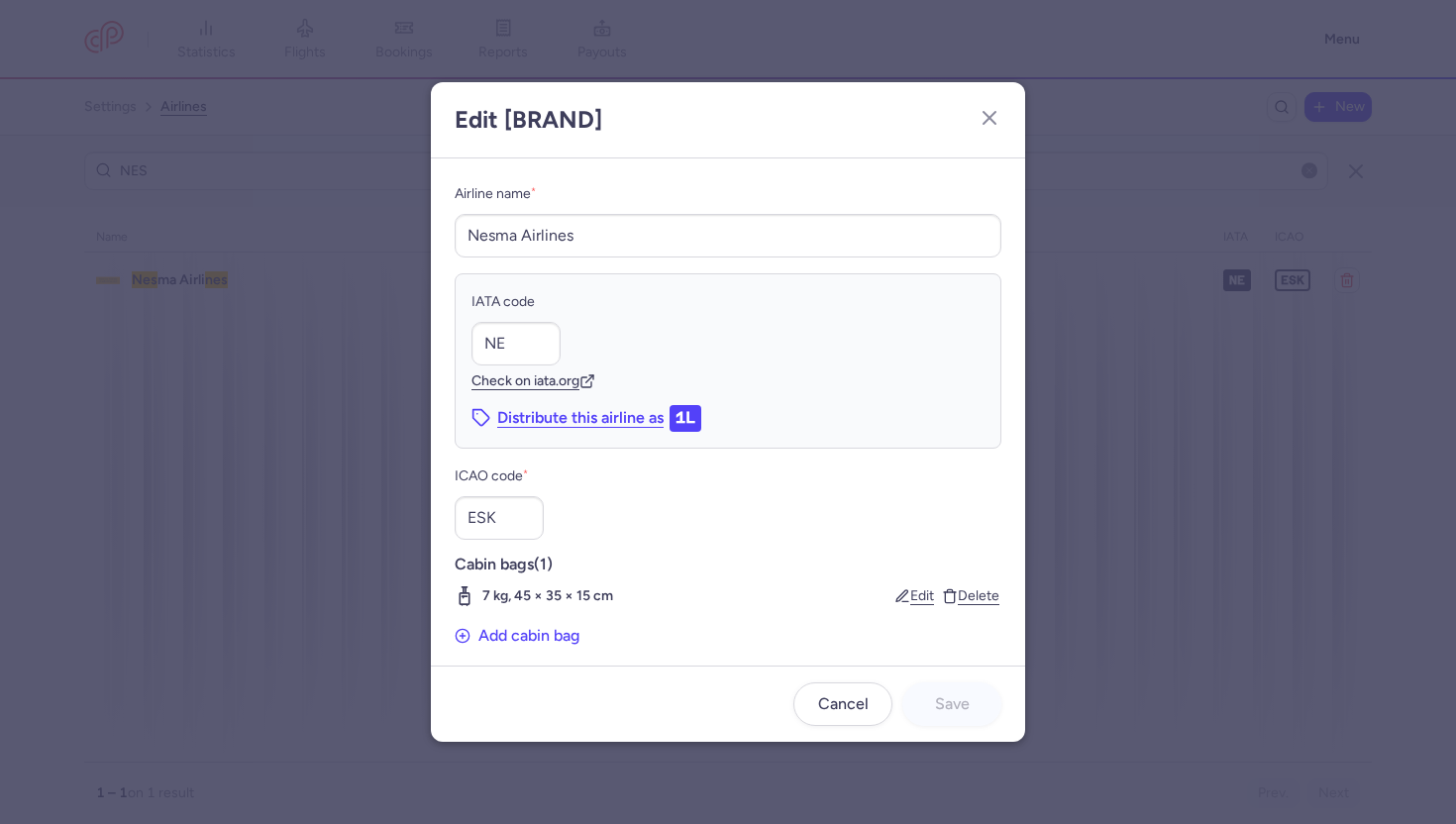 scroll, scrollTop: 12, scrollLeft: 0, axis: vertical 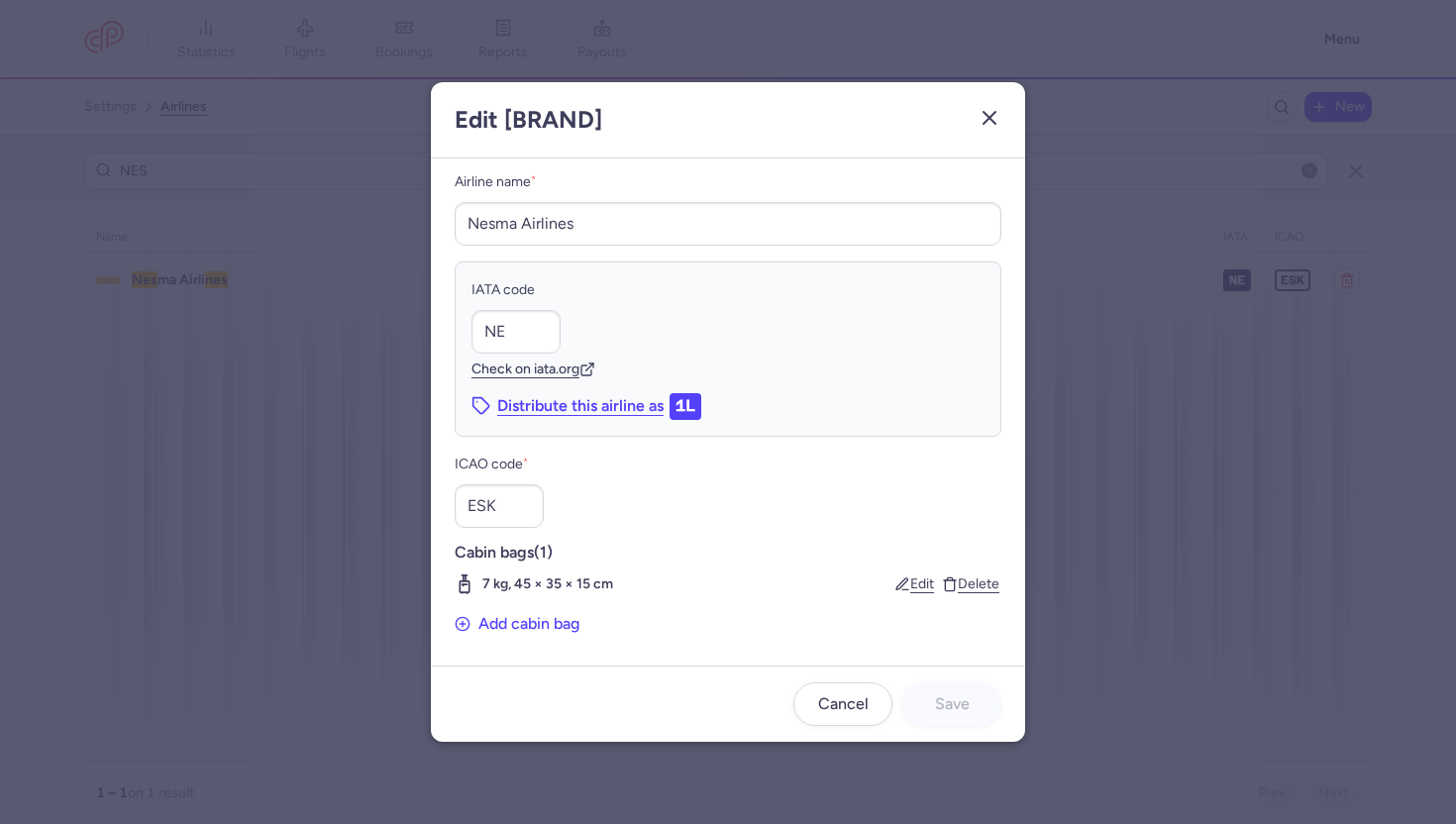 click 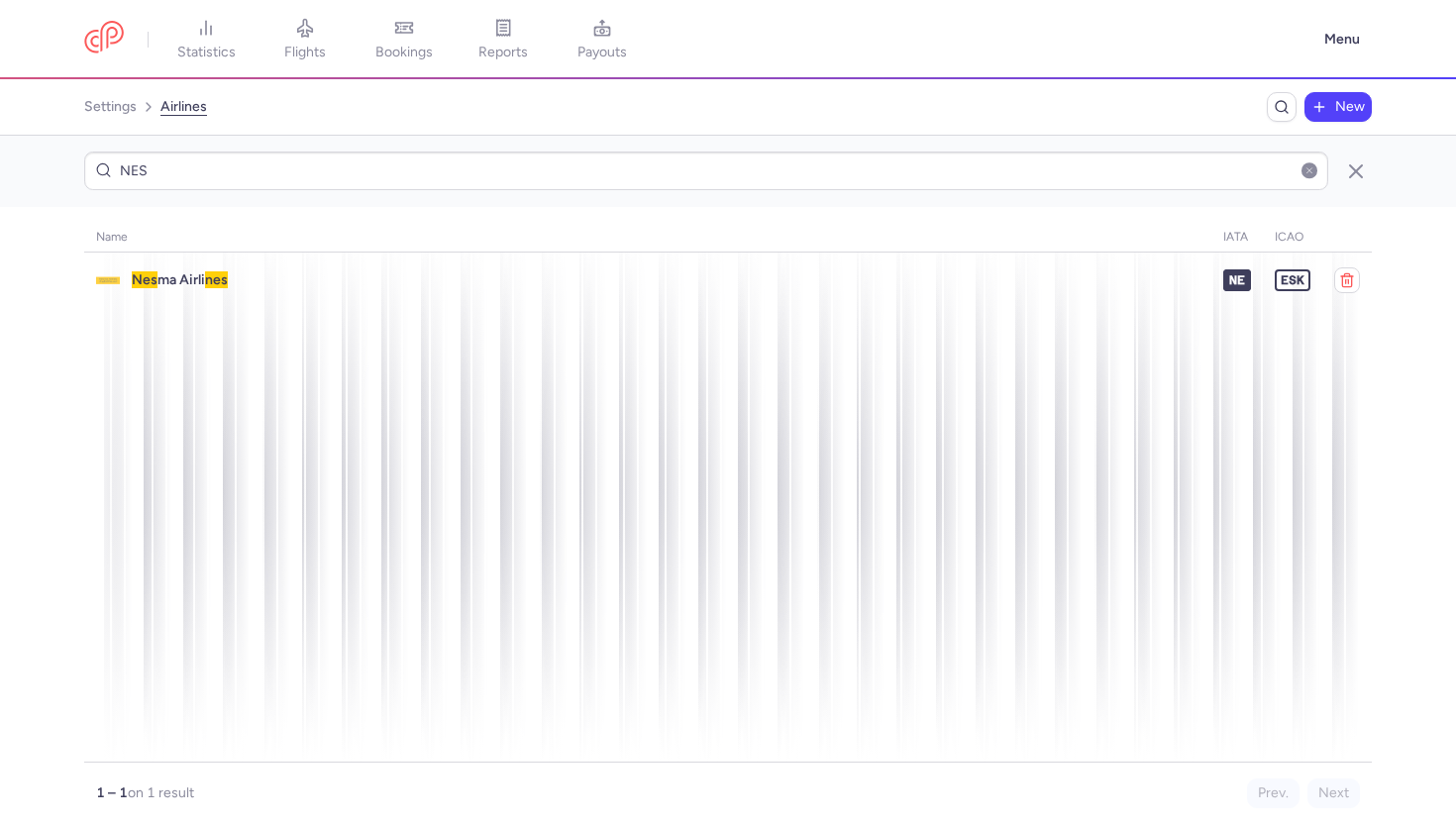 click at bounding box center (1309, 170) 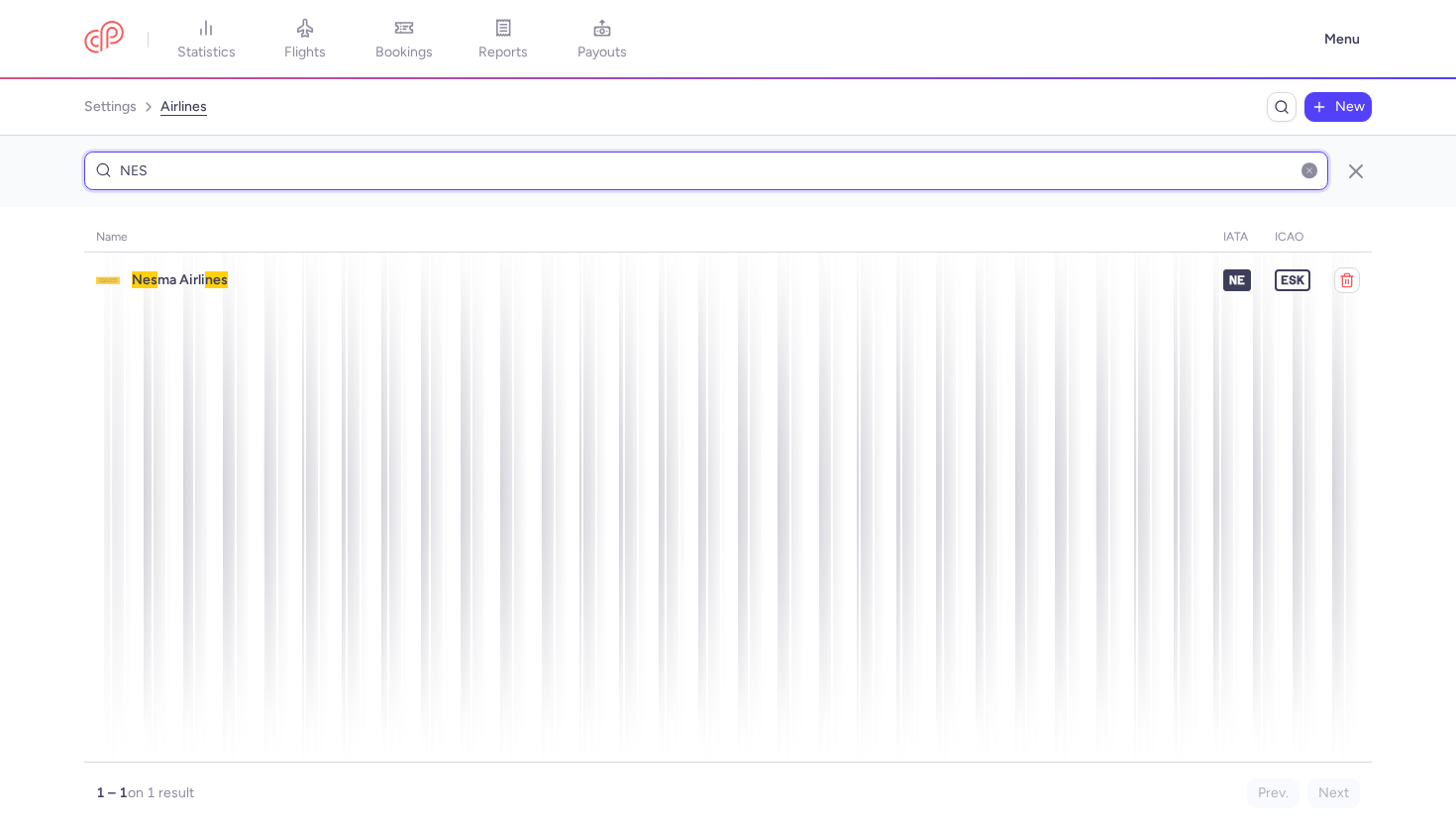 type 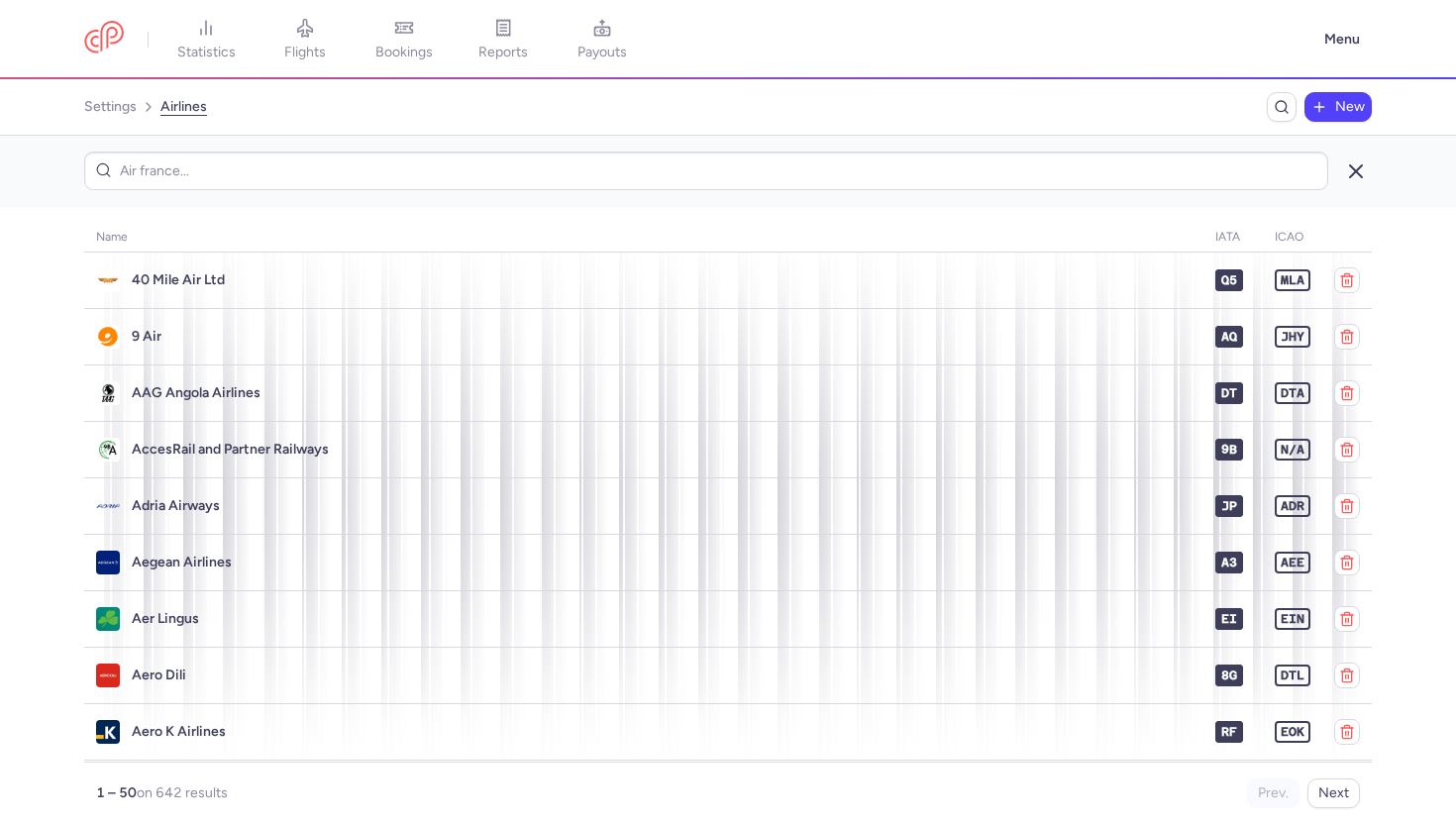 click 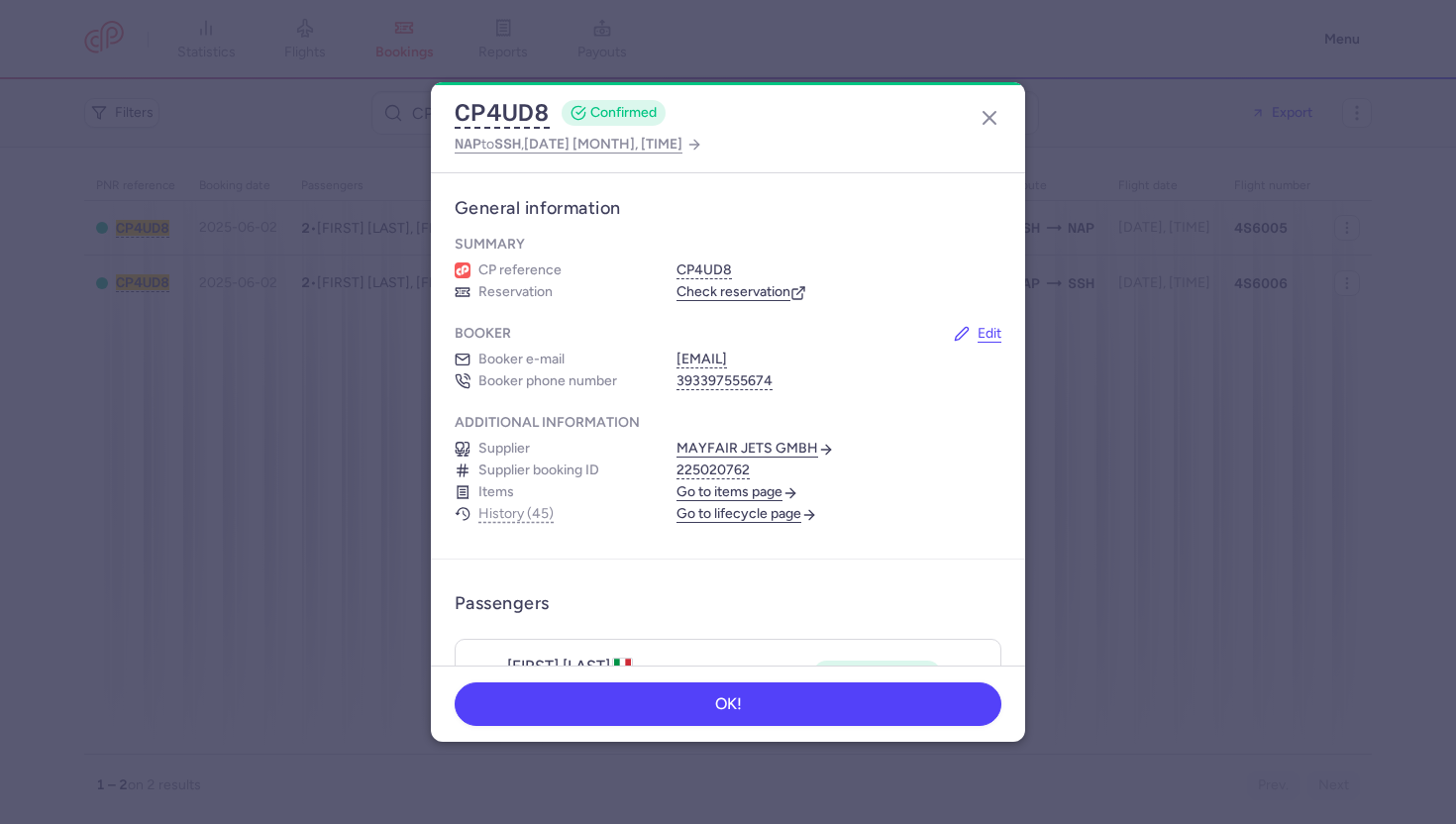 scroll, scrollTop: 0, scrollLeft: 0, axis: both 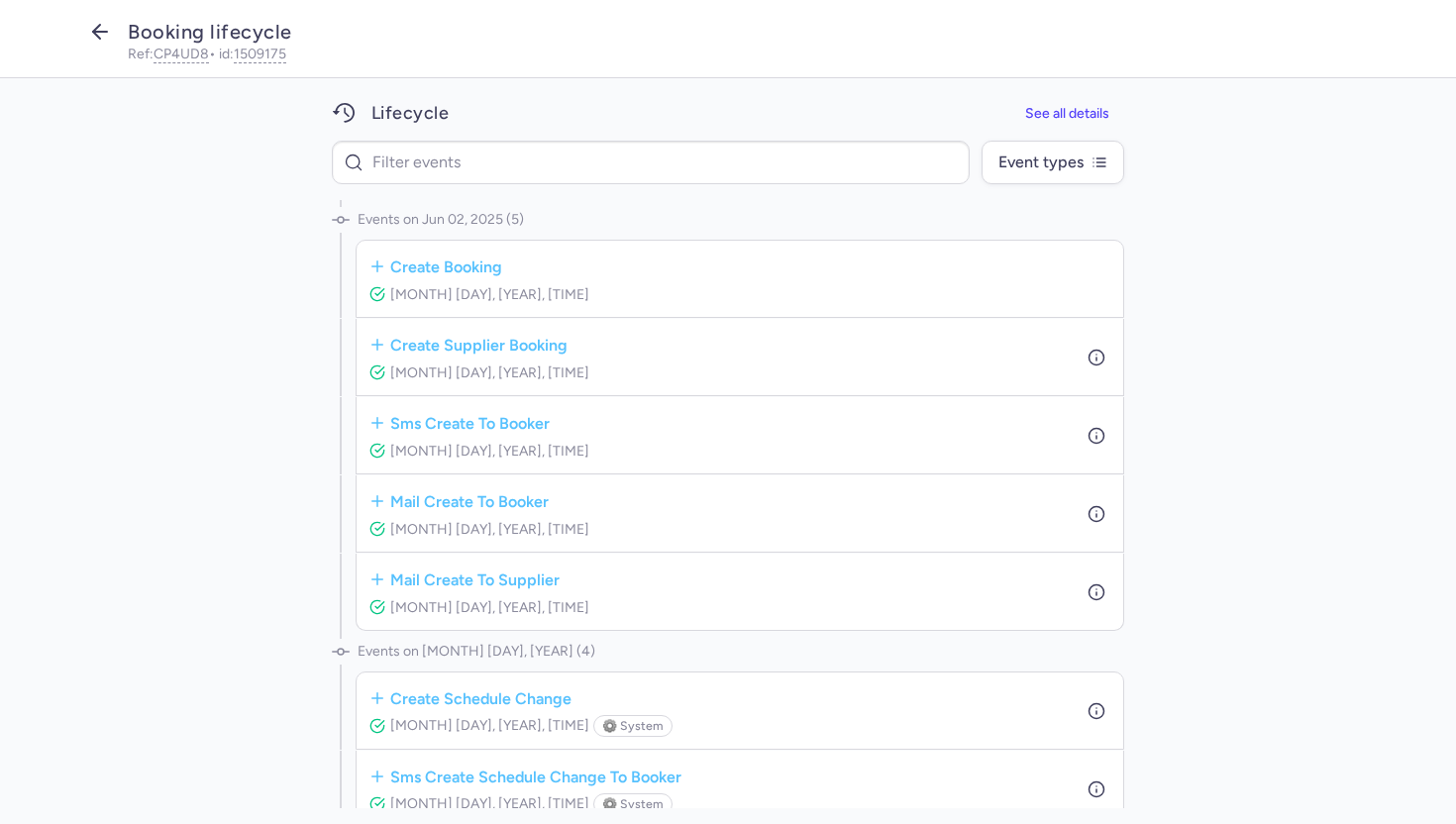 click 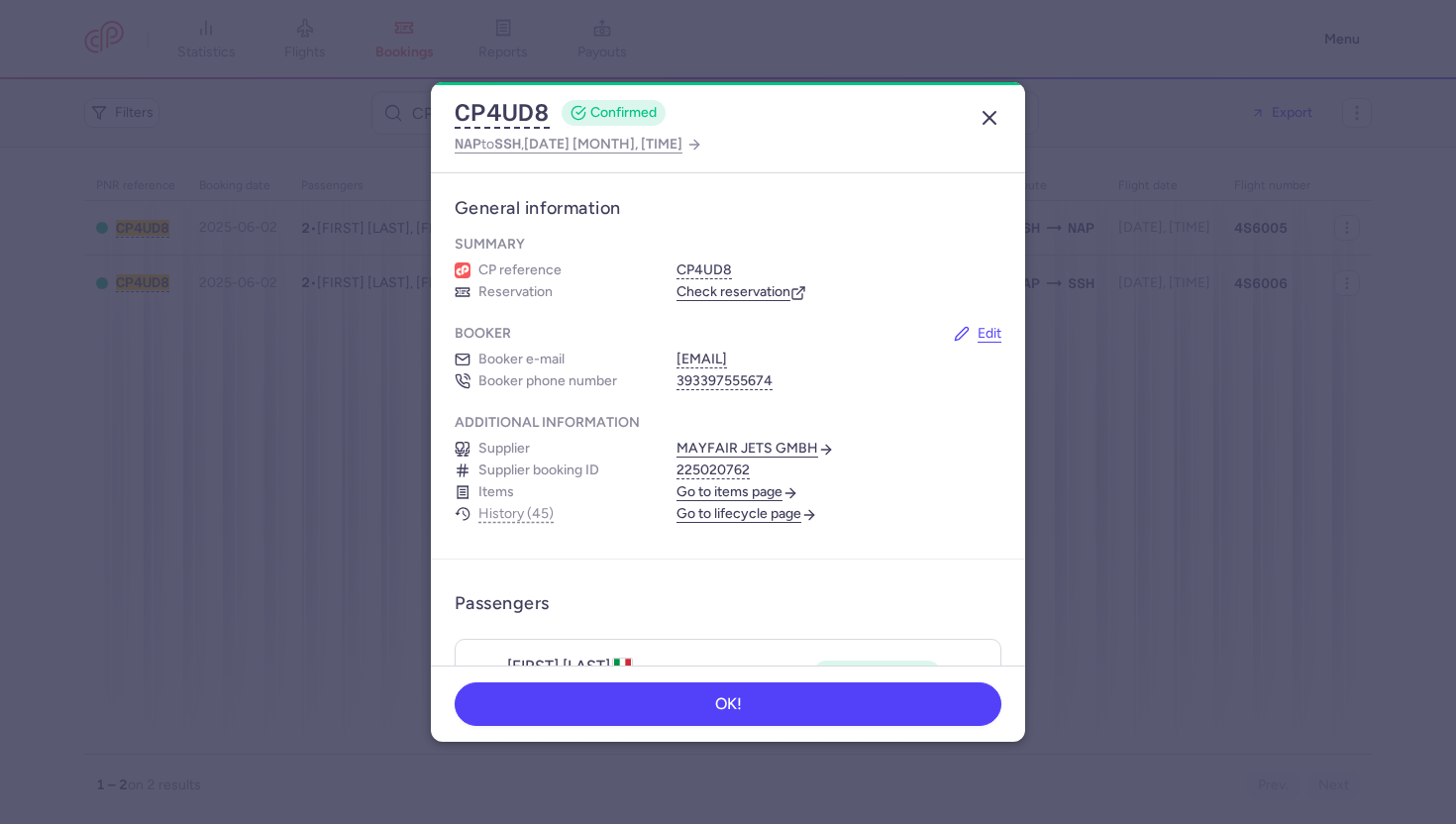 click 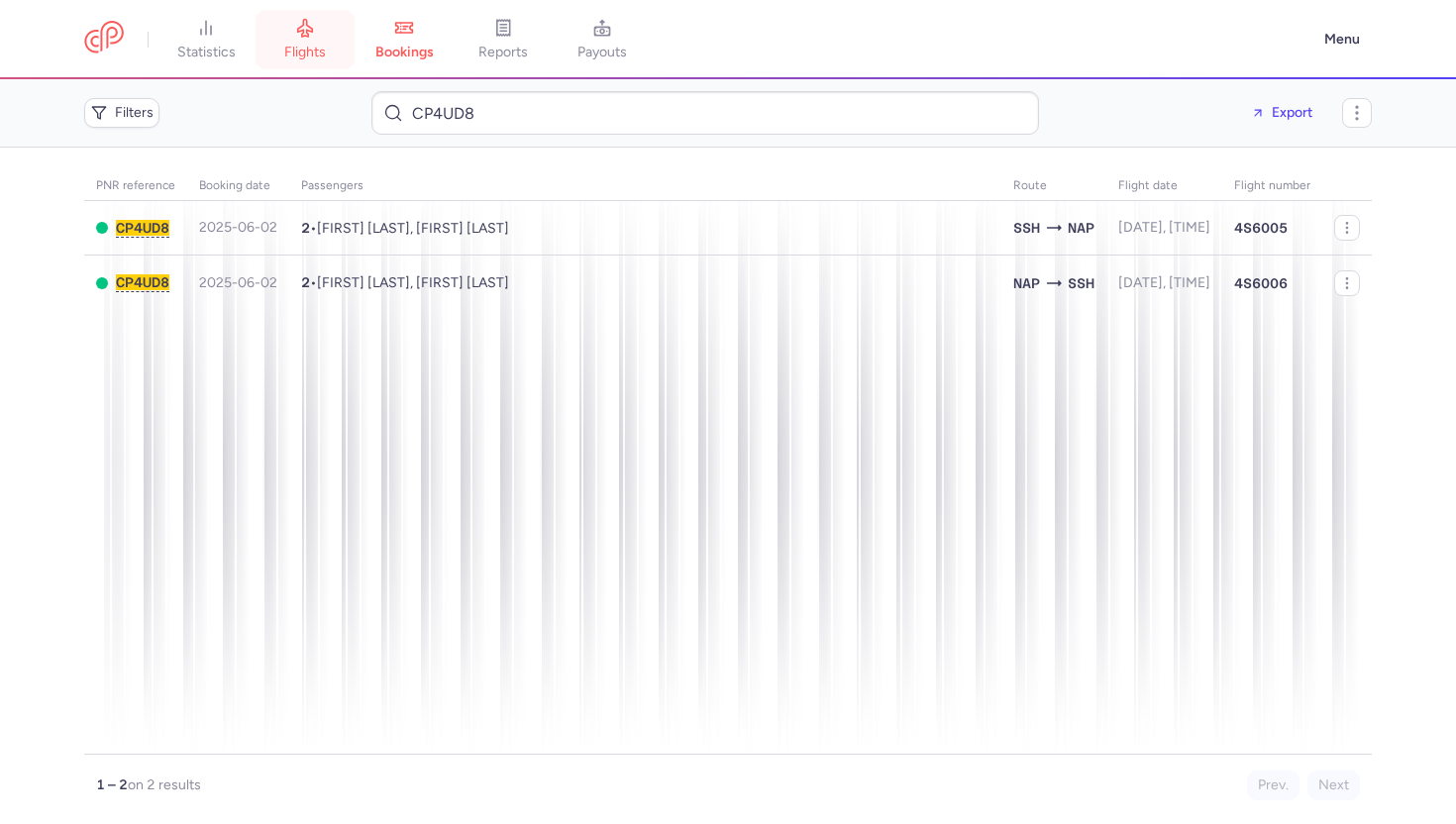 click on "flights" at bounding box center [305, 40] 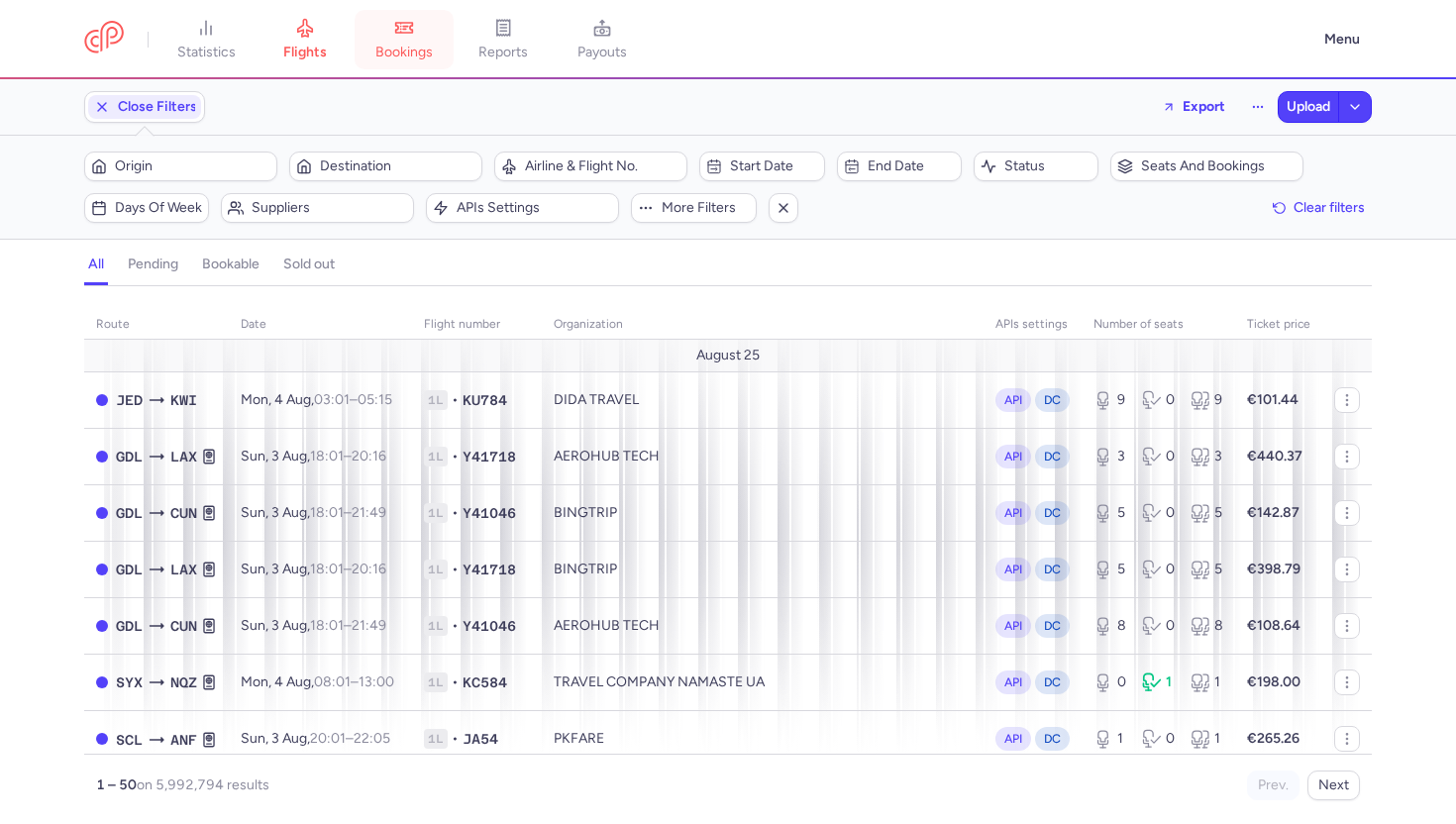 click on "bookings" at bounding box center (404, 52) 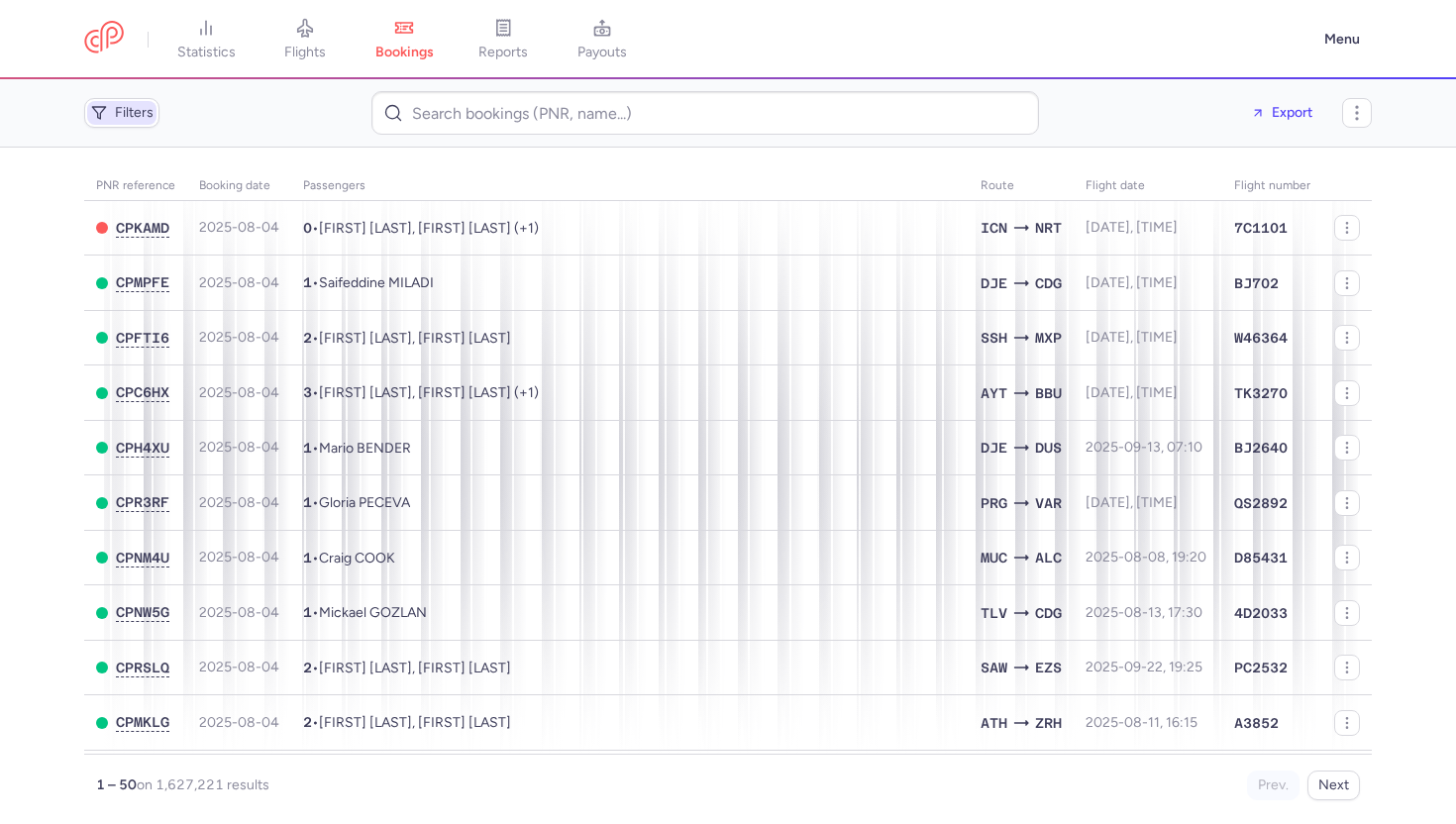 click on "Filters" at bounding box center [122, 113] 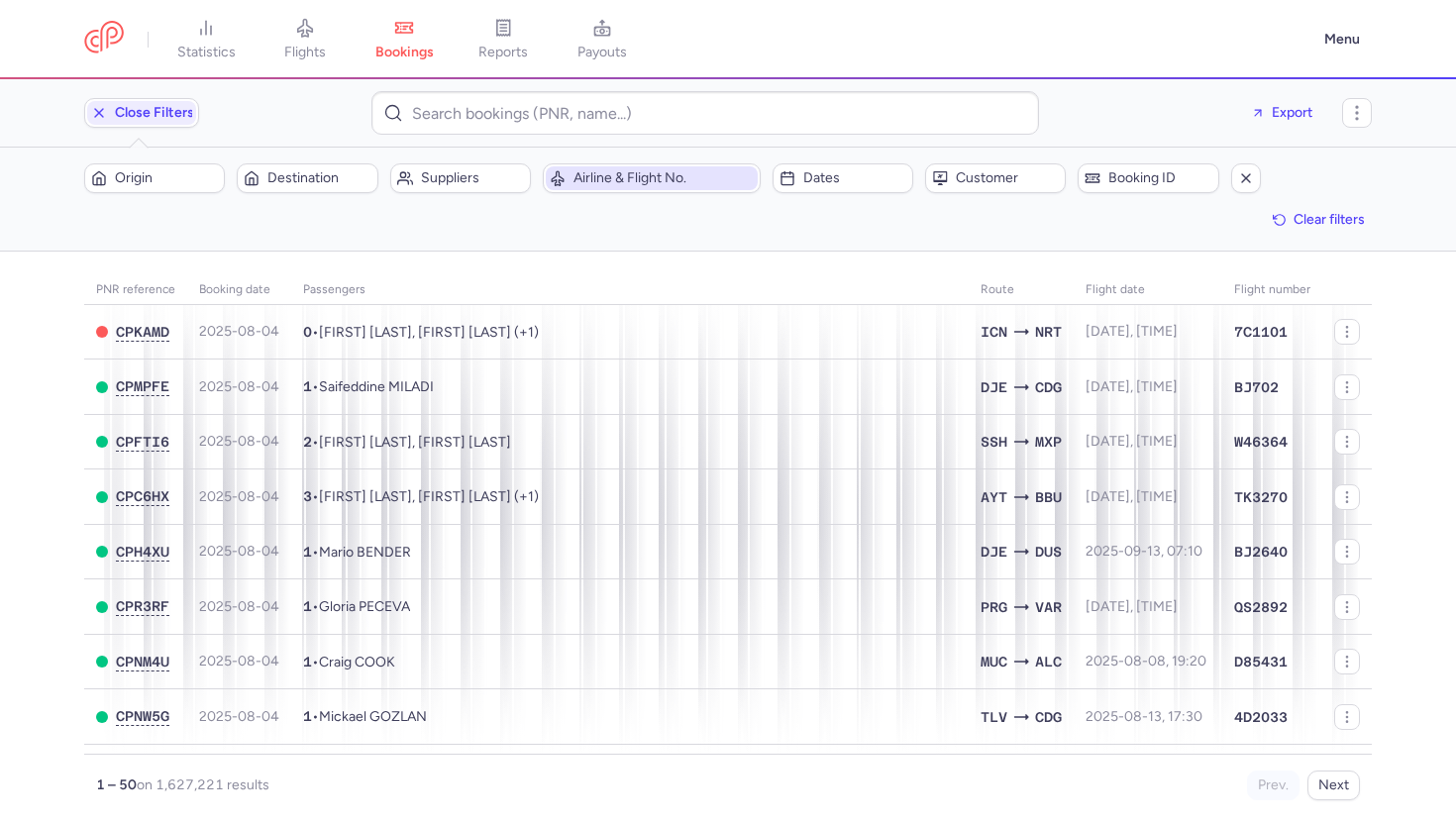 click on "Airline & Flight No." at bounding box center [664, 178] 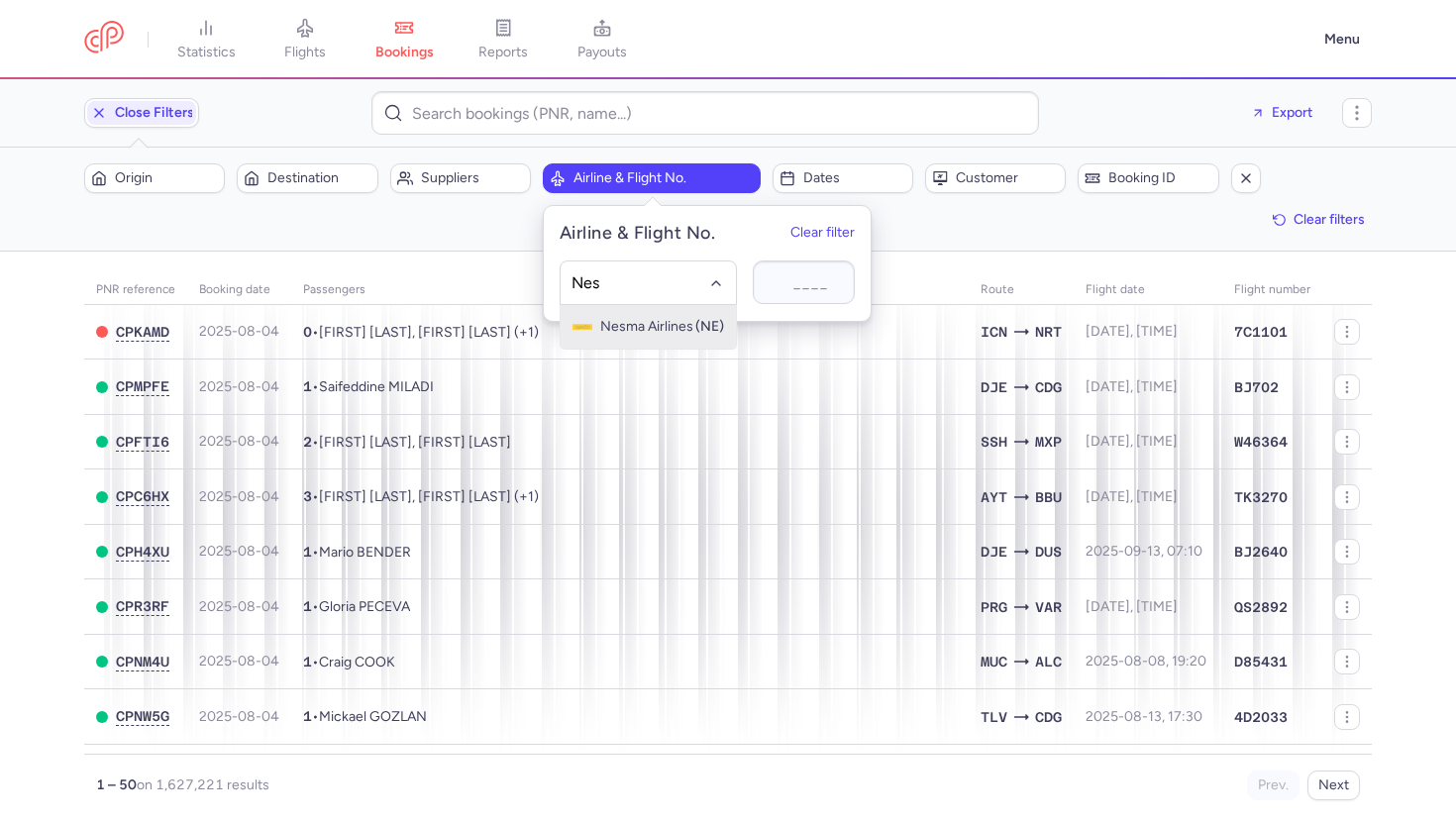 type on "Nesm" 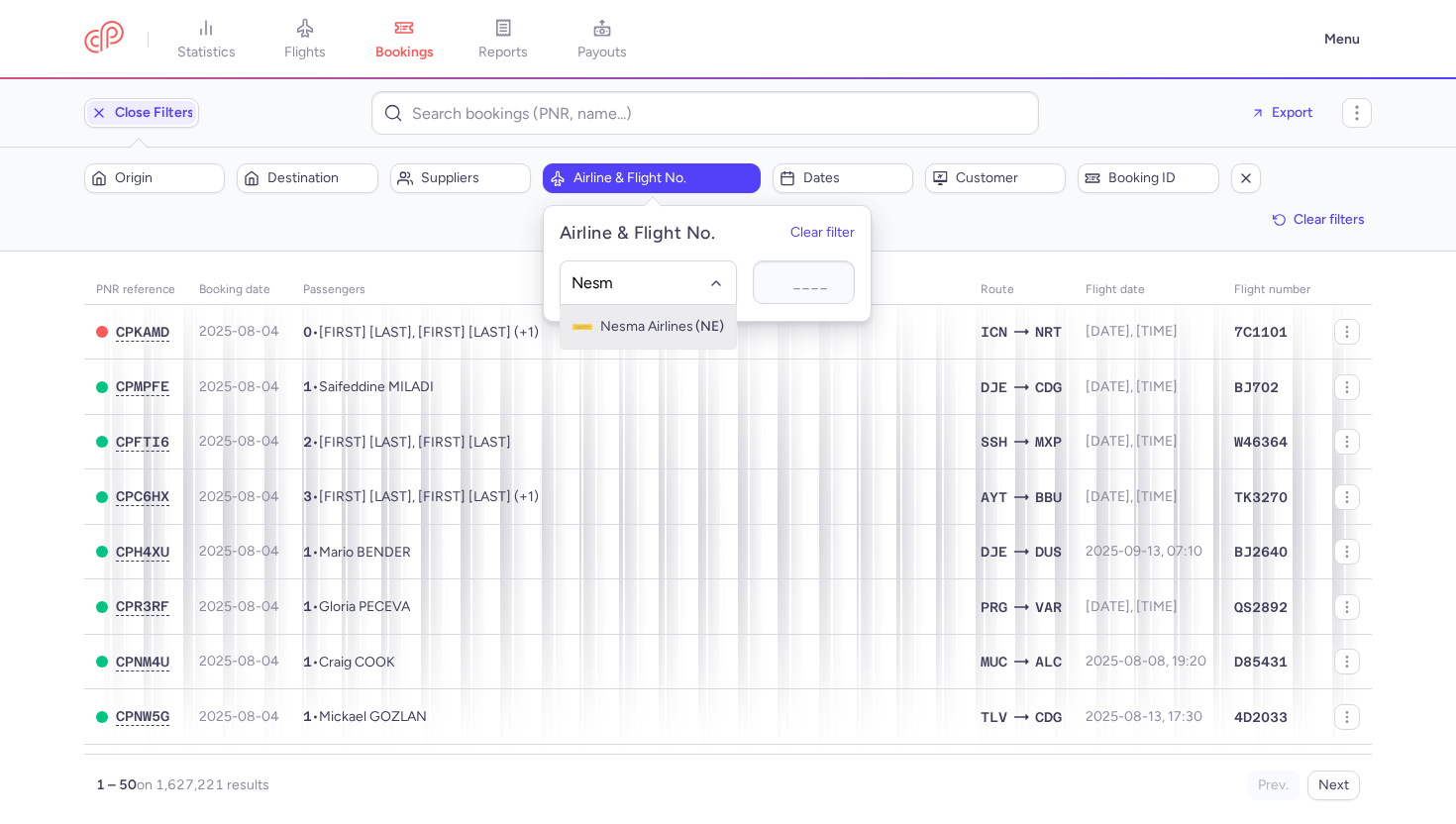 click on "Nesma Airlines" at bounding box center [647, 327] 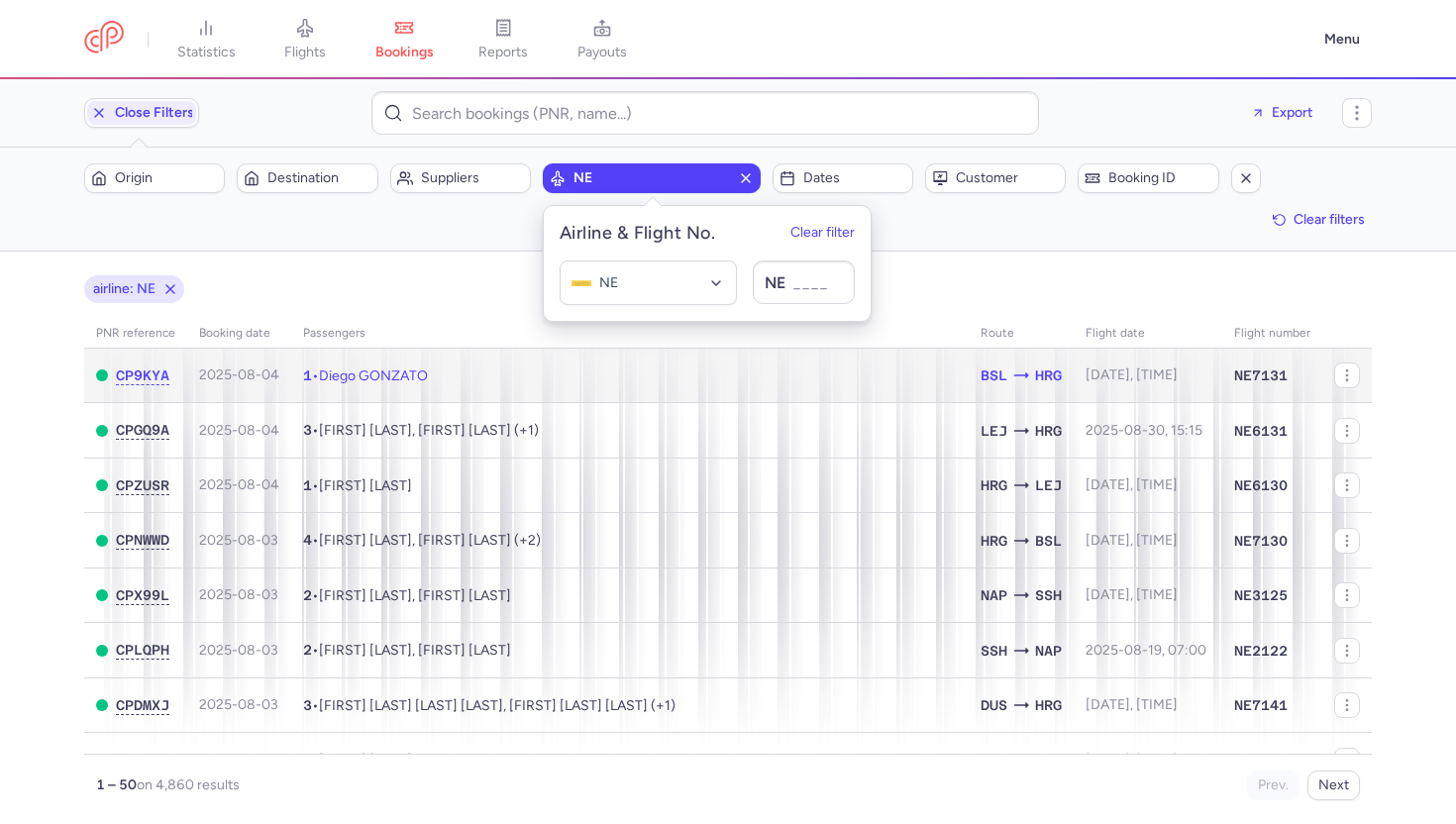 click on "1  •  Diego GONZATO" 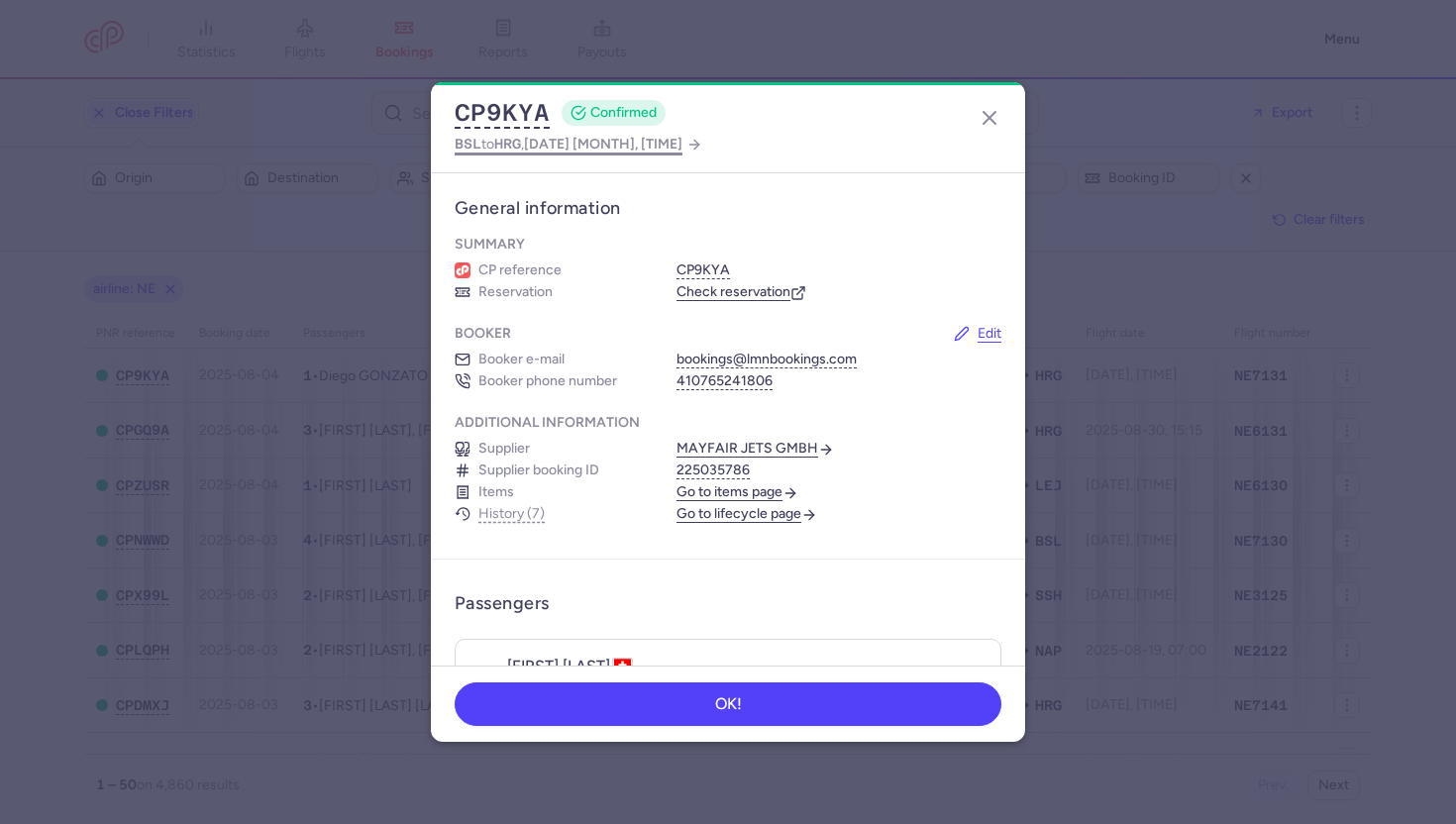click on "2025 Aug 10, 15:35" at bounding box center (603, 144) 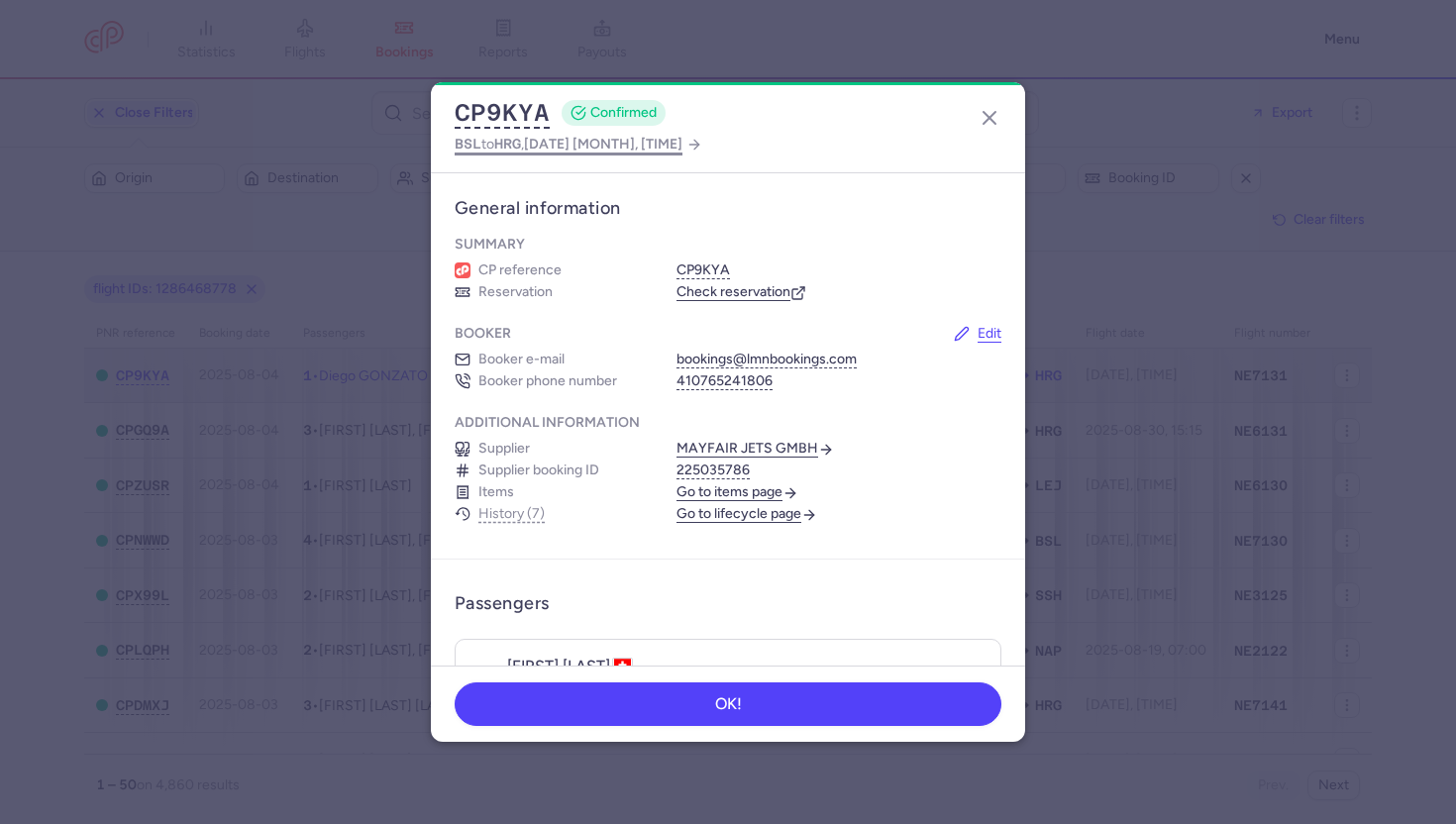 select on "hours" 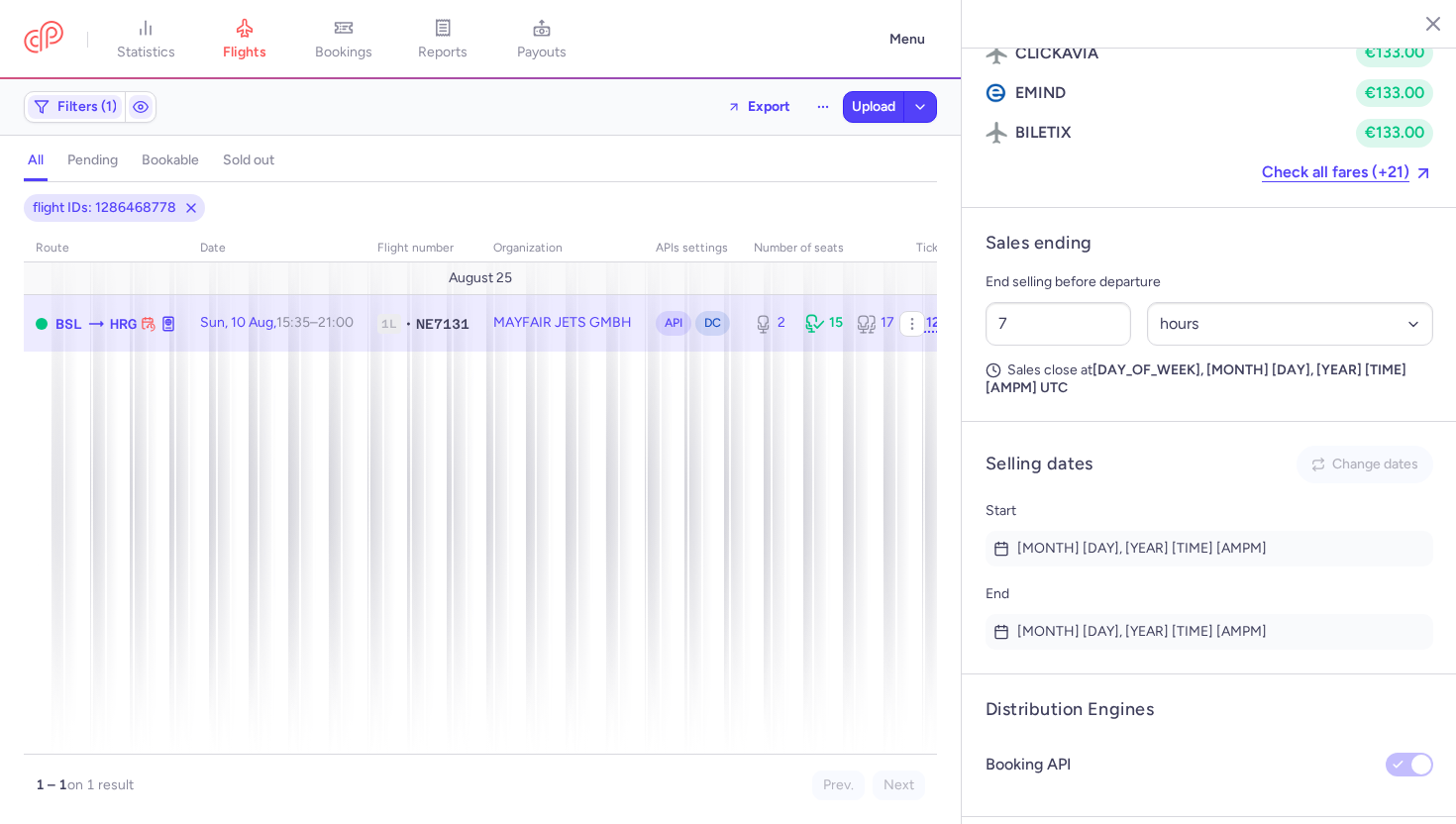 scroll, scrollTop: 1801, scrollLeft: 0, axis: vertical 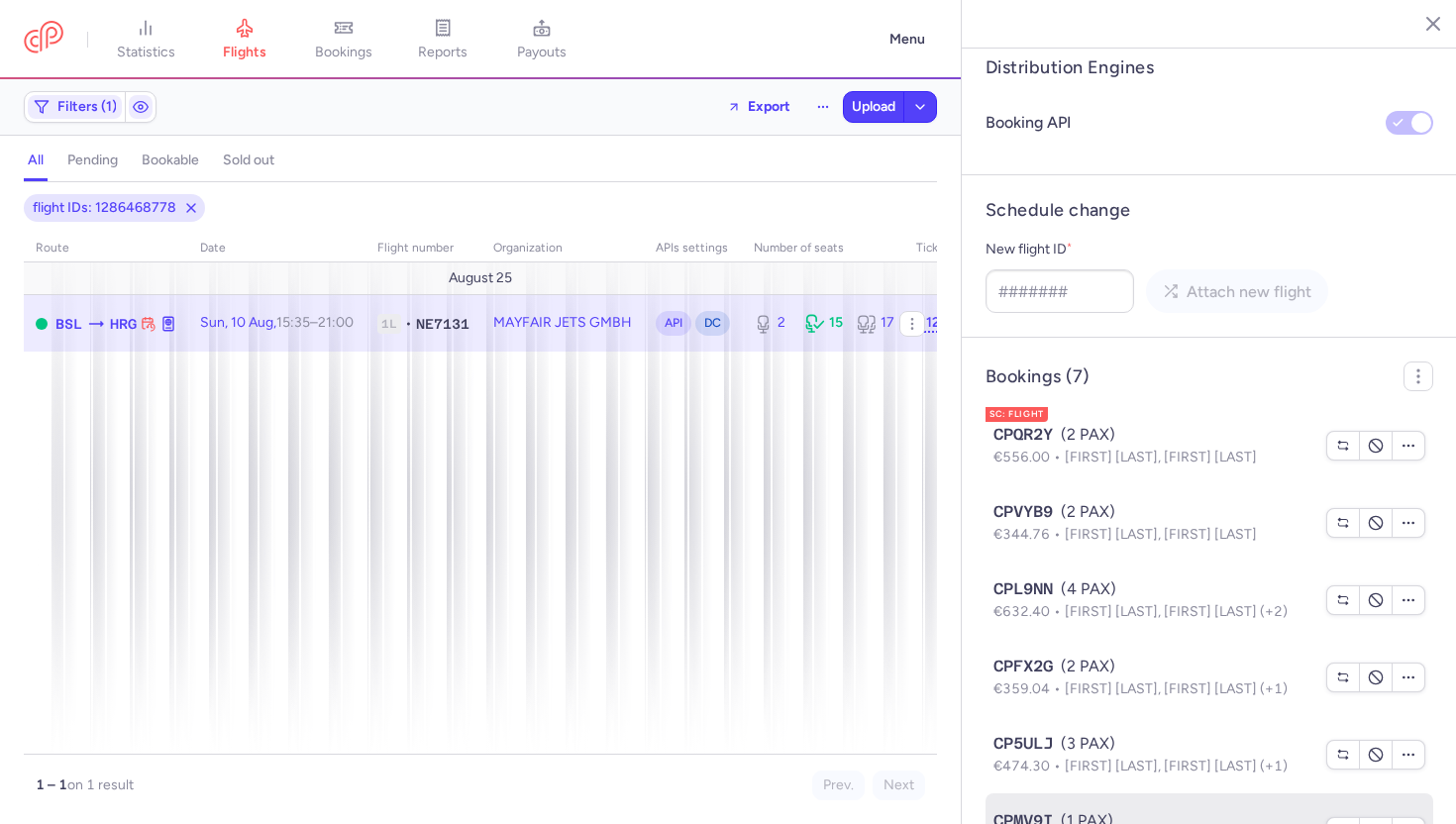 click on "CPMV9I" at bounding box center (1023, 821) 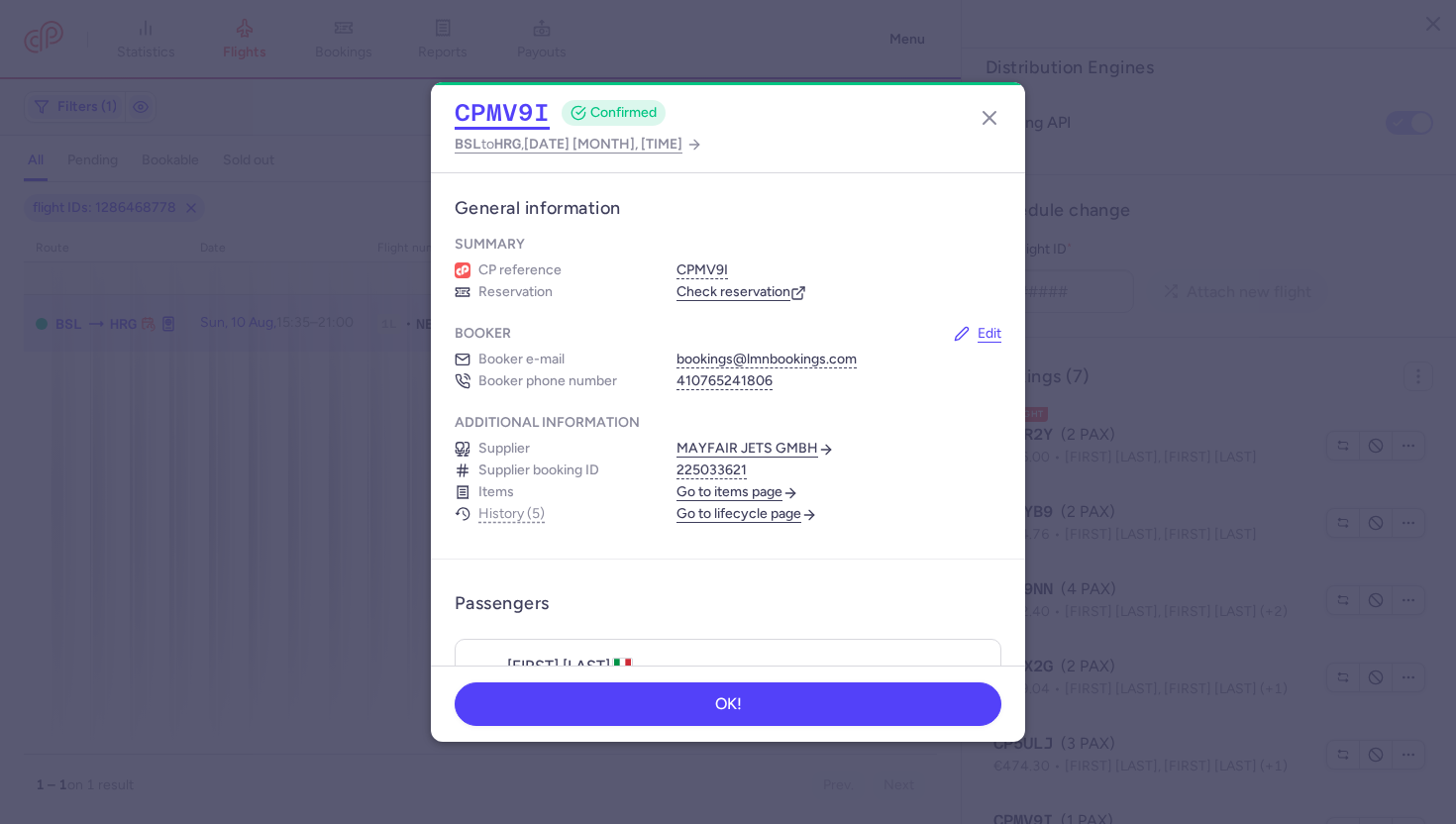 click on "CPMV9I" 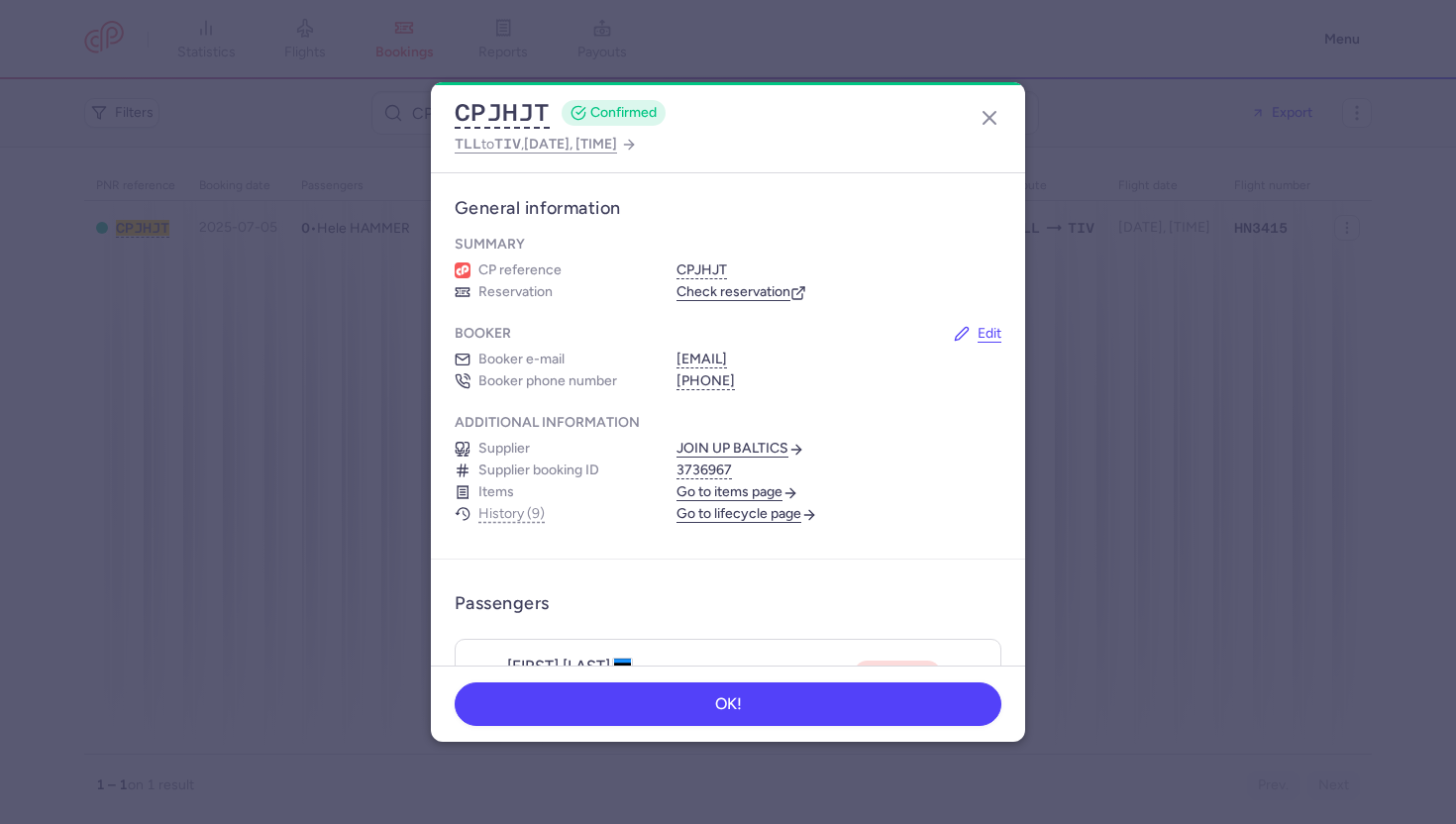 scroll, scrollTop: 0, scrollLeft: 0, axis: both 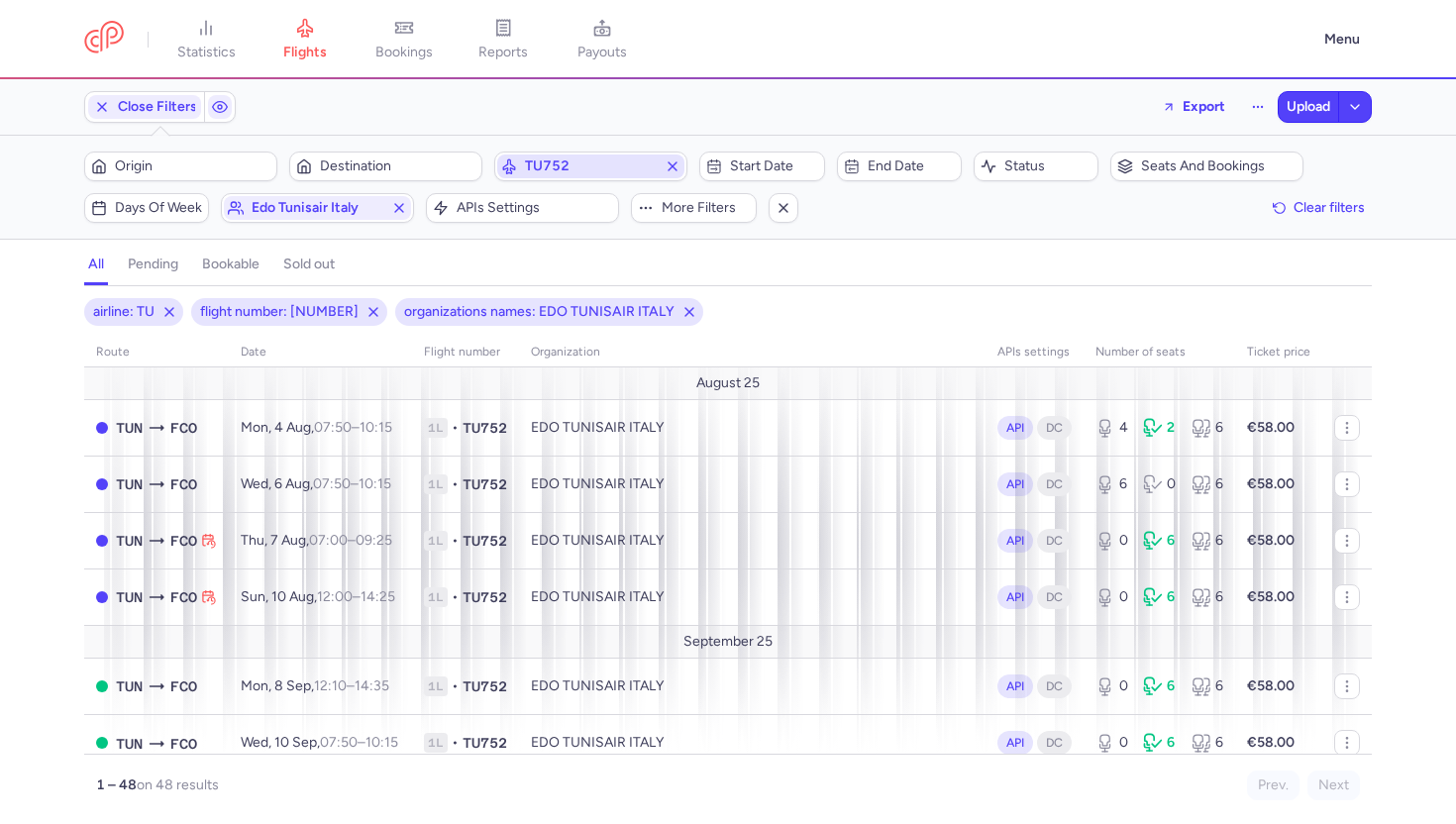 click 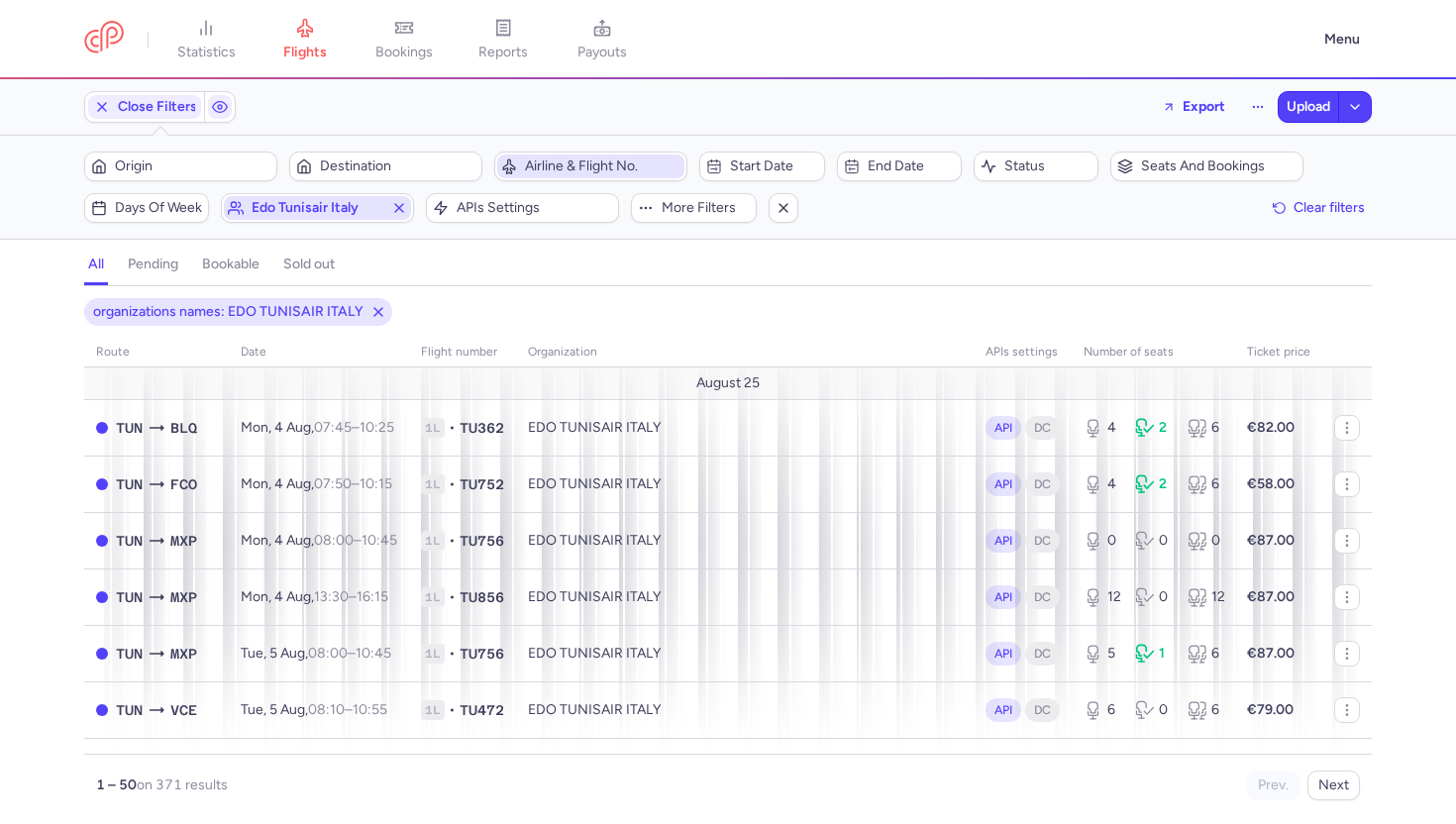 click 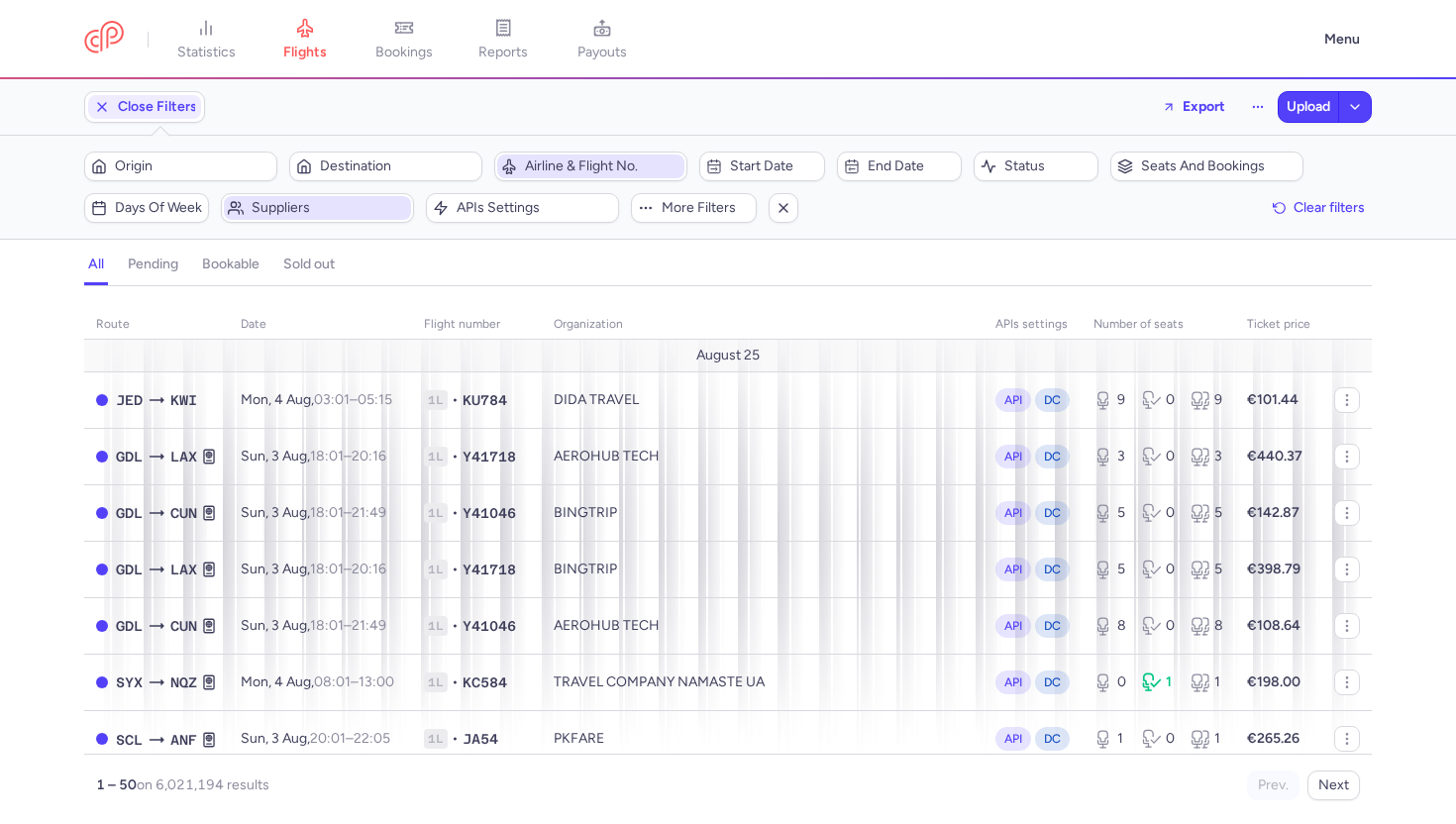 click on "Suppliers" at bounding box center (317, 208) 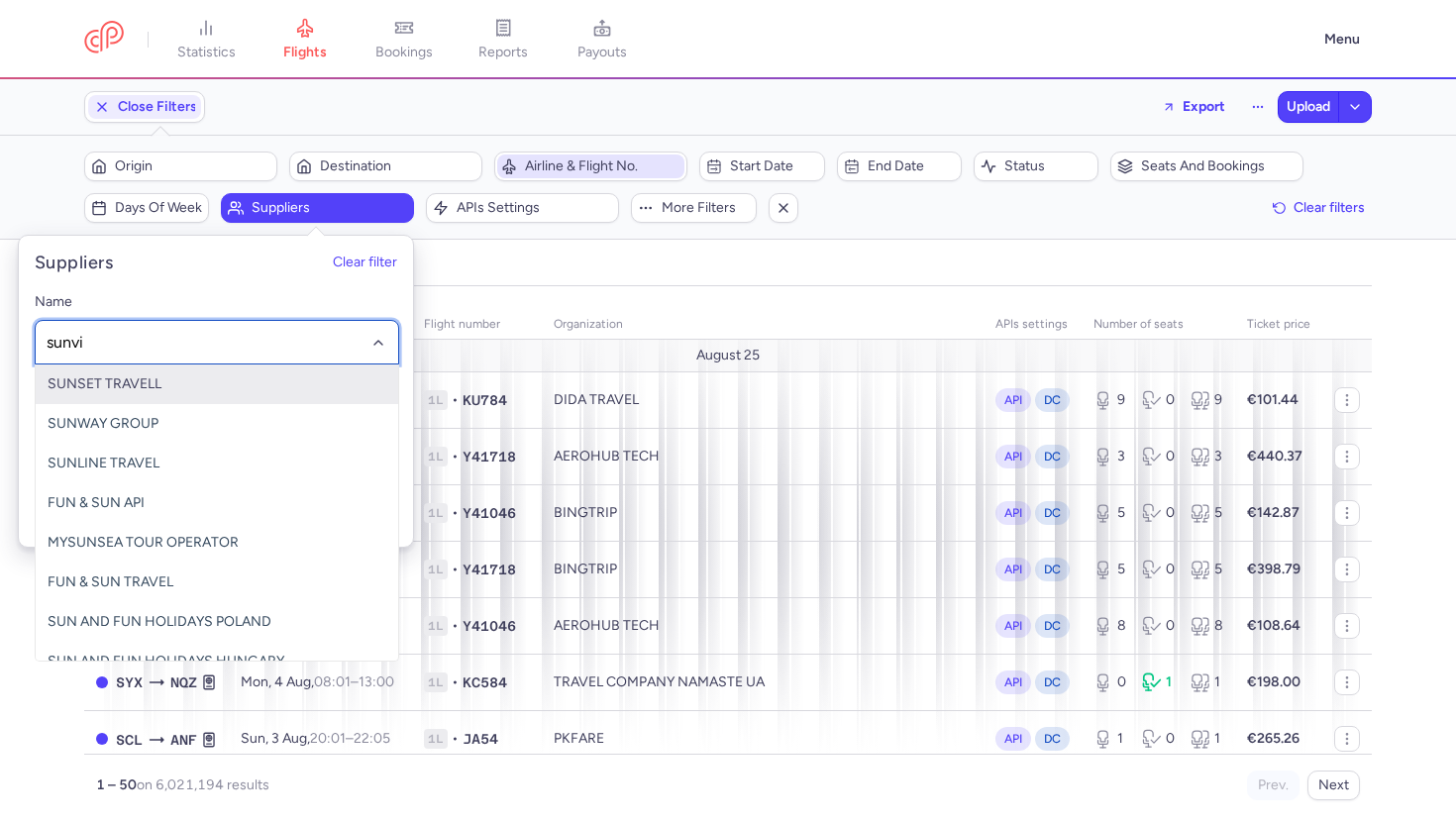 type on "sunvil" 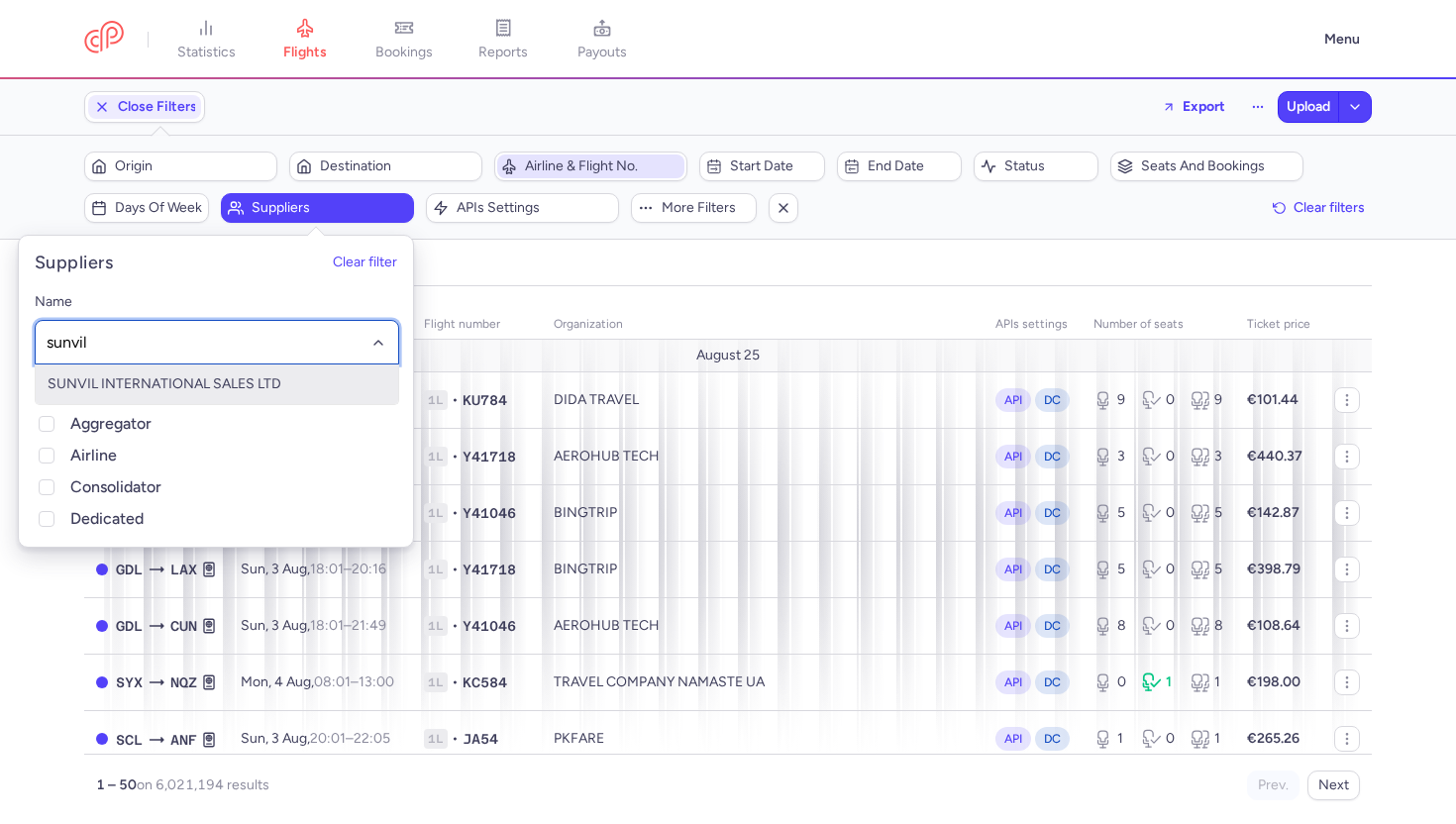 click on "SUNVIL INTERNATIONAL SALES LTD" 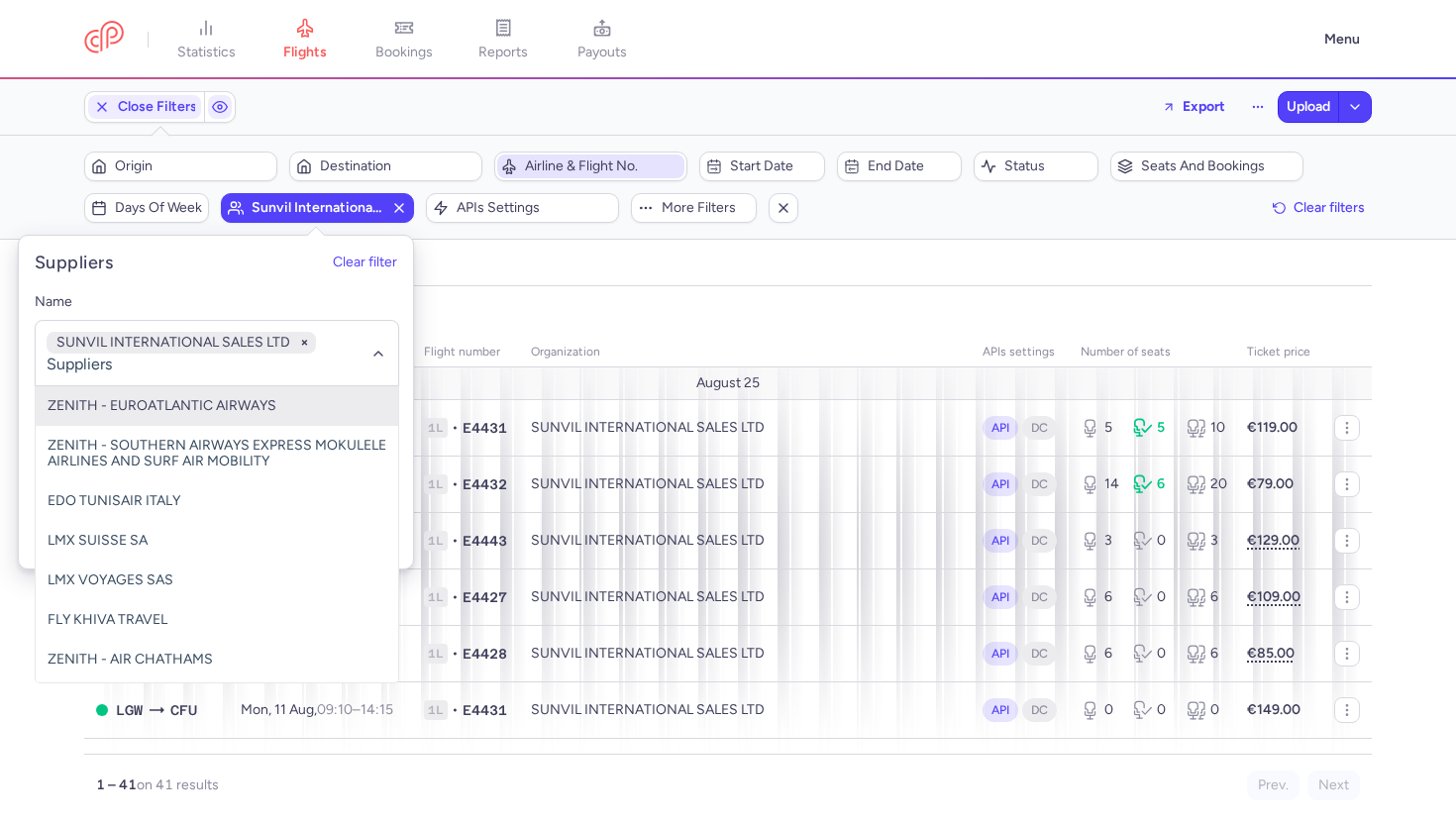 click on "all pending bookable sold out" at bounding box center [728, 268] 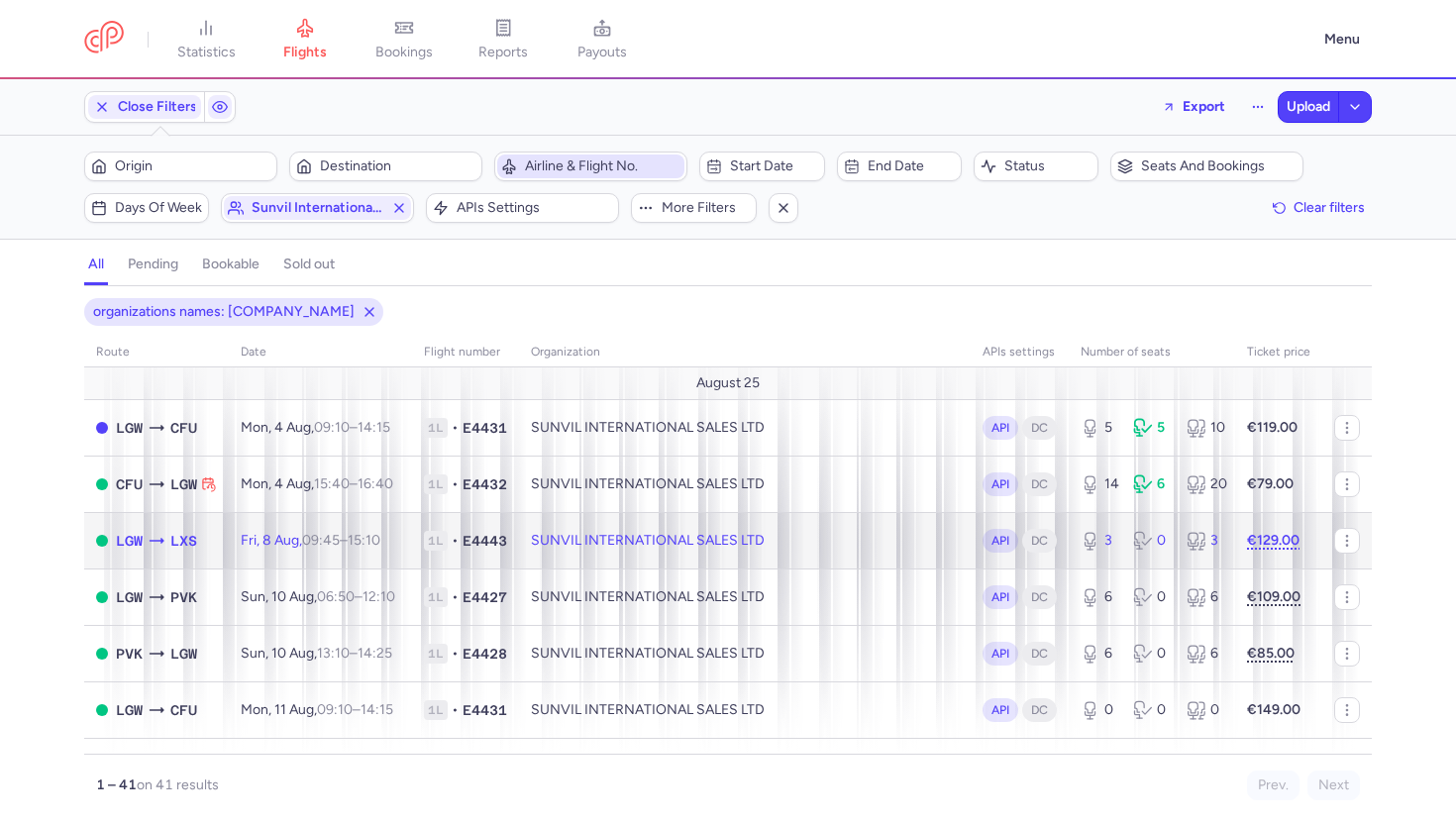 click on "SUNVIL INTERNATIONAL SALES LTD" 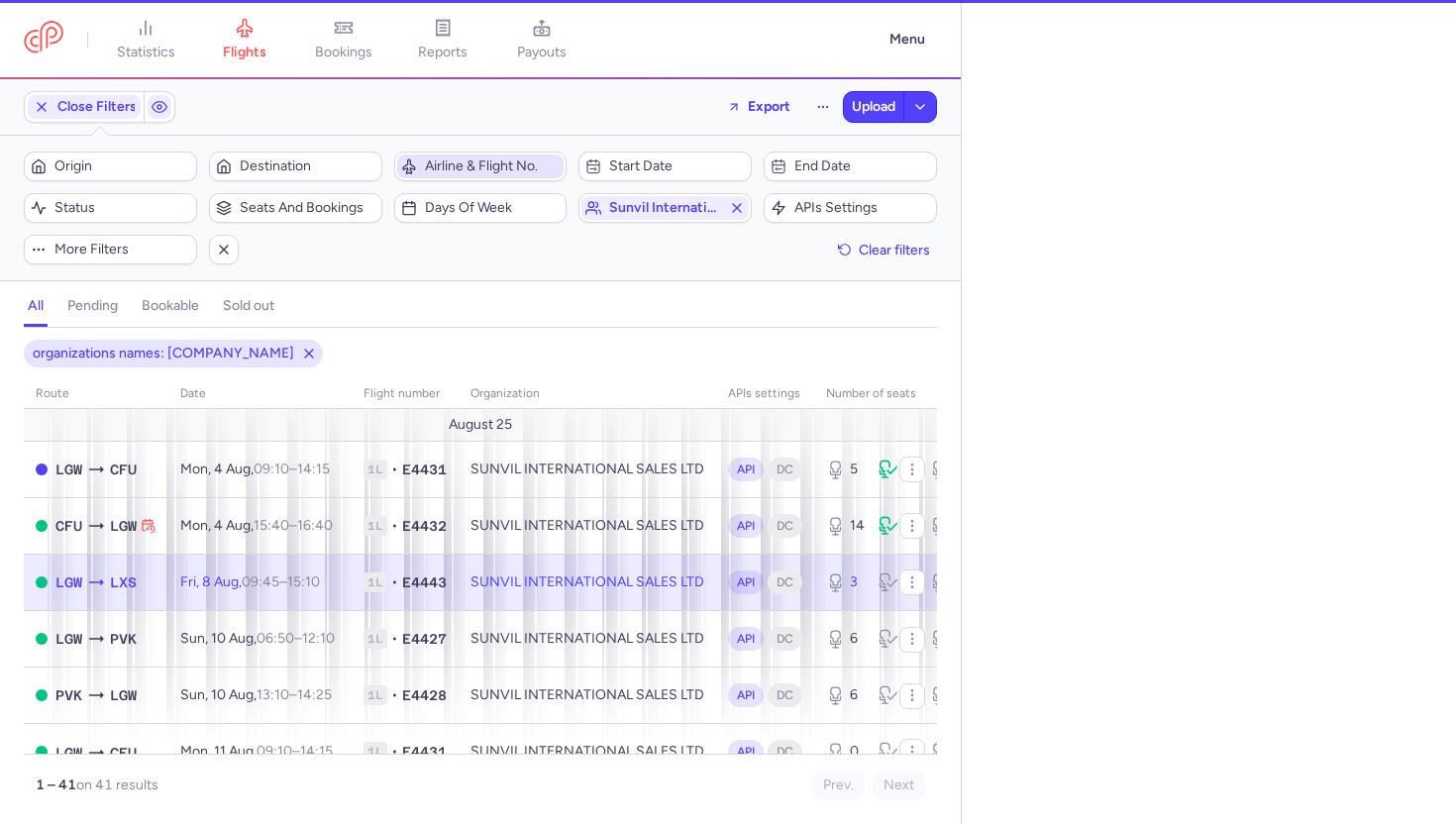 select on "days" 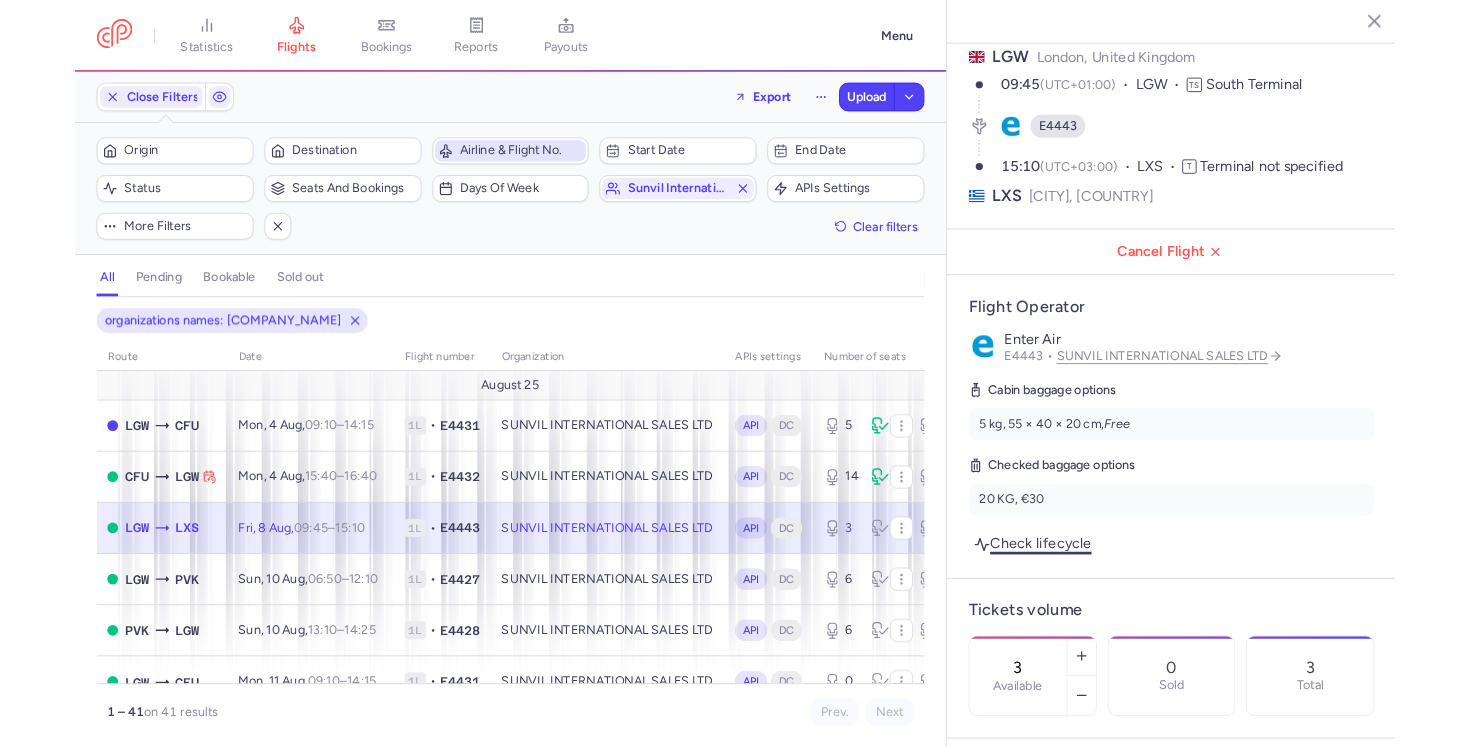 scroll, scrollTop: 118, scrollLeft: 0, axis: vertical 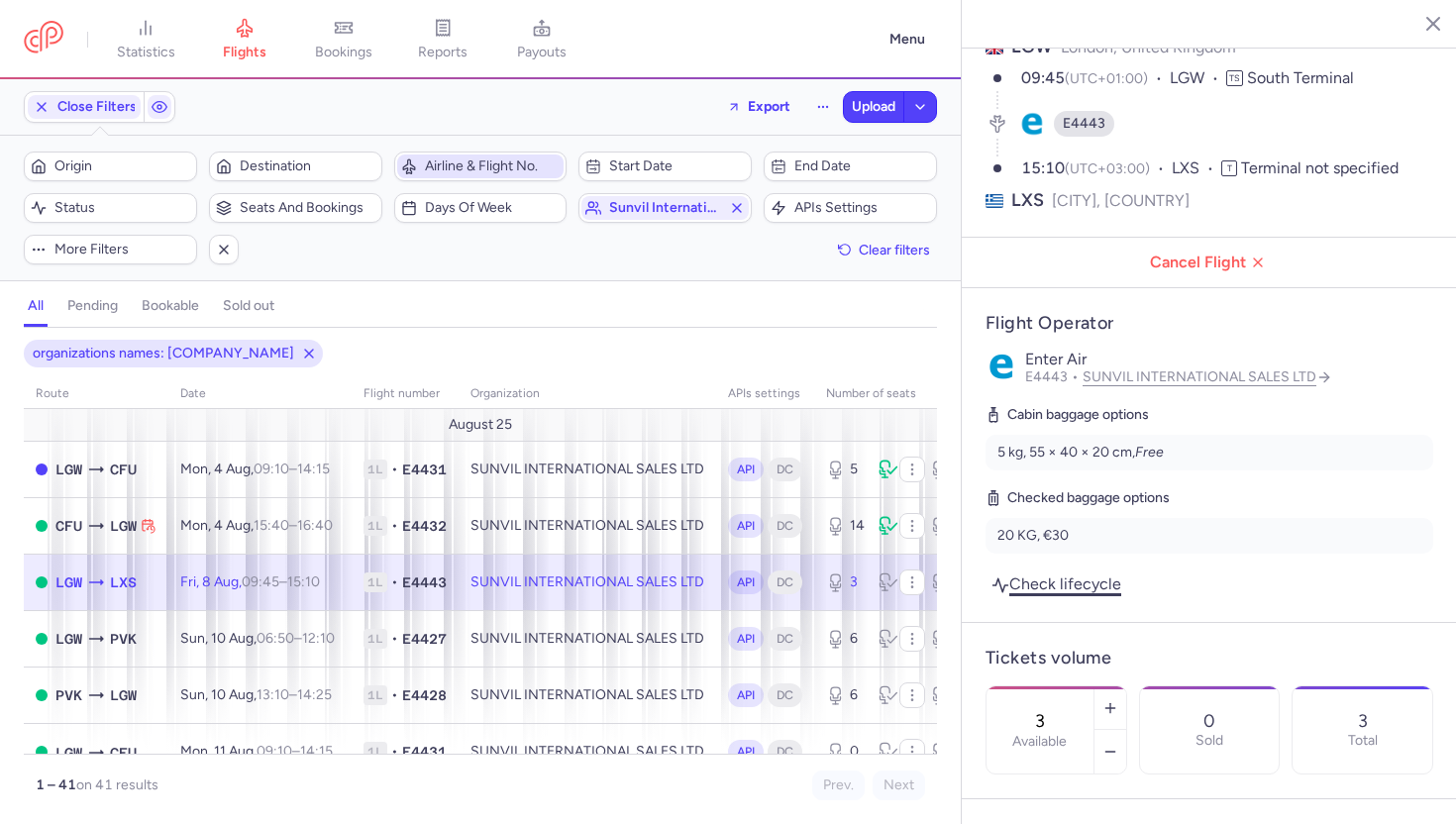 click on "Check lifecycle" at bounding box center (1056, 583) 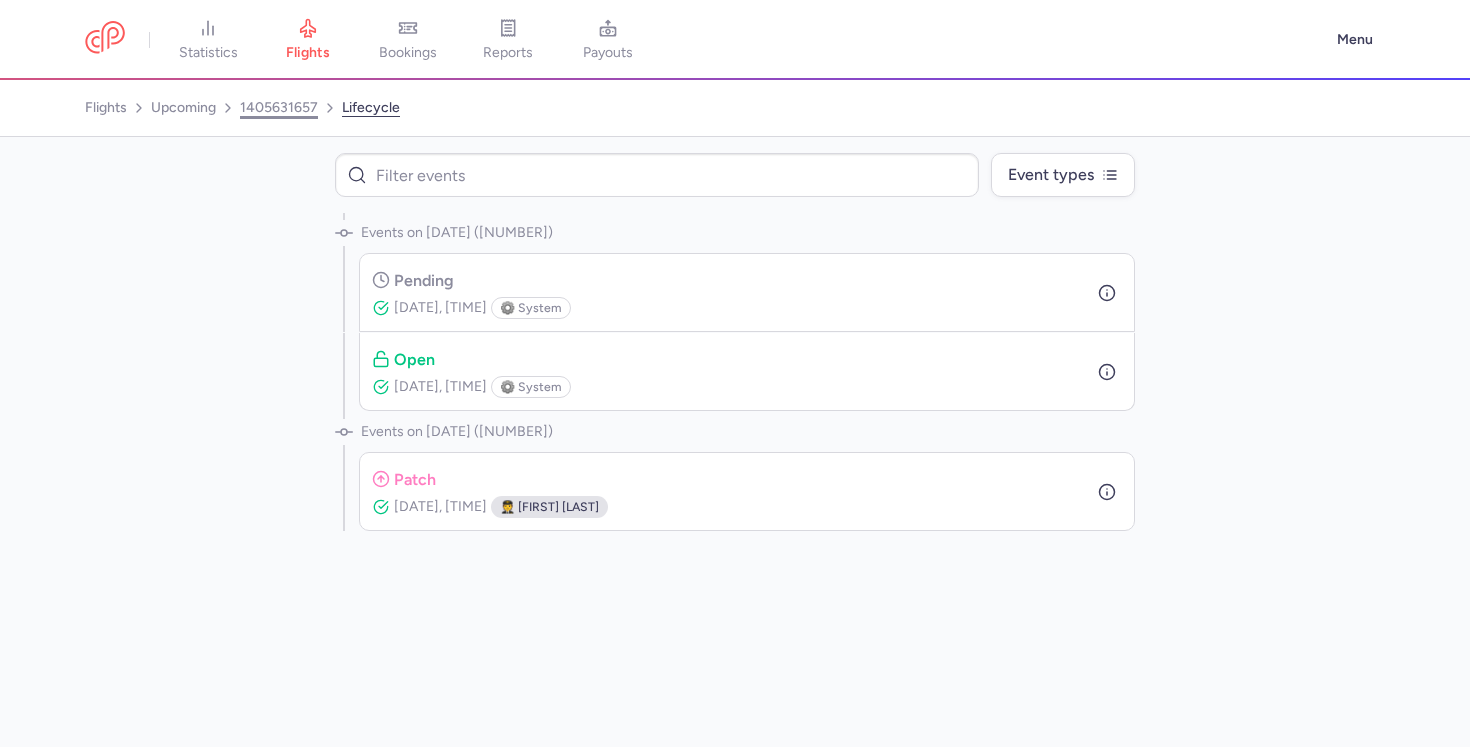click on "1405631657" at bounding box center (279, 108) 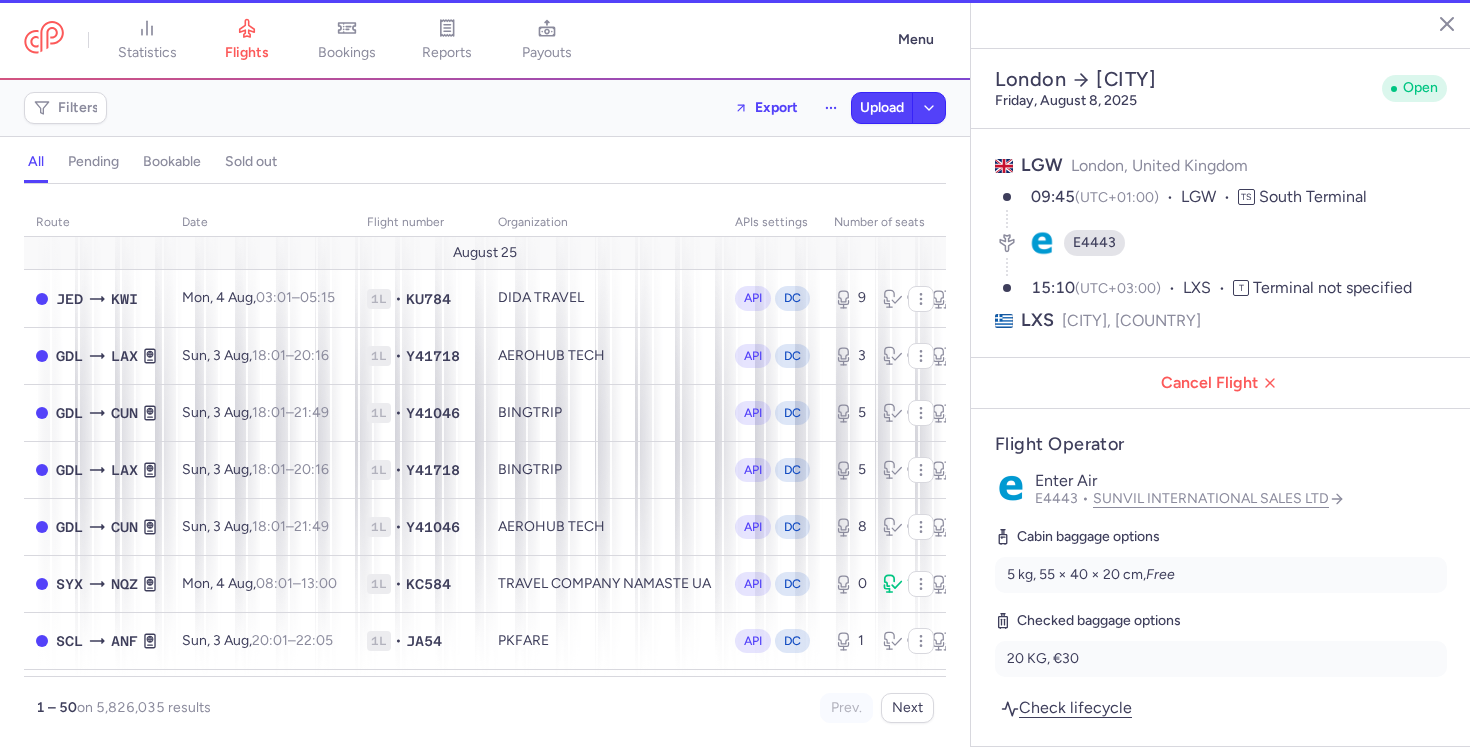 click on "Filters  Export  Upload" at bounding box center [485, 108] 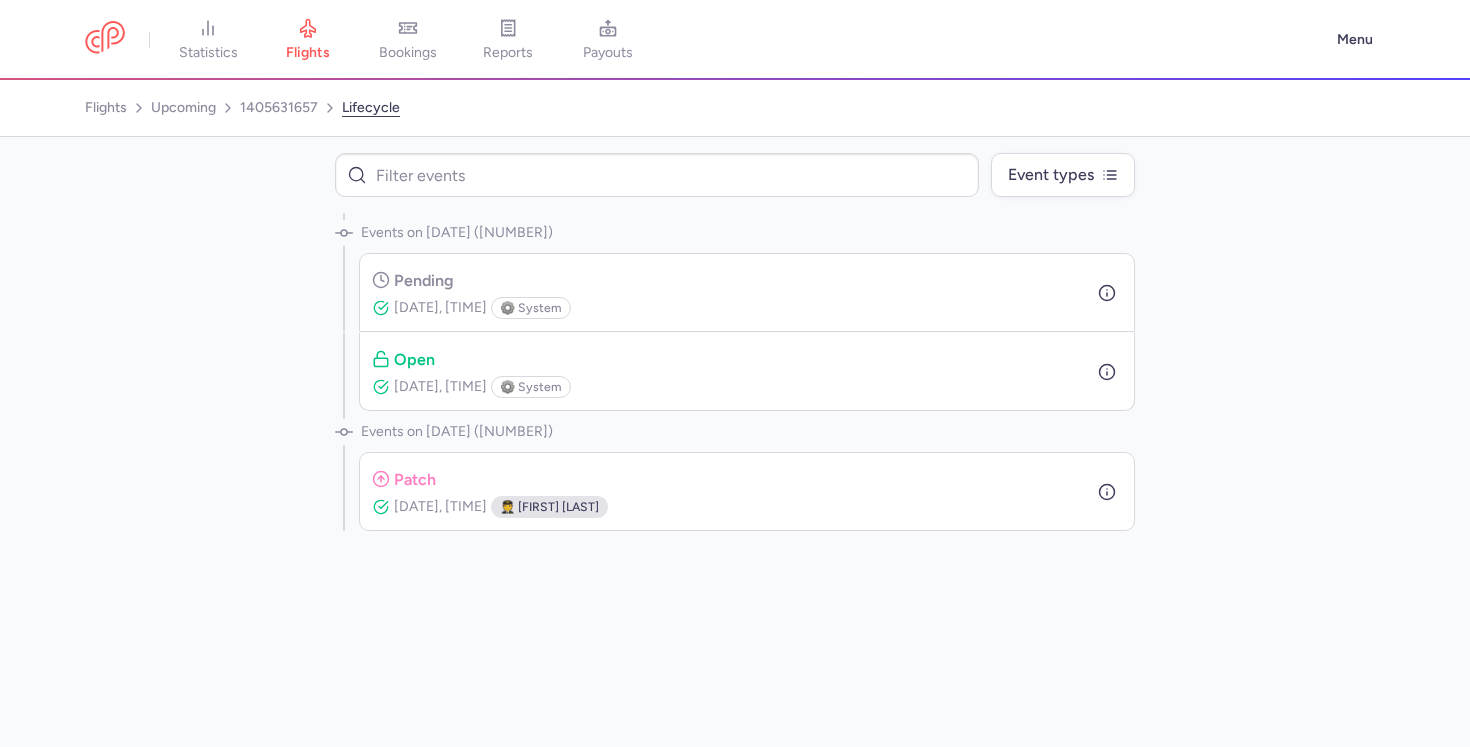 select on "days" 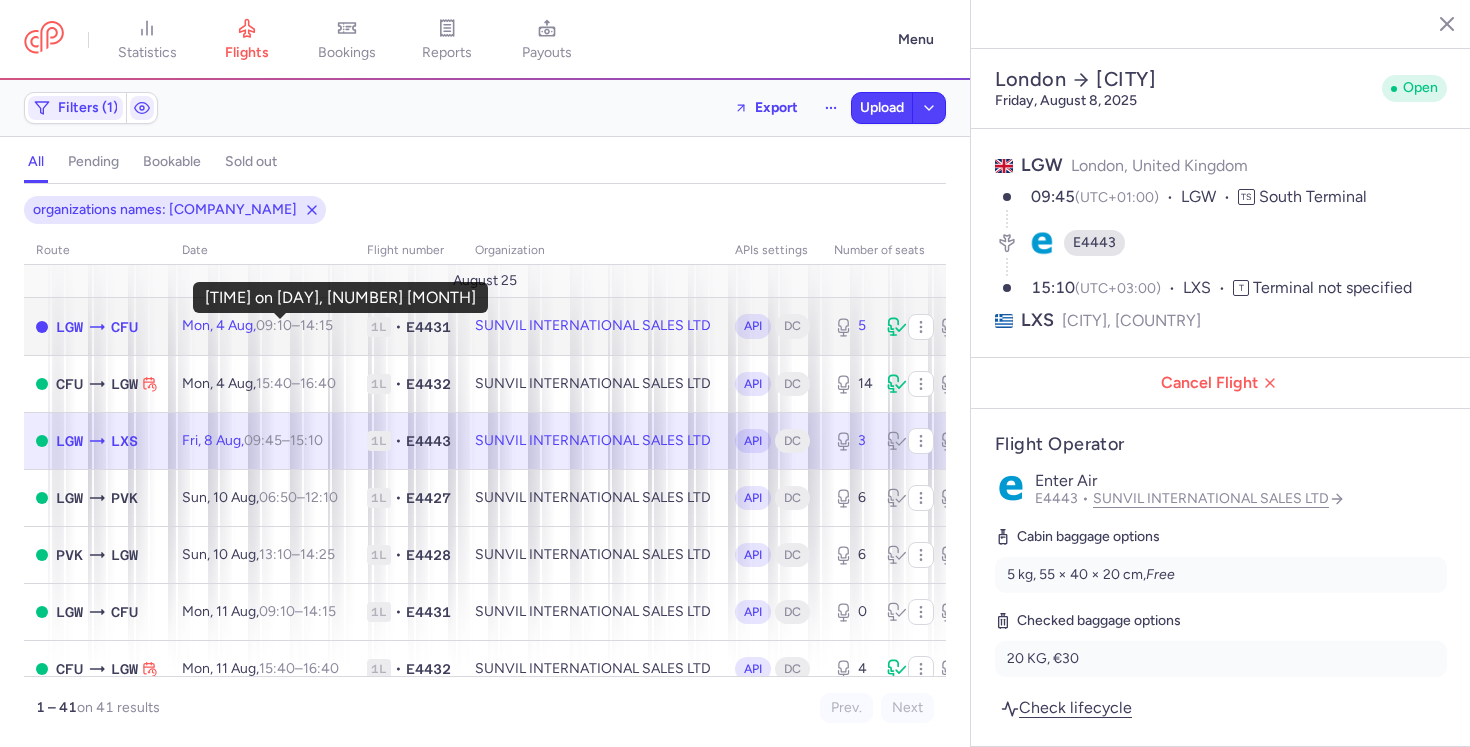 click on "09:10" at bounding box center (274, 325) 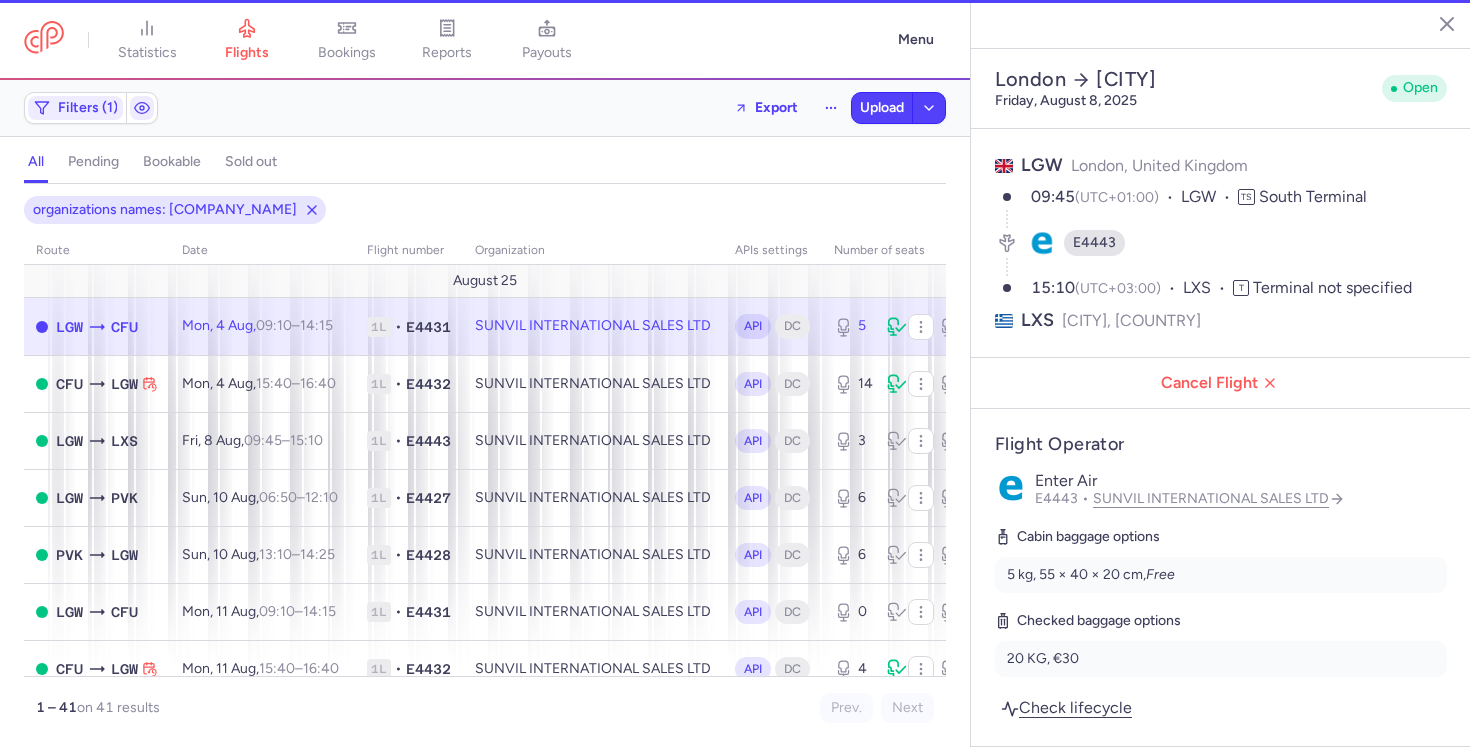 type on "5" 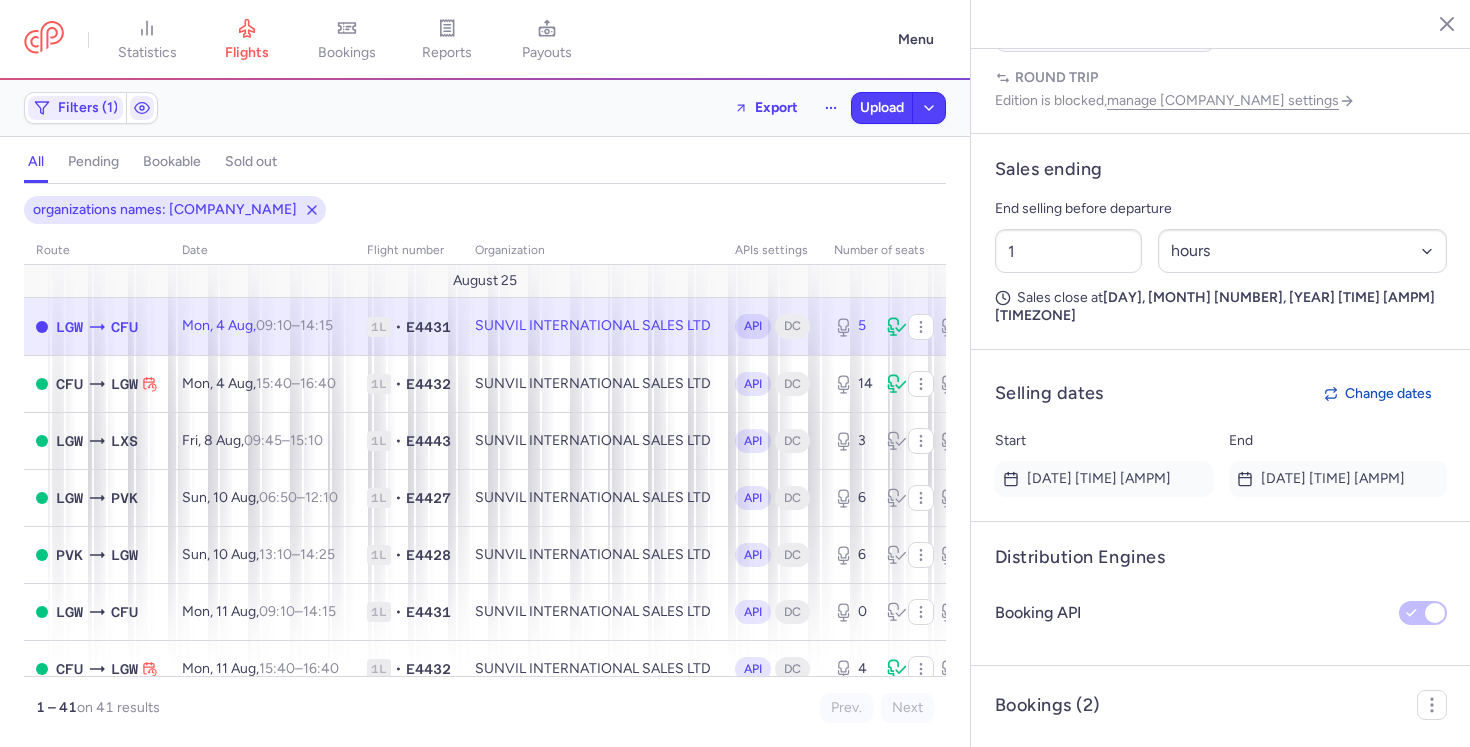 scroll, scrollTop: 1049, scrollLeft: 0, axis: vertical 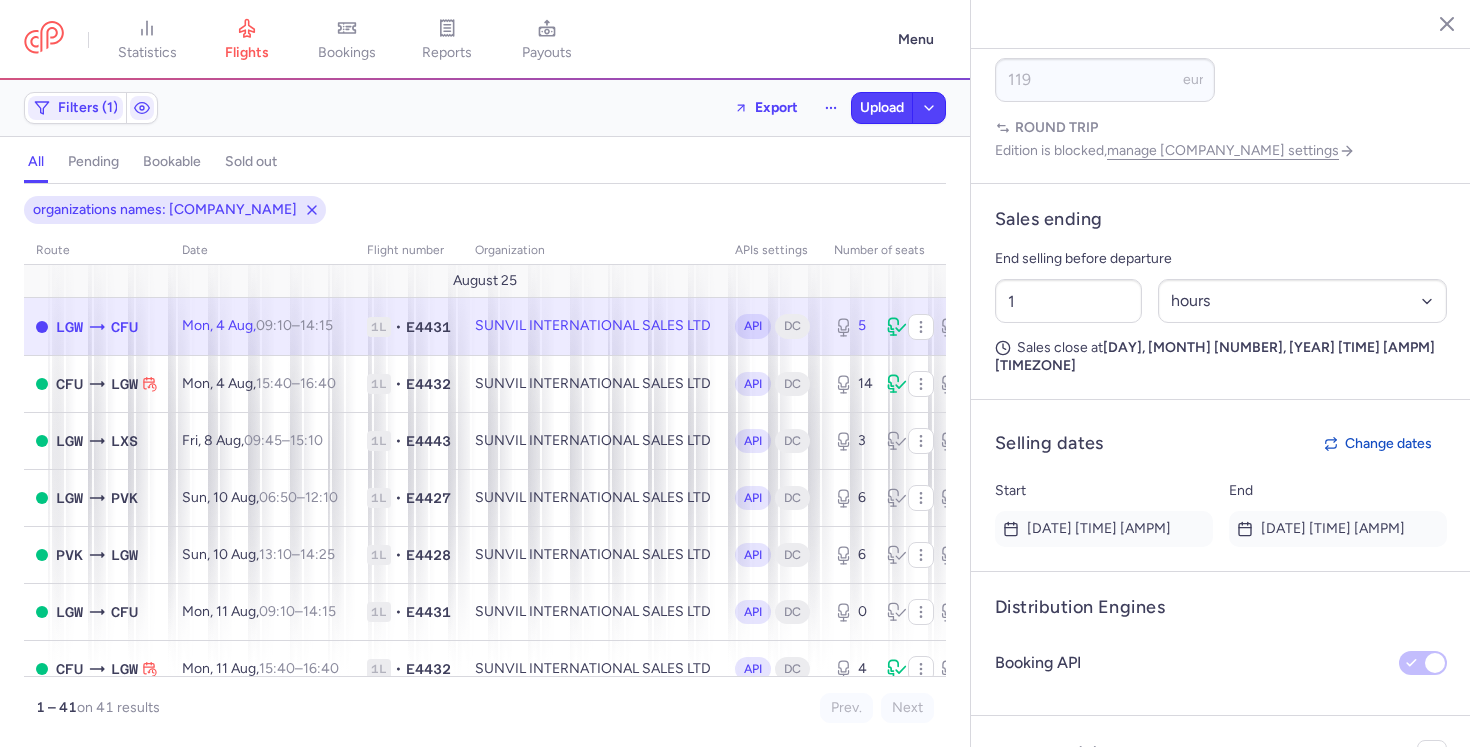 click 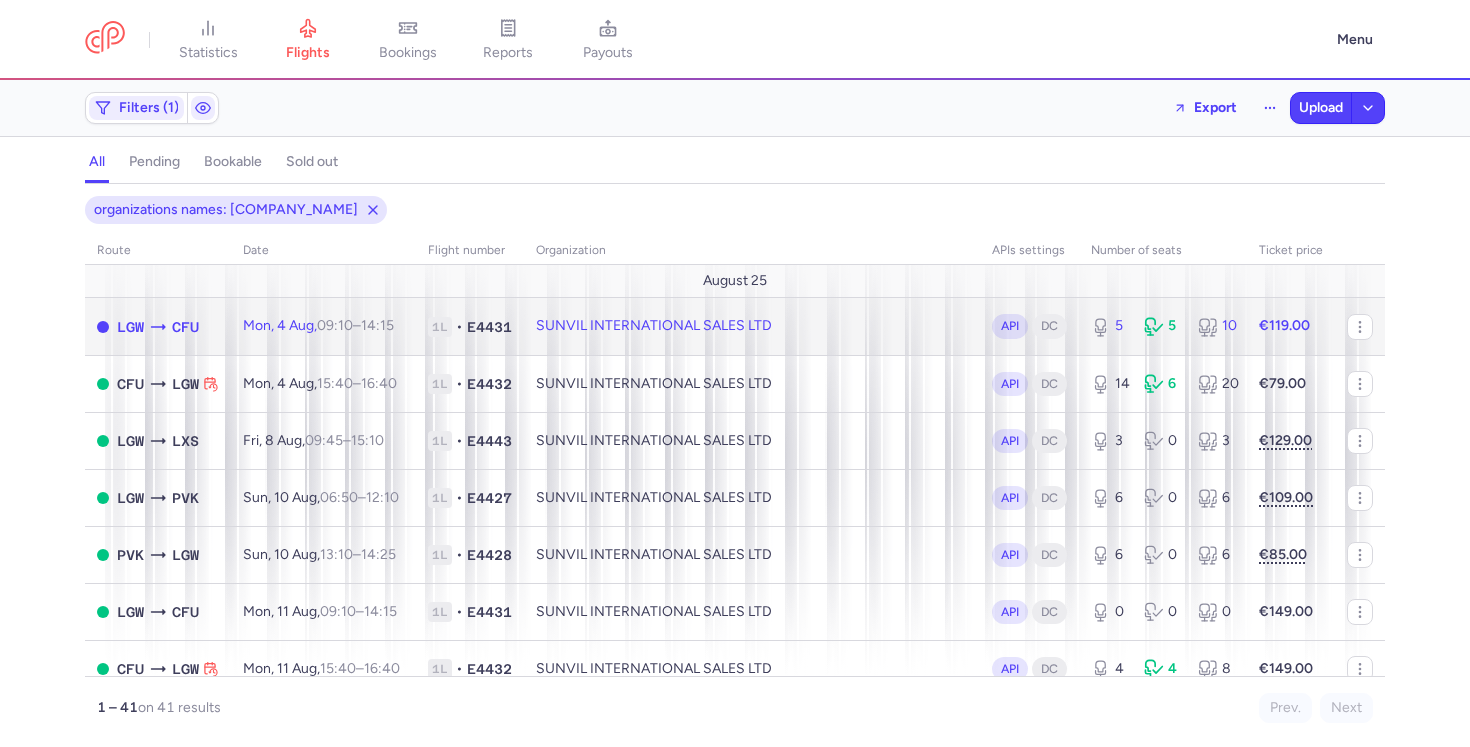 click on "SUNVIL INTERNATIONAL SALES LTD" 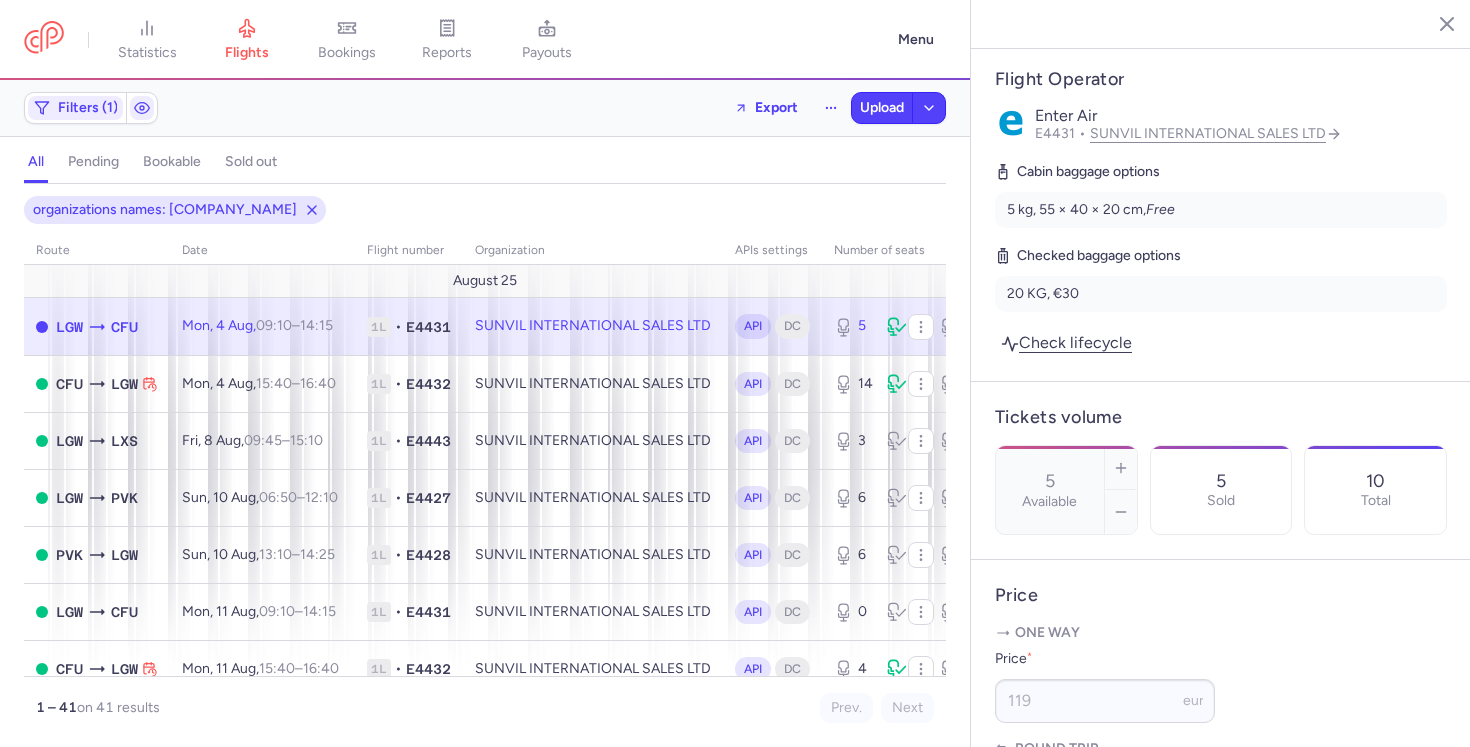 scroll, scrollTop: 366, scrollLeft: 0, axis: vertical 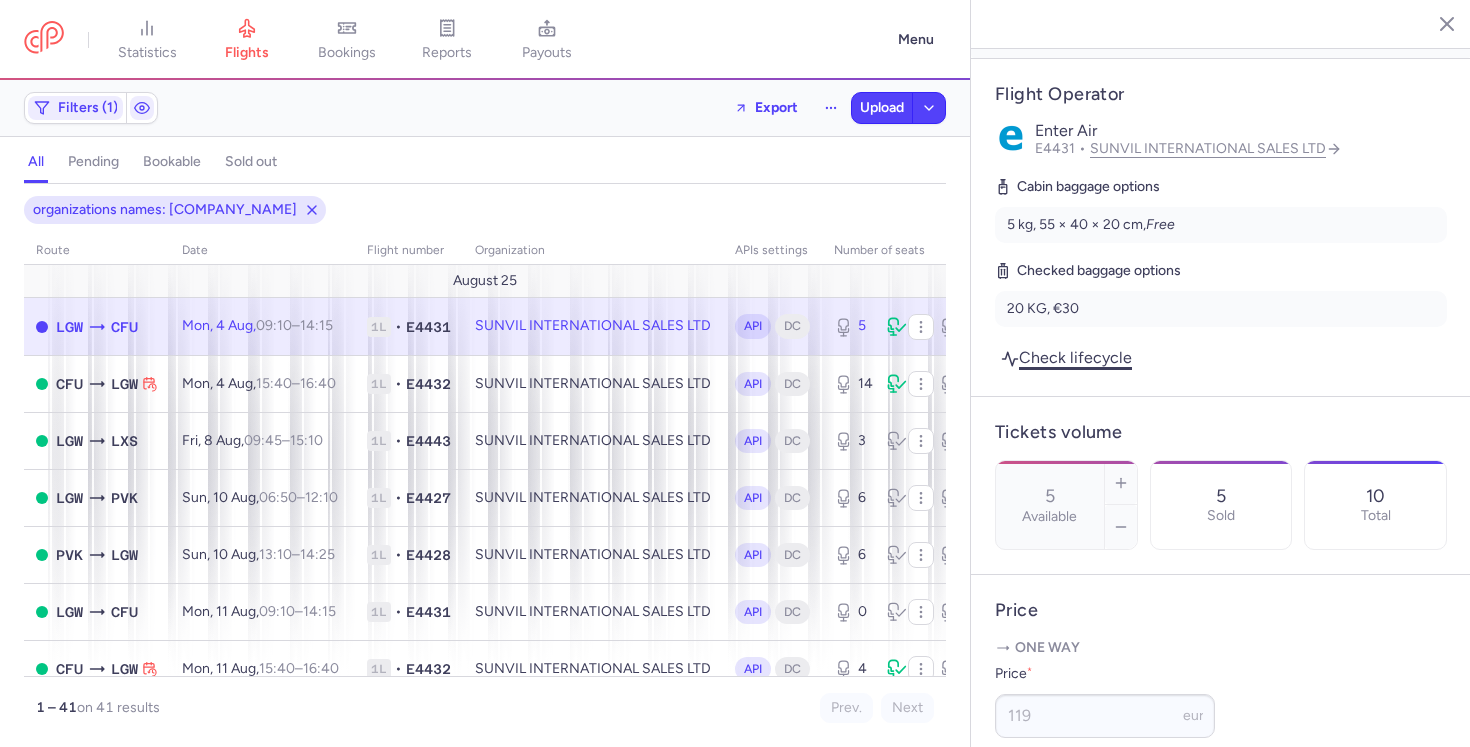 click on "Check lifecycle" at bounding box center (1066, 357) 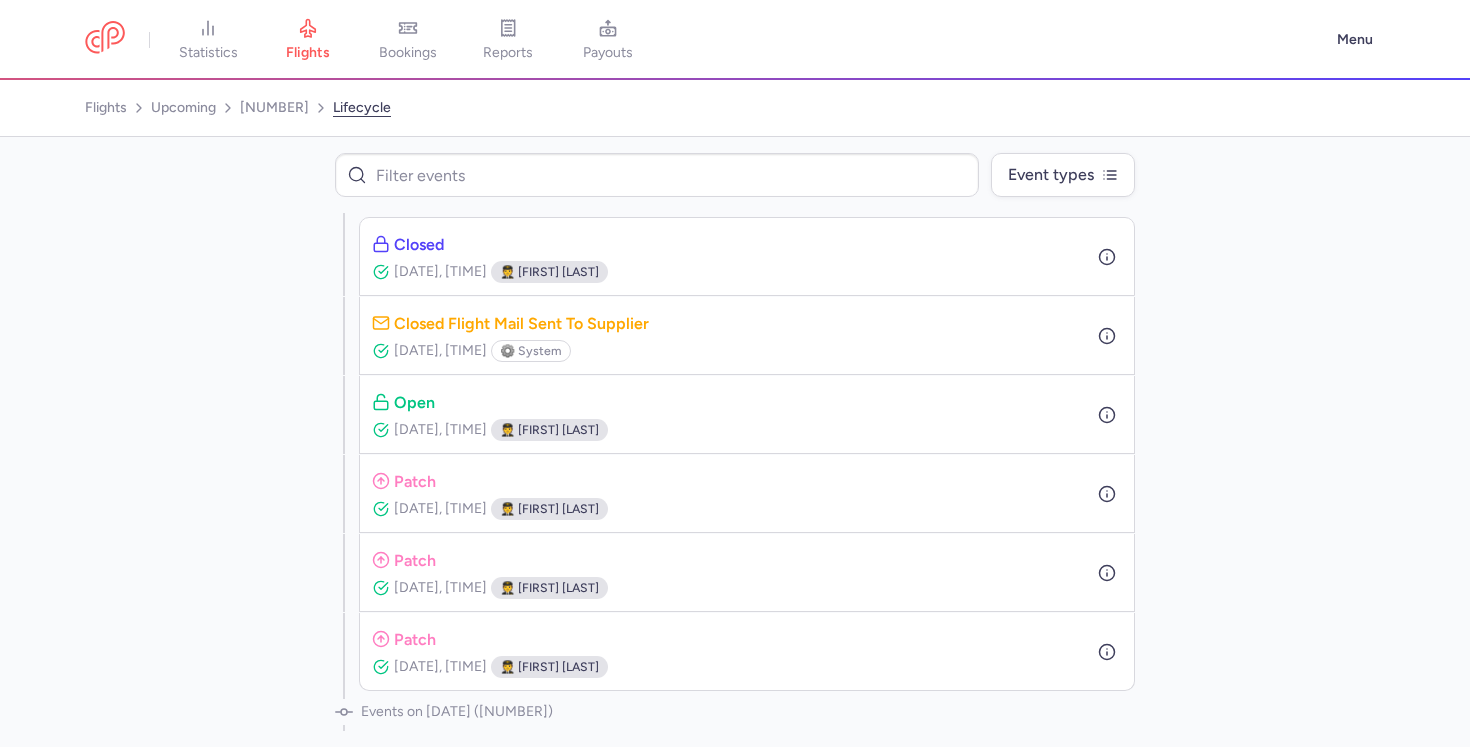 scroll, scrollTop: 746, scrollLeft: 0, axis: vertical 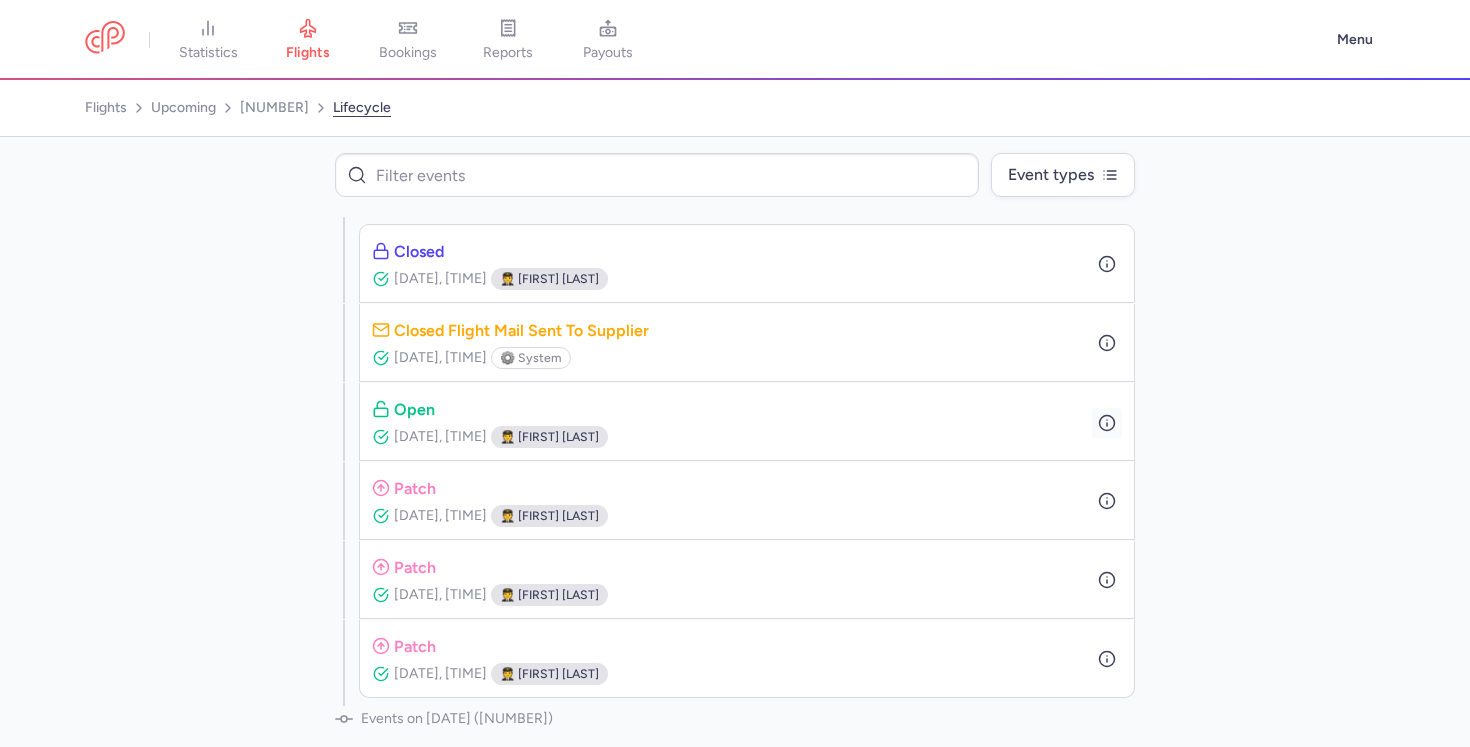 click 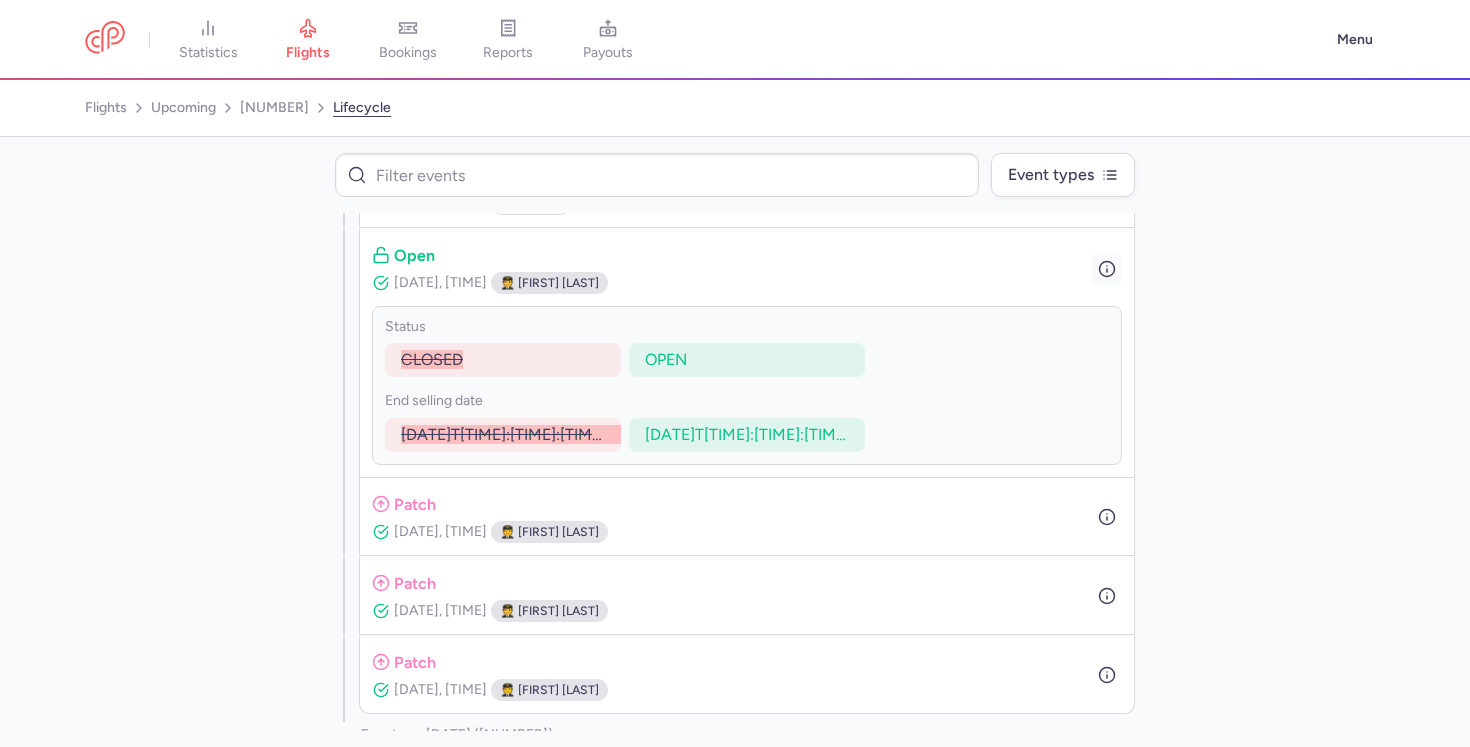scroll, scrollTop: 924, scrollLeft: 0, axis: vertical 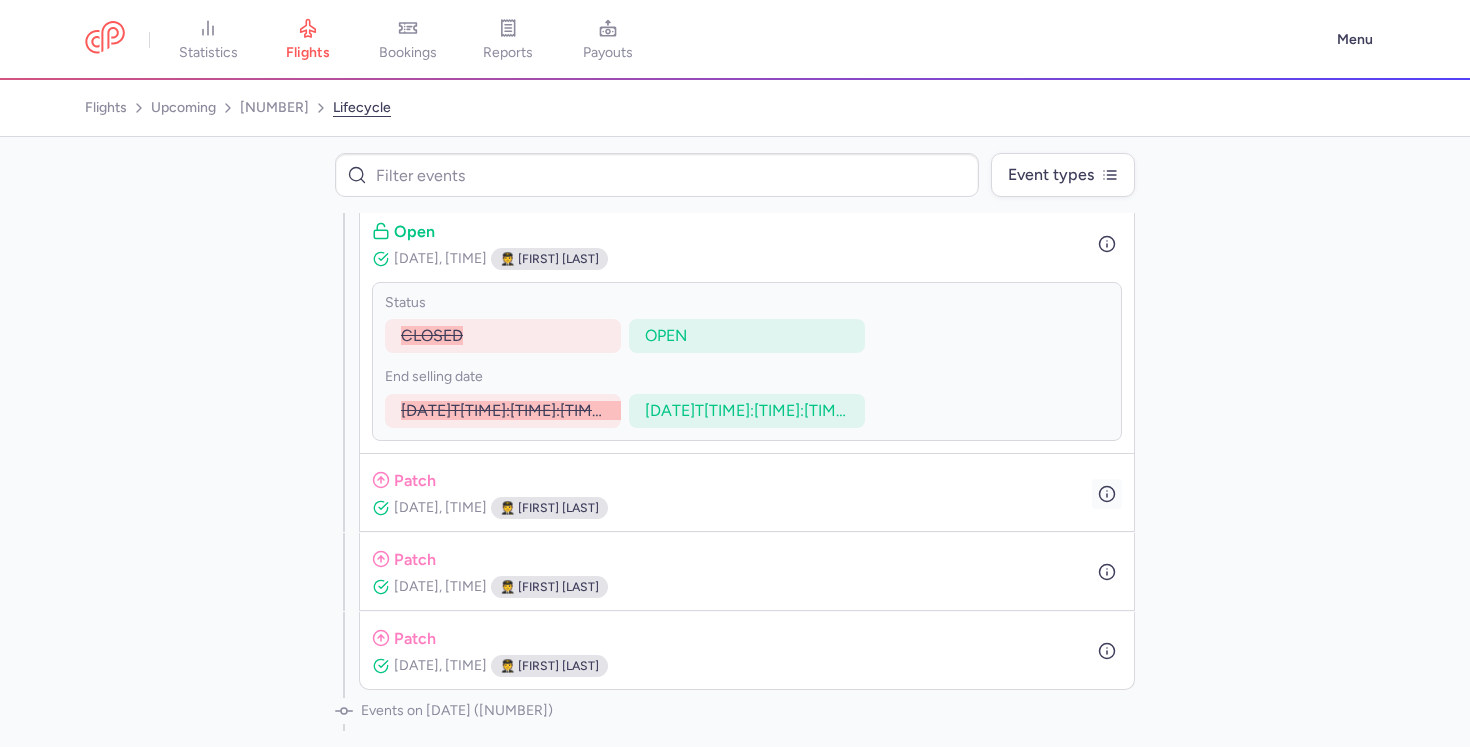 click 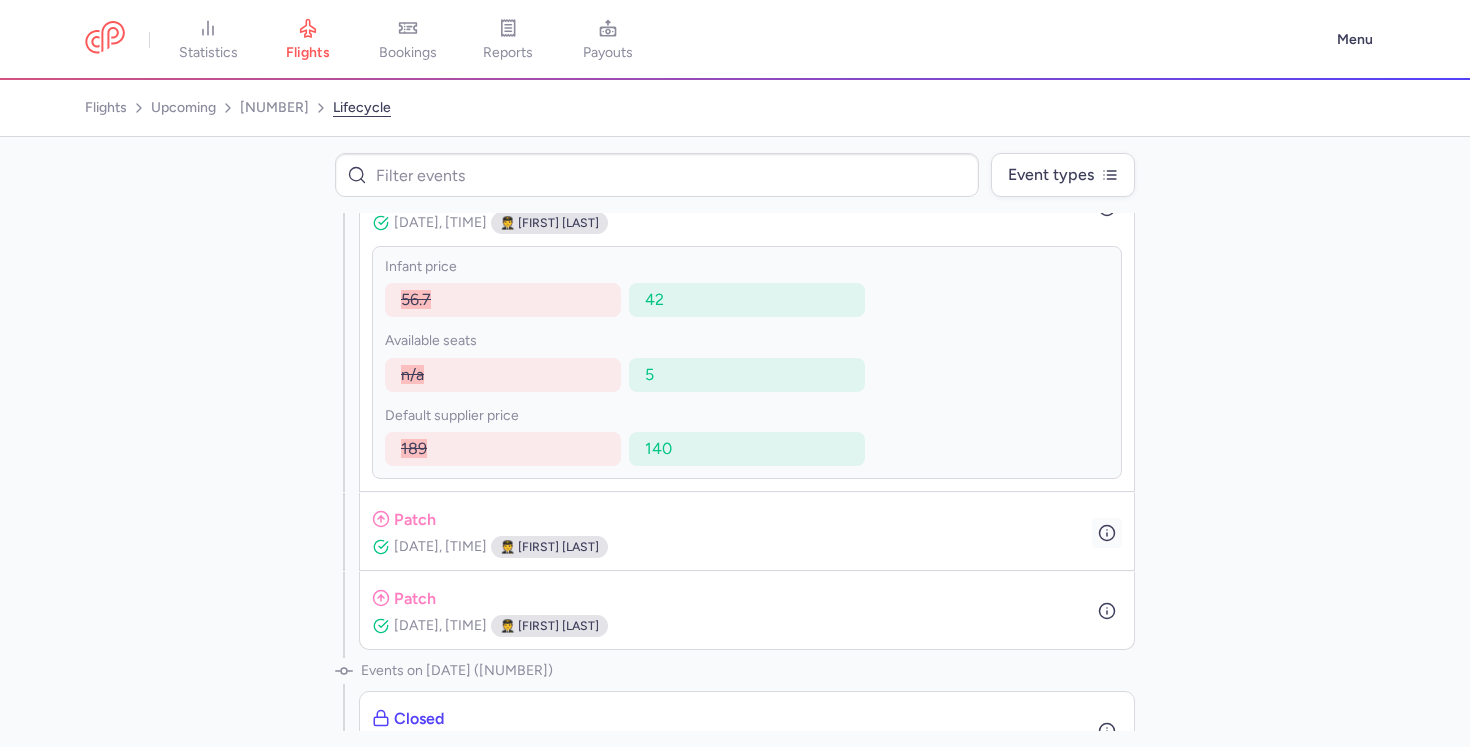scroll, scrollTop: 1184, scrollLeft: 0, axis: vertical 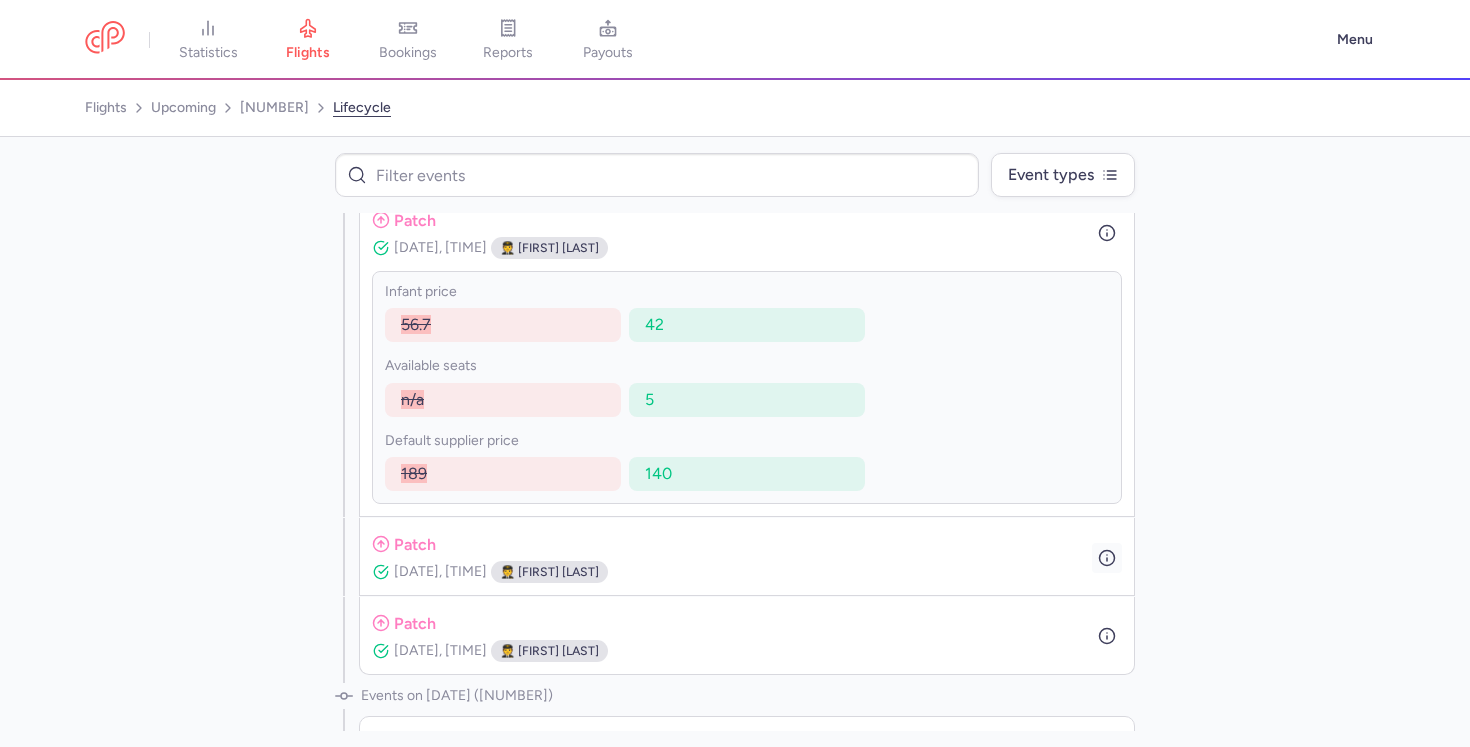 click 